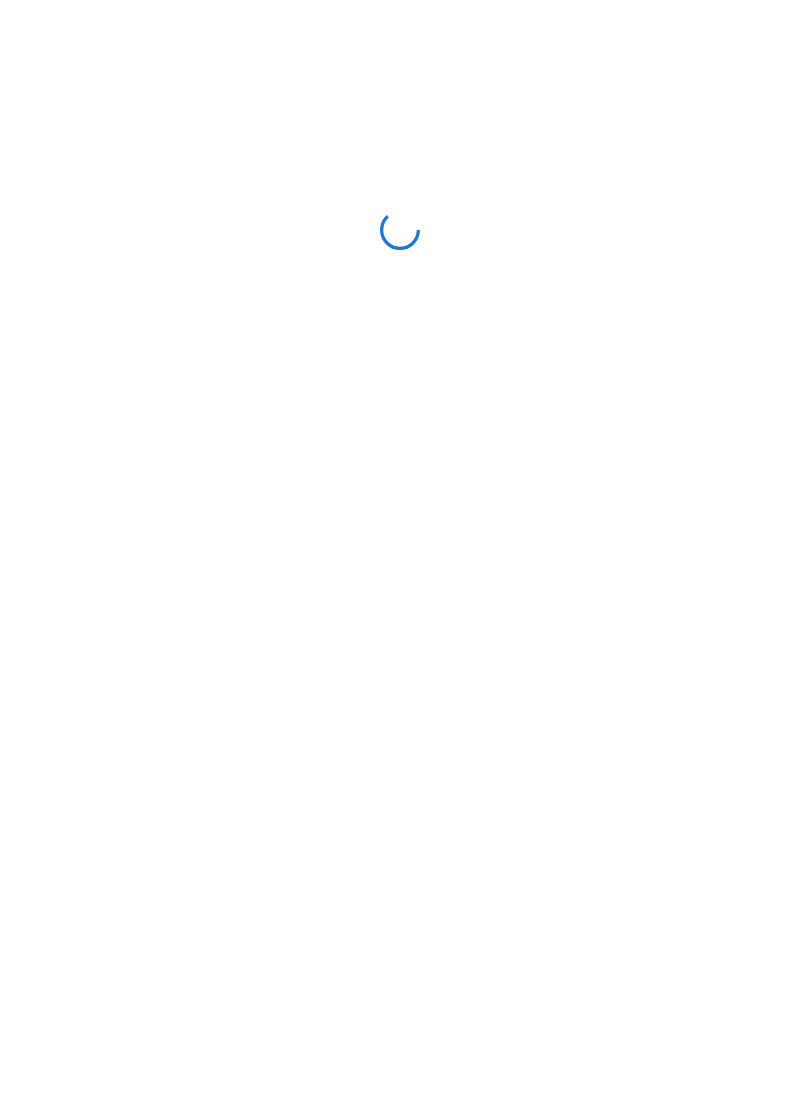 scroll, scrollTop: 0, scrollLeft: 0, axis: both 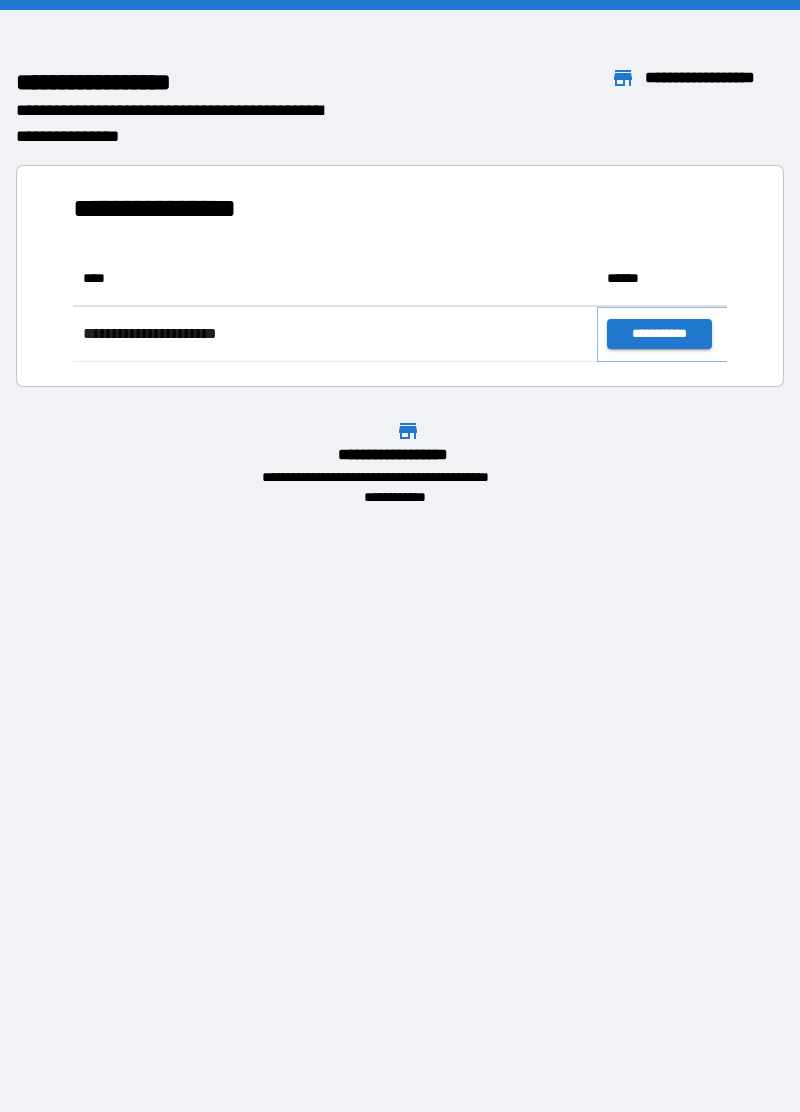 click on "**********" at bounding box center [659, 334] 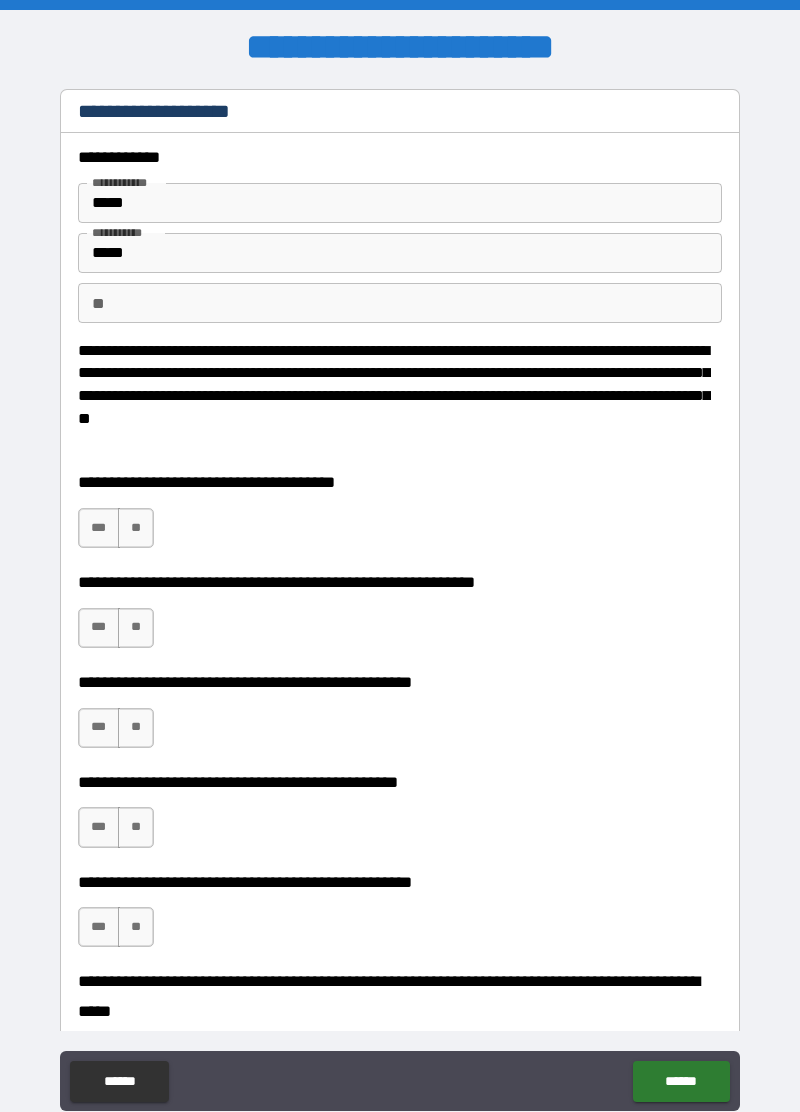 click on "**" at bounding box center [400, 303] 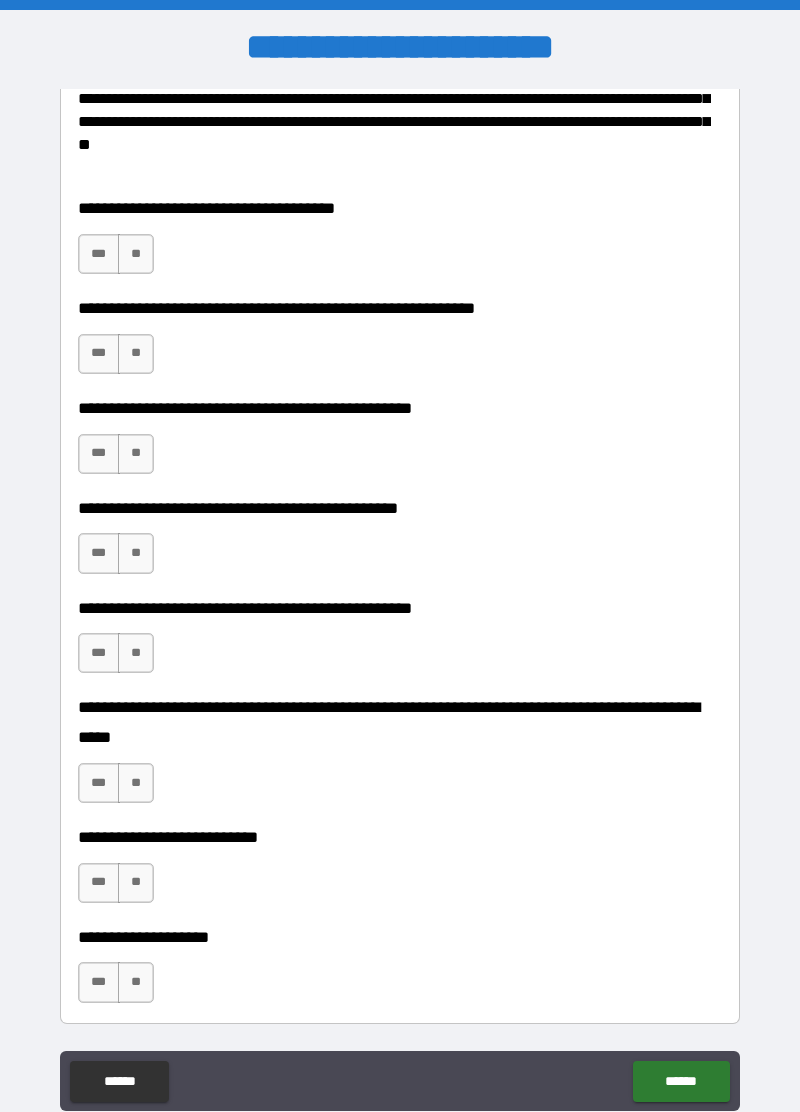 scroll, scrollTop: 280, scrollLeft: 0, axis: vertical 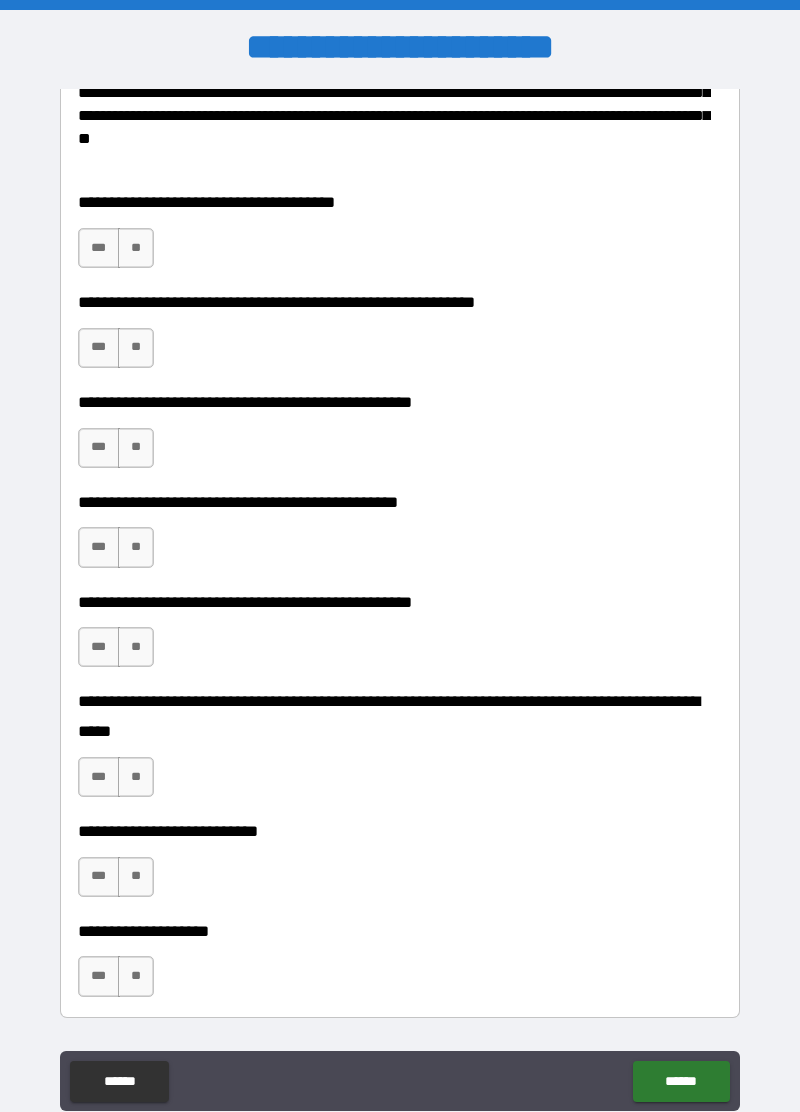 type on "*" 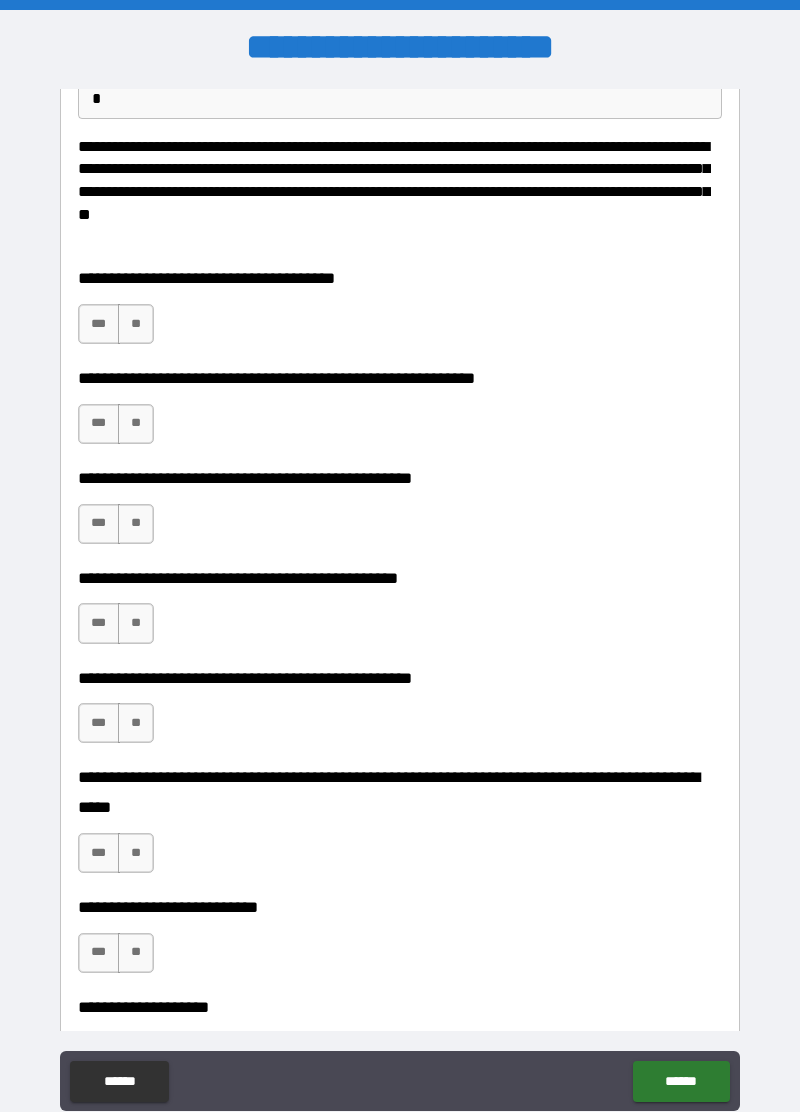 click on "**" at bounding box center (136, 324) 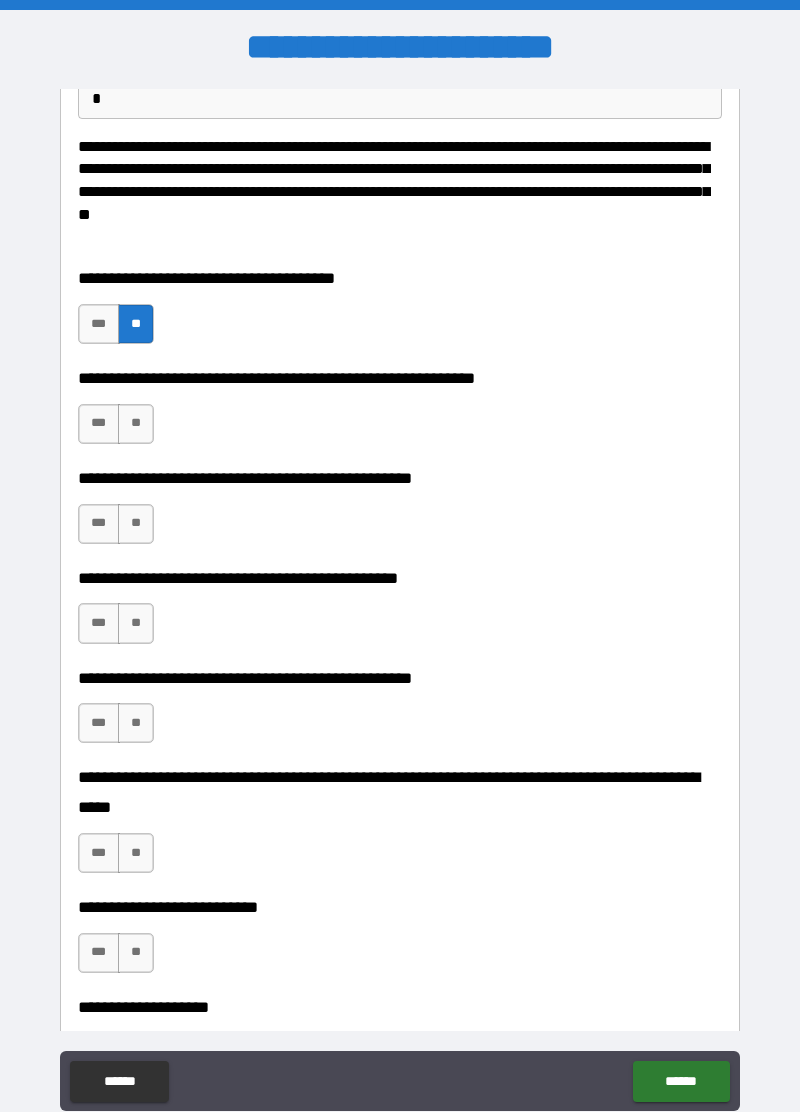 click on "**" at bounding box center [136, 424] 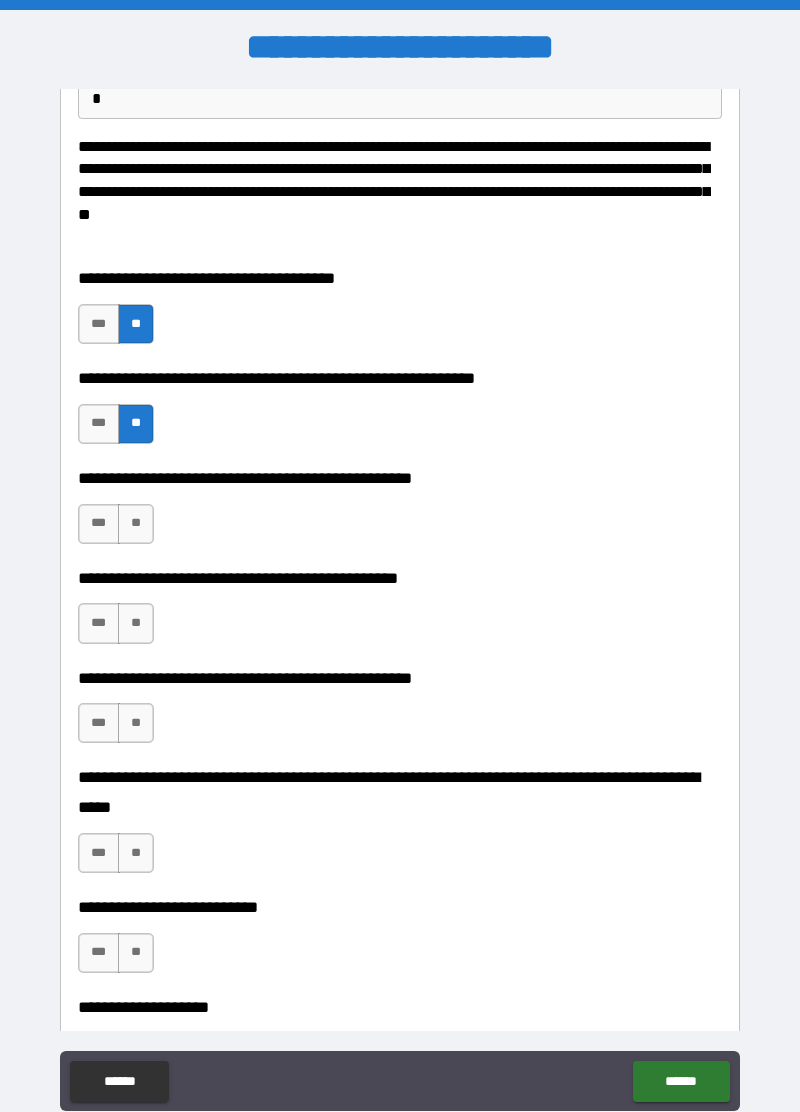 click on "**" at bounding box center [136, 524] 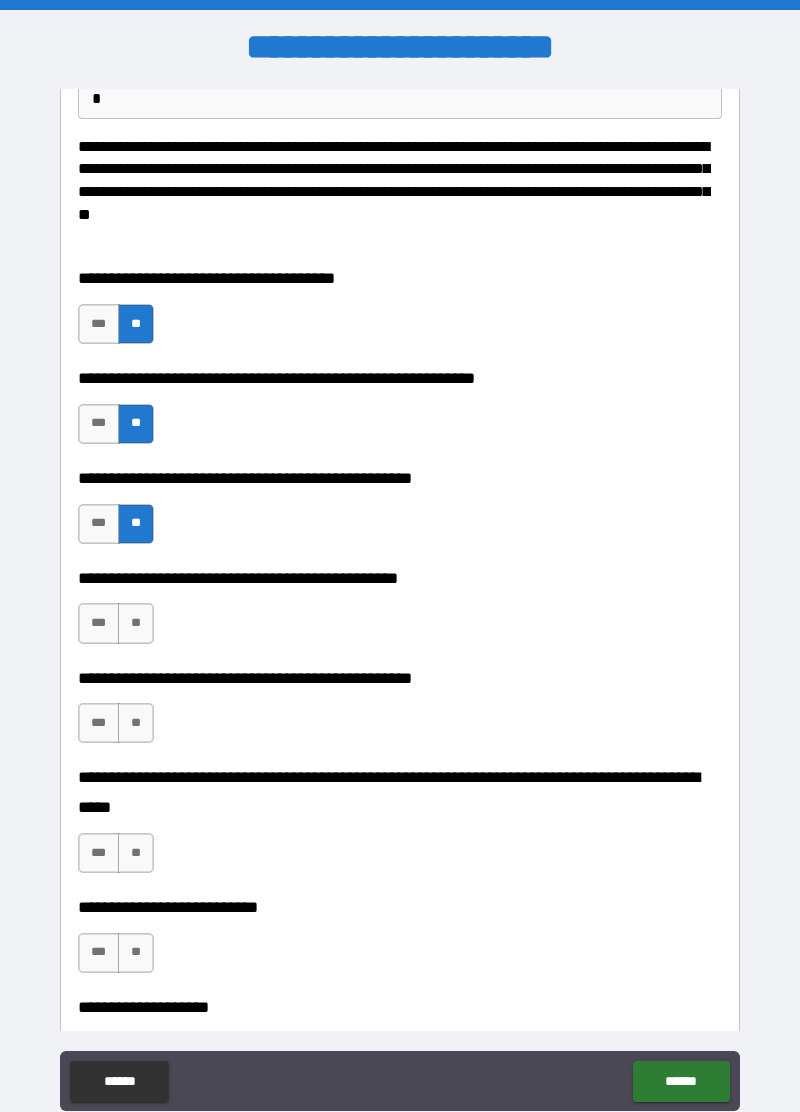click on "**" at bounding box center (136, 623) 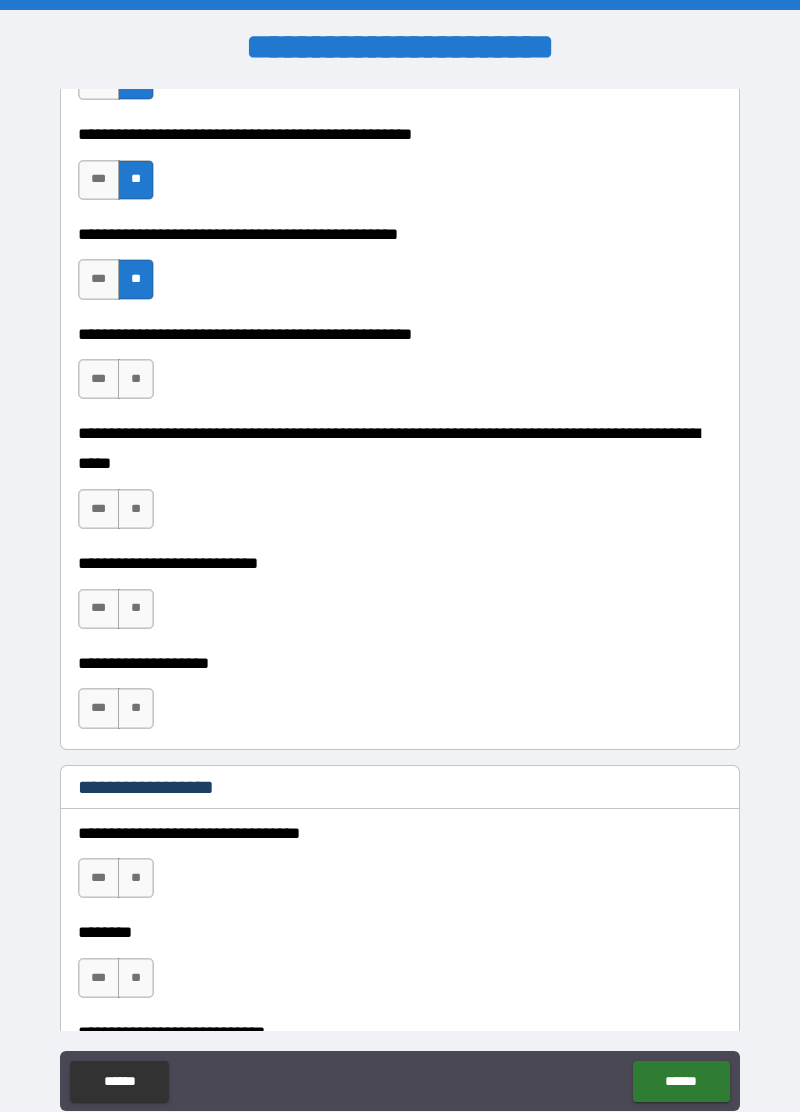 scroll, scrollTop: 554, scrollLeft: 0, axis: vertical 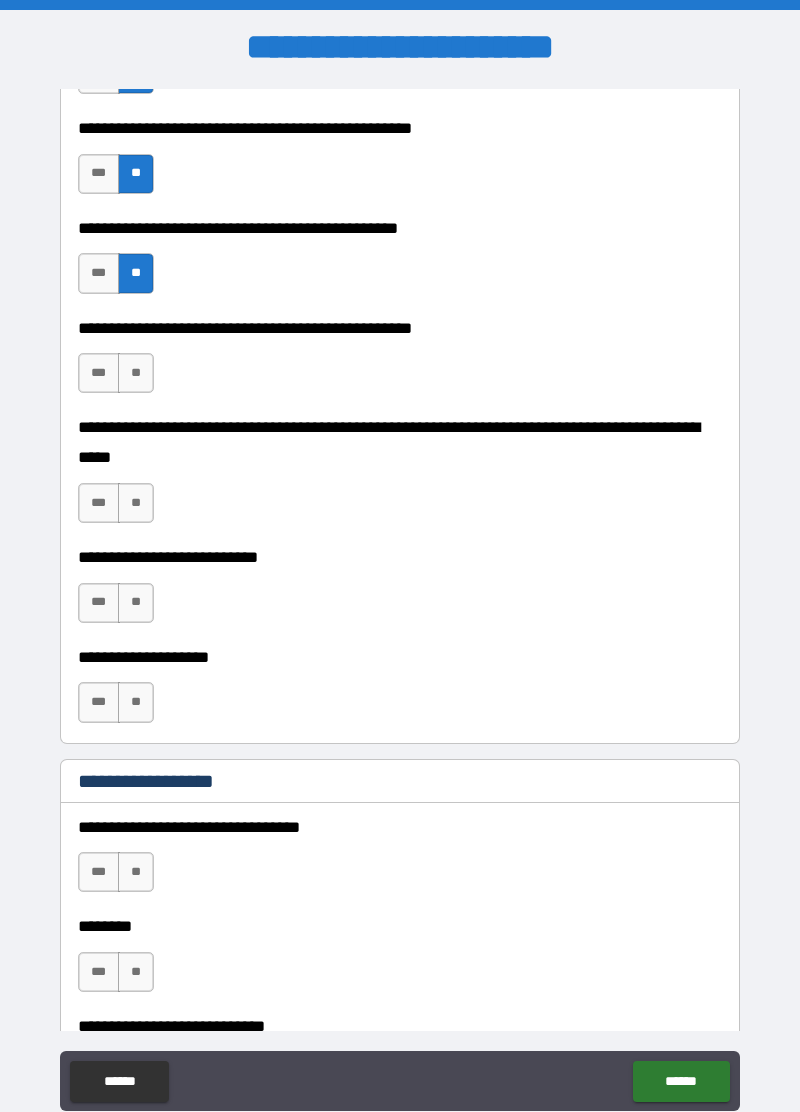 click on "**" at bounding box center [136, 373] 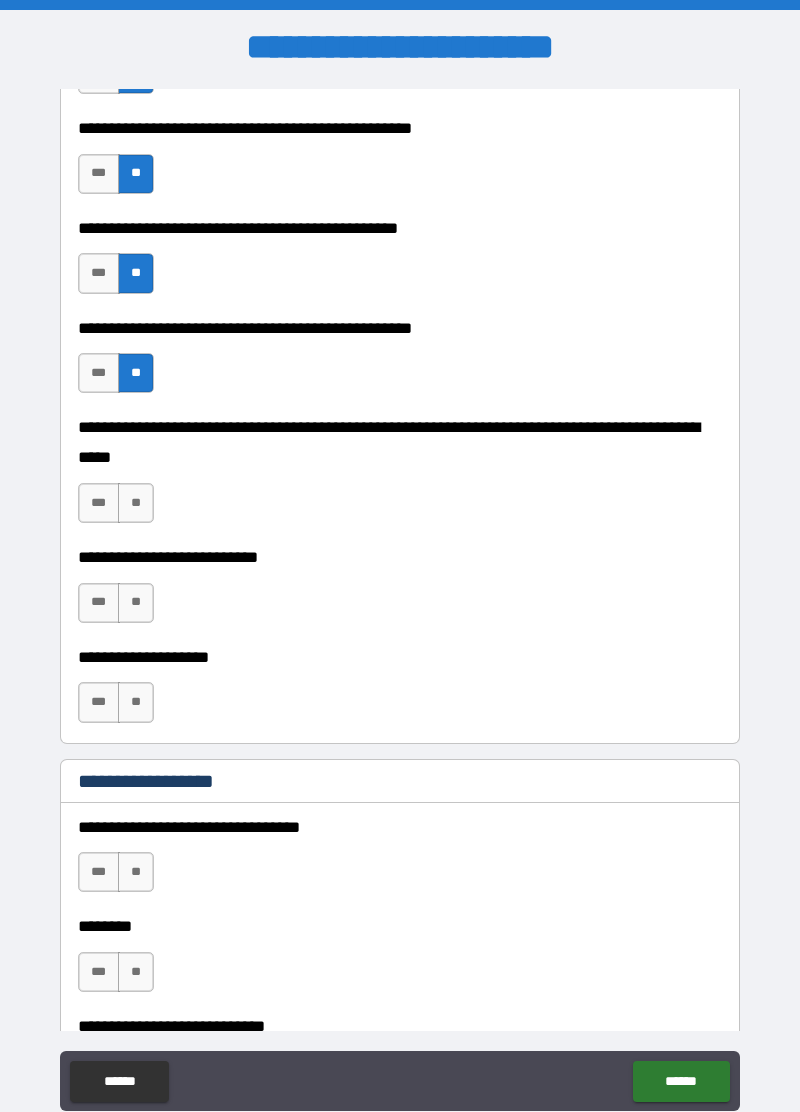 click on "**" at bounding box center [136, 503] 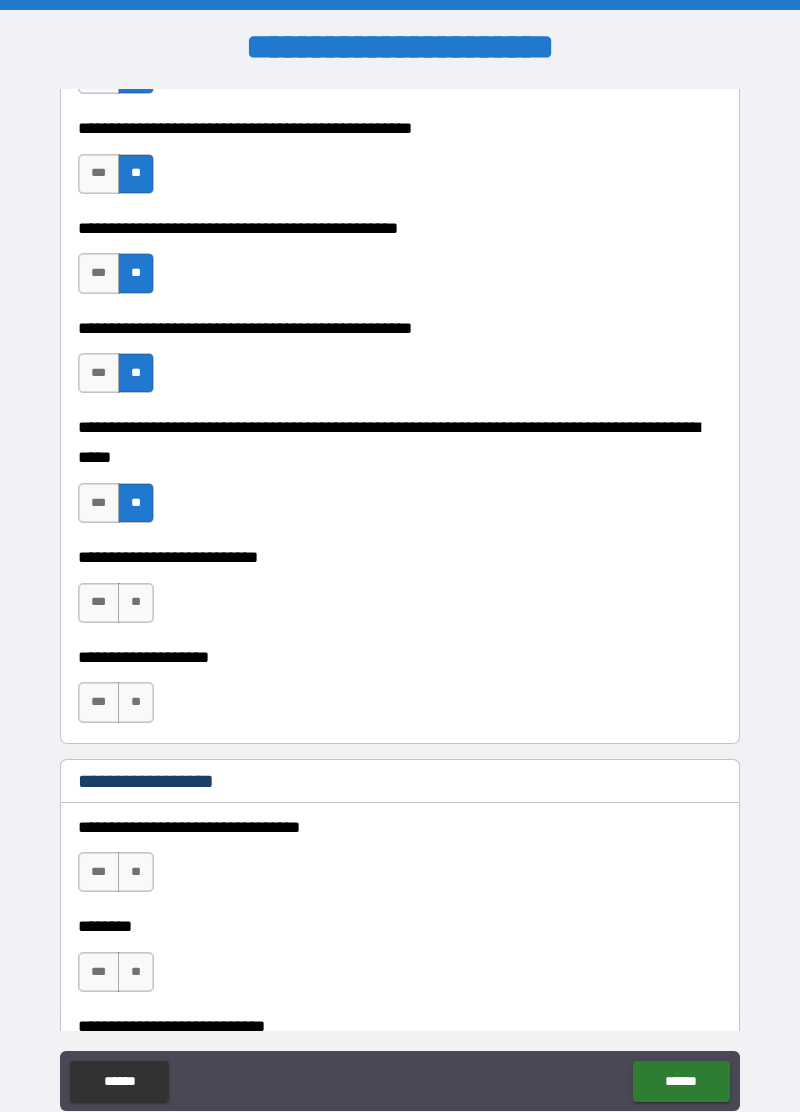 click on "**" at bounding box center (136, 603) 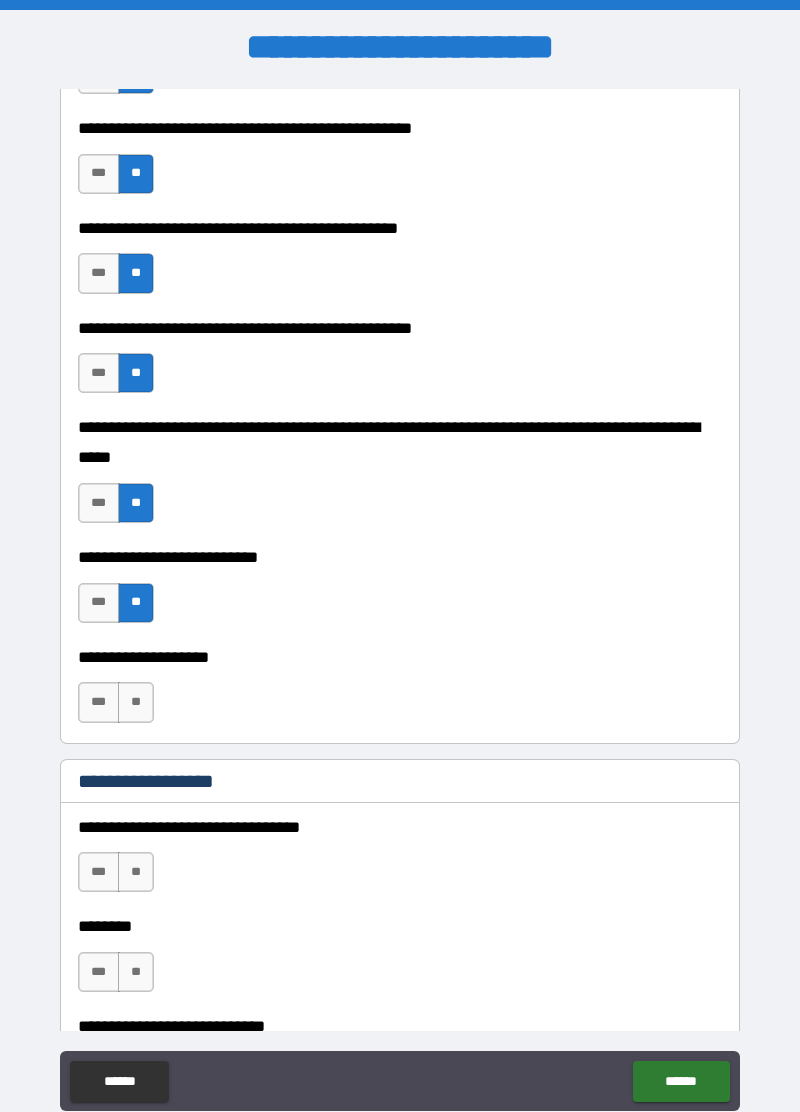 click on "**" at bounding box center [136, 702] 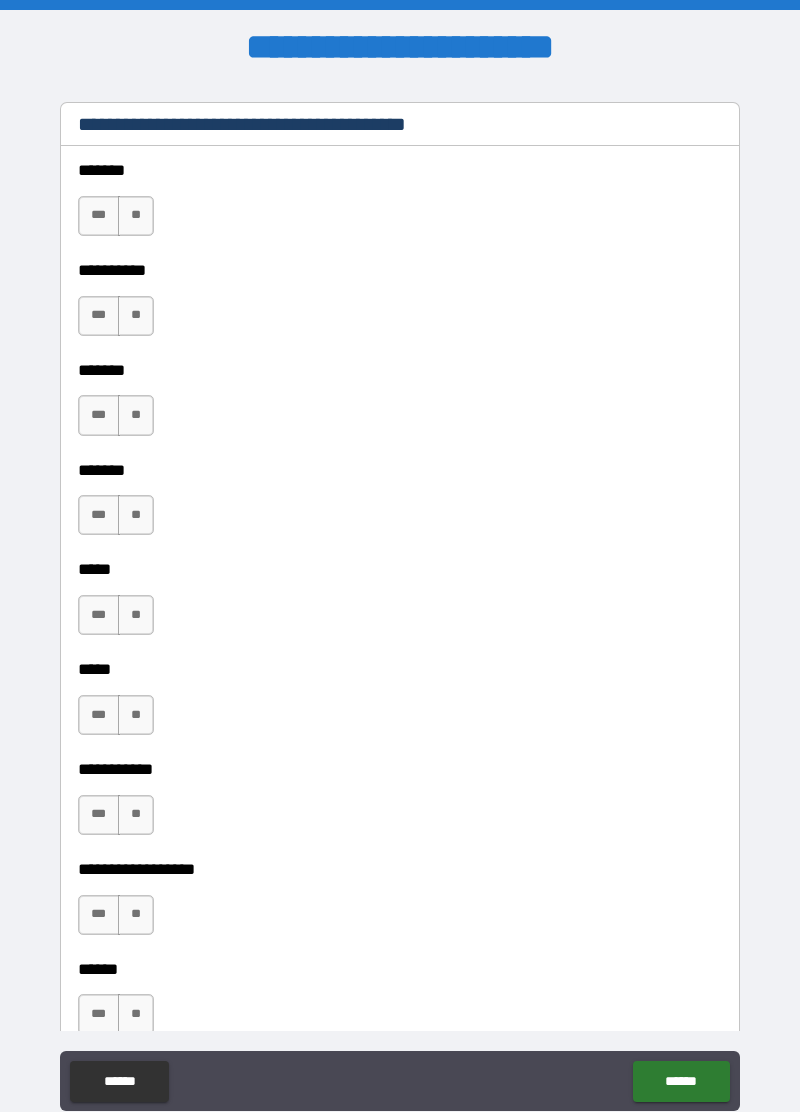 scroll, scrollTop: 1594, scrollLeft: 0, axis: vertical 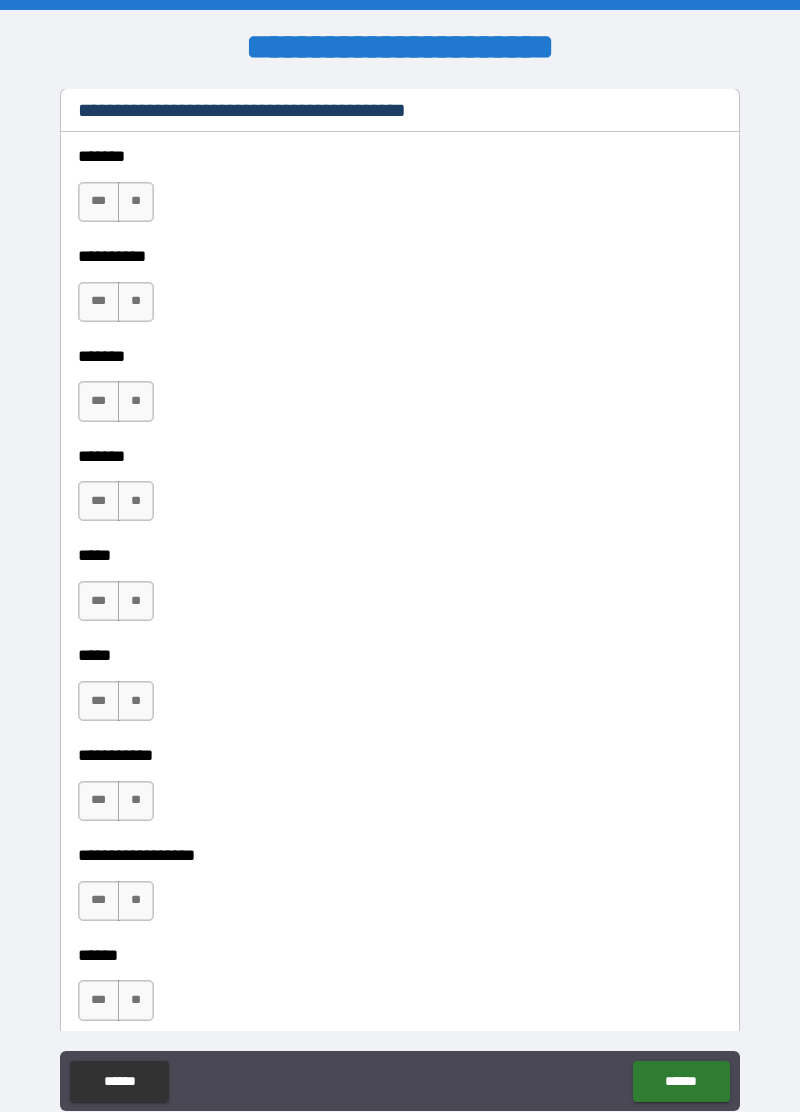 click on "**" at bounding box center [136, 202] 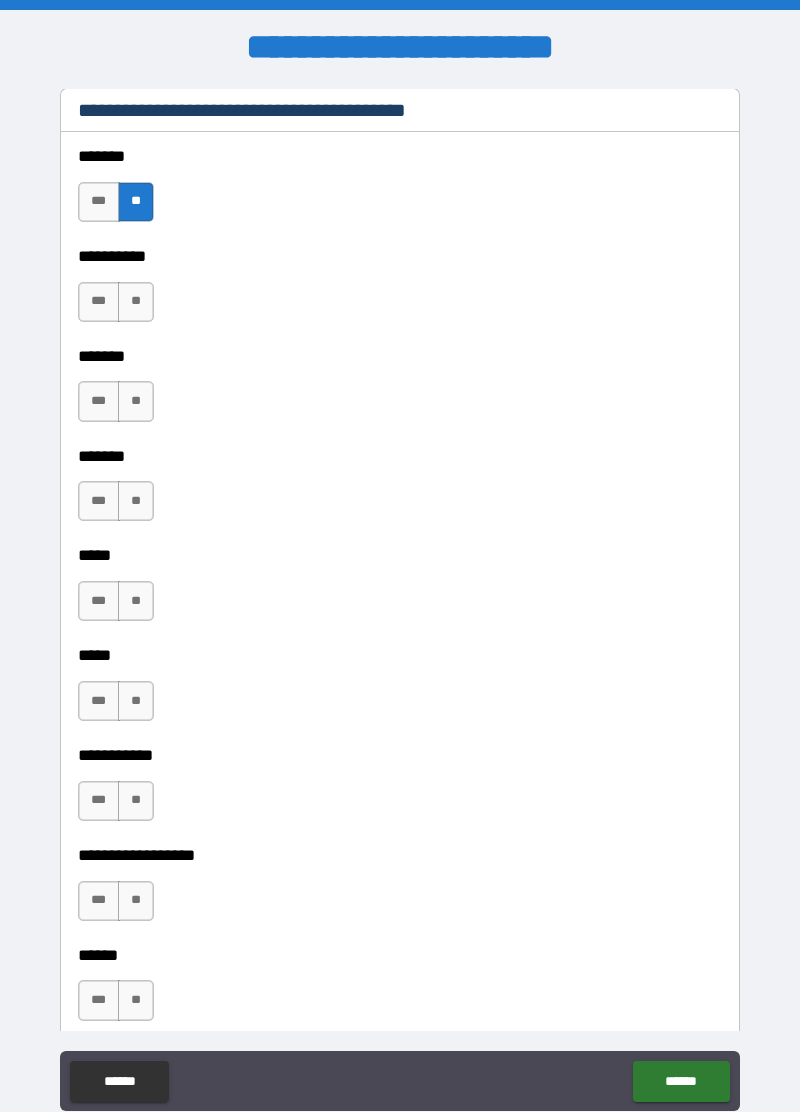 click on "**" at bounding box center [136, 302] 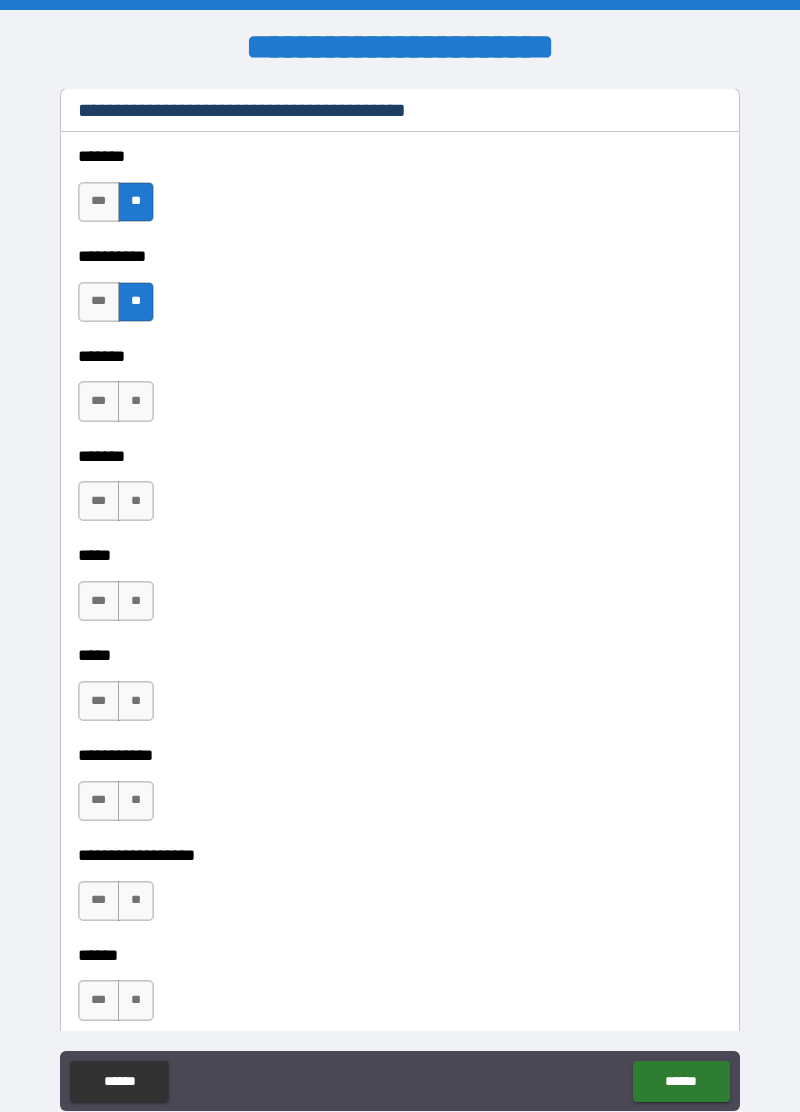click on "**" at bounding box center (136, 401) 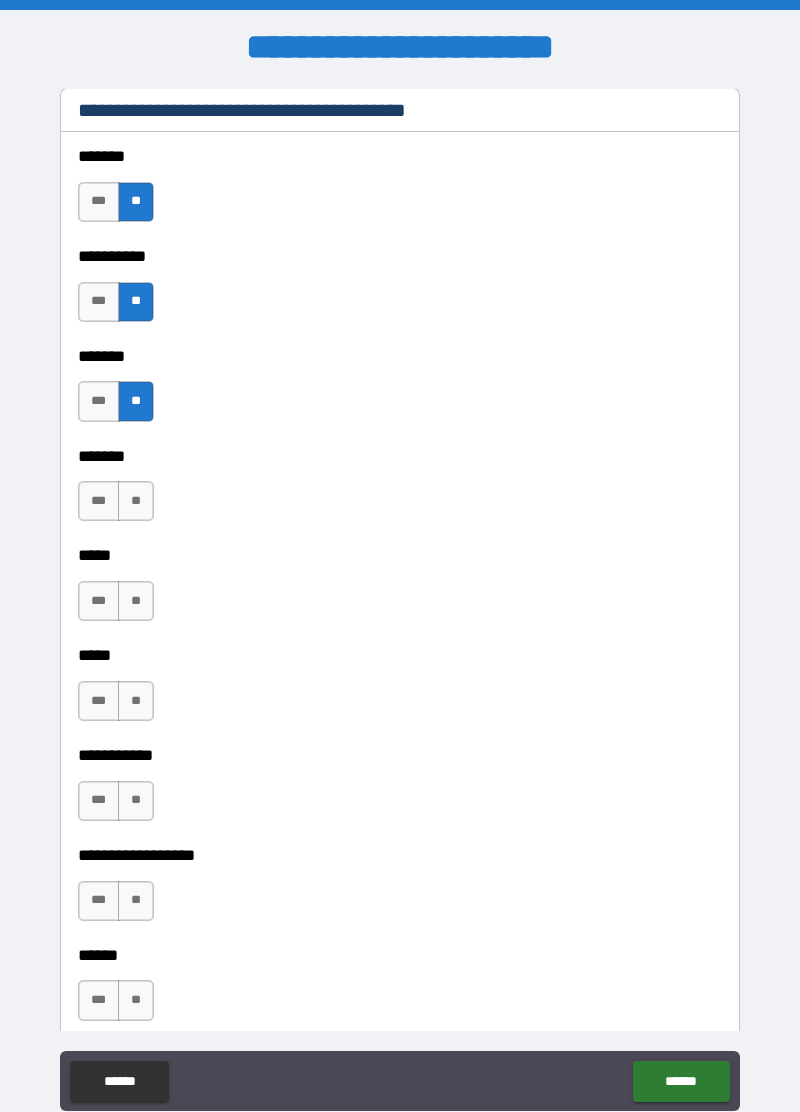 click on "**" at bounding box center (136, 501) 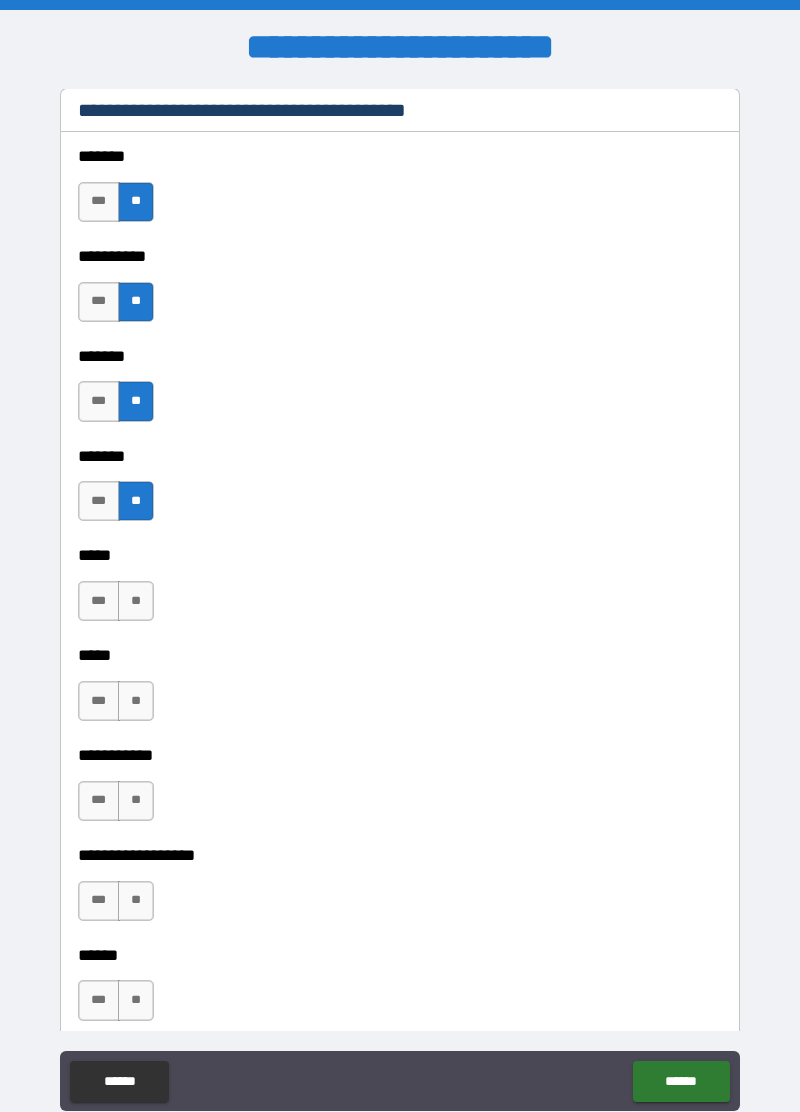 click on "**" at bounding box center (136, 601) 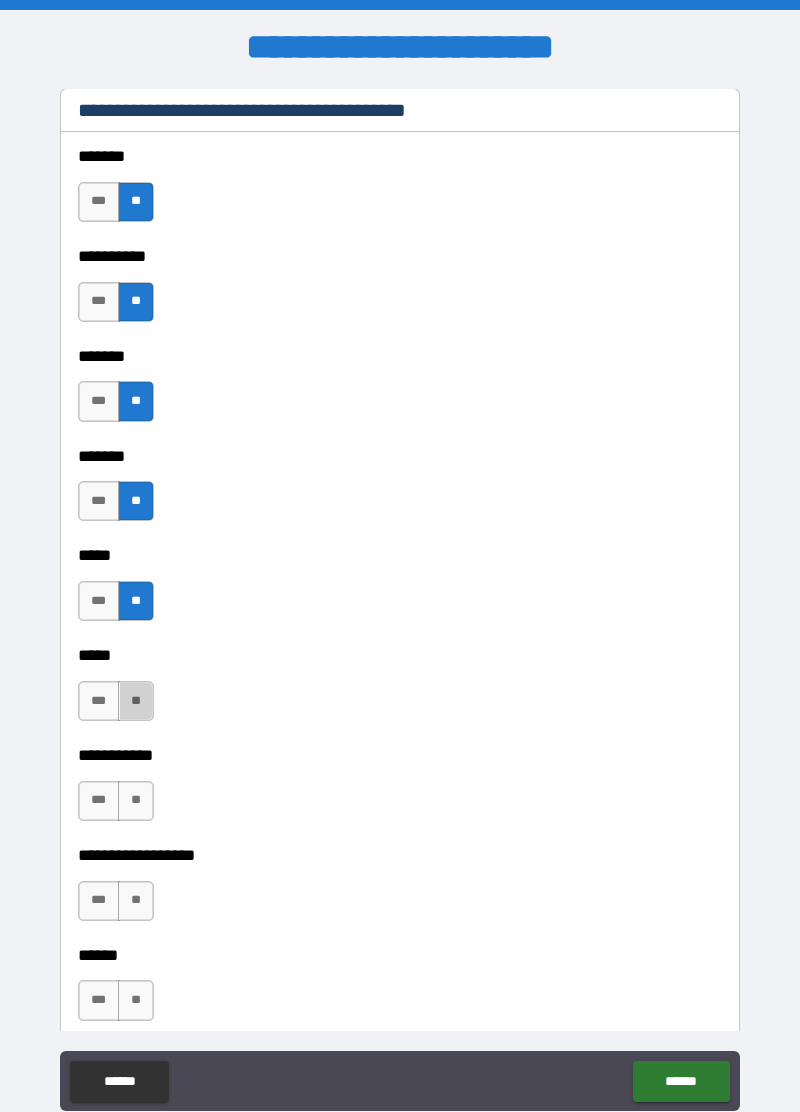 click on "**" at bounding box center (136, 701) 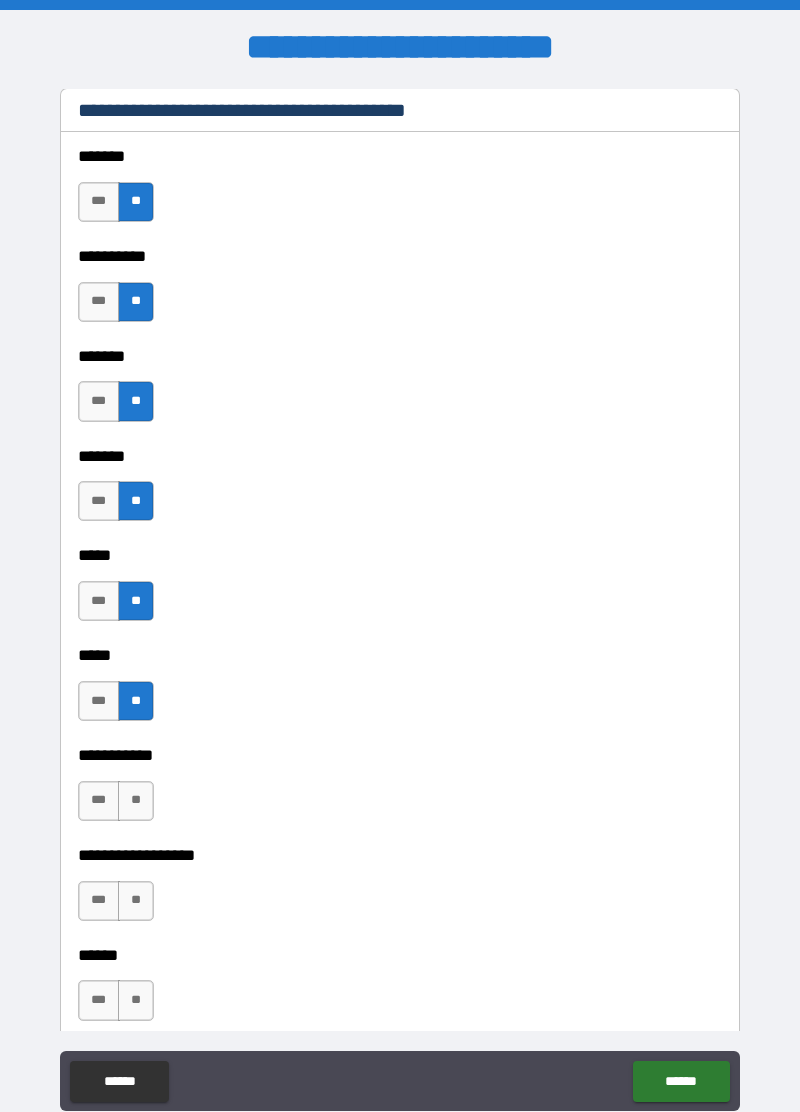 click on "**" at bounding box center (136, 801) 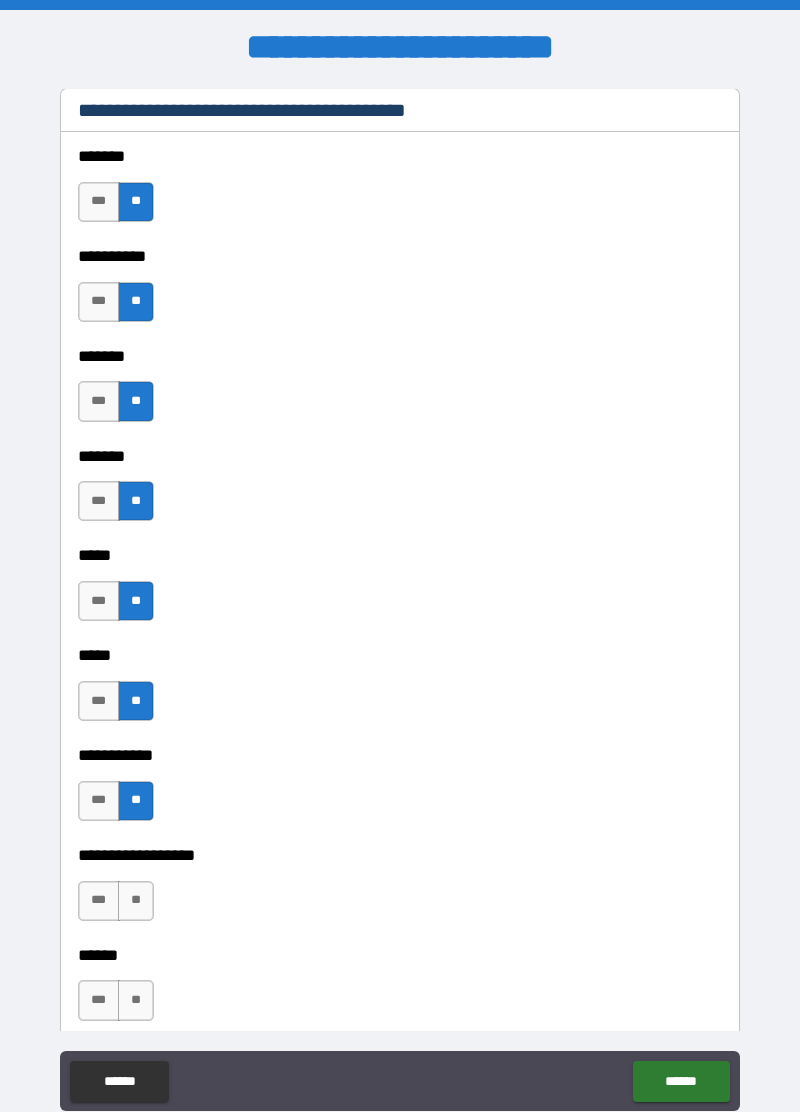 click on "**" at bounding box center [136, 901] 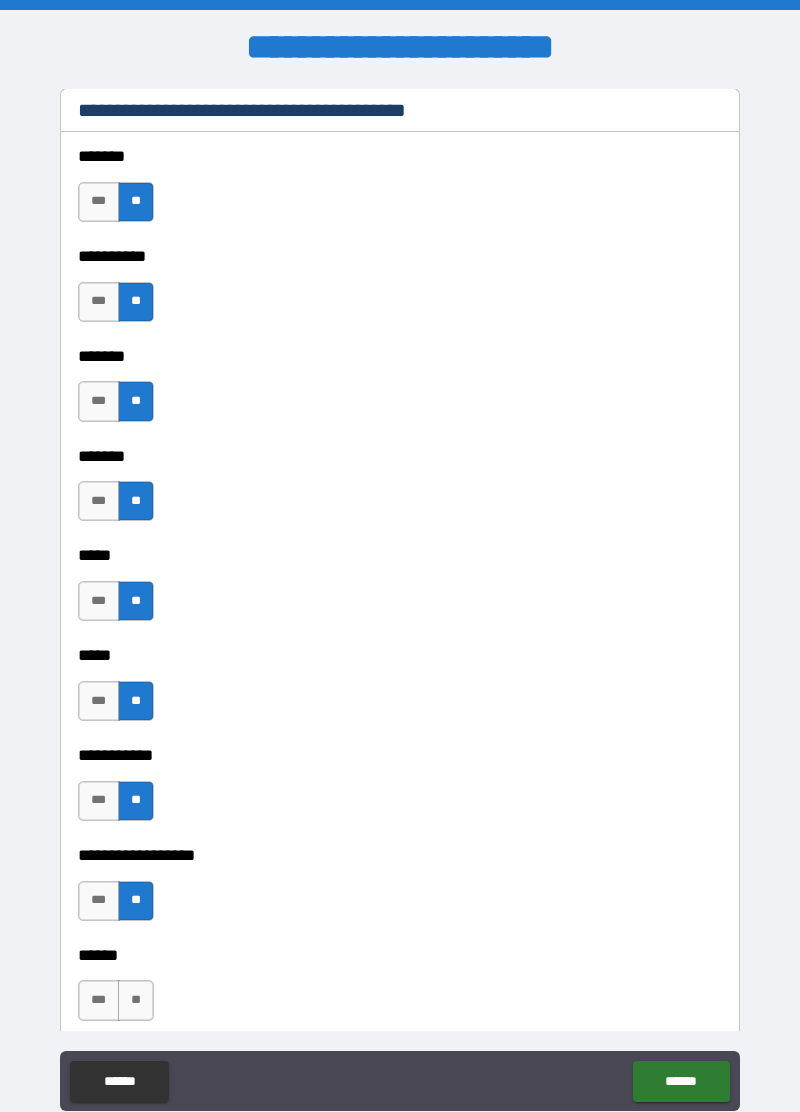 click on "**" at bounding box center (136, 1000) 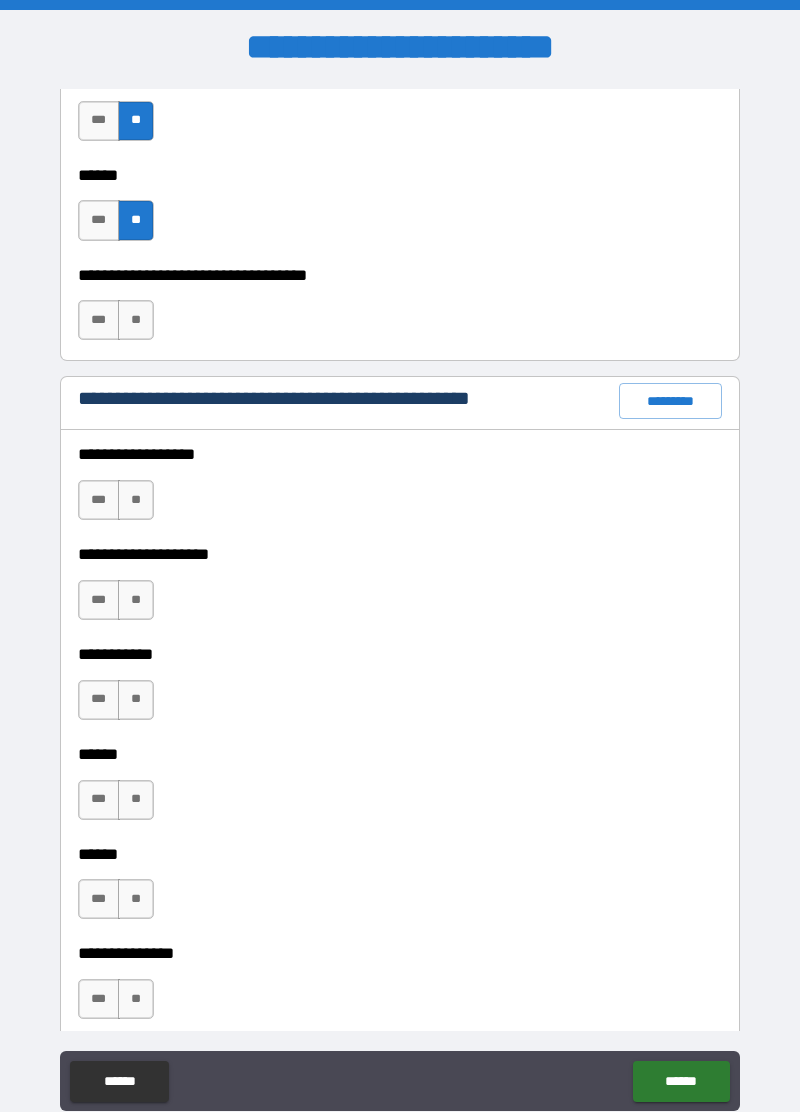 scroll, scrollTop: 2376, scrollLeft: 0, axis: vertical 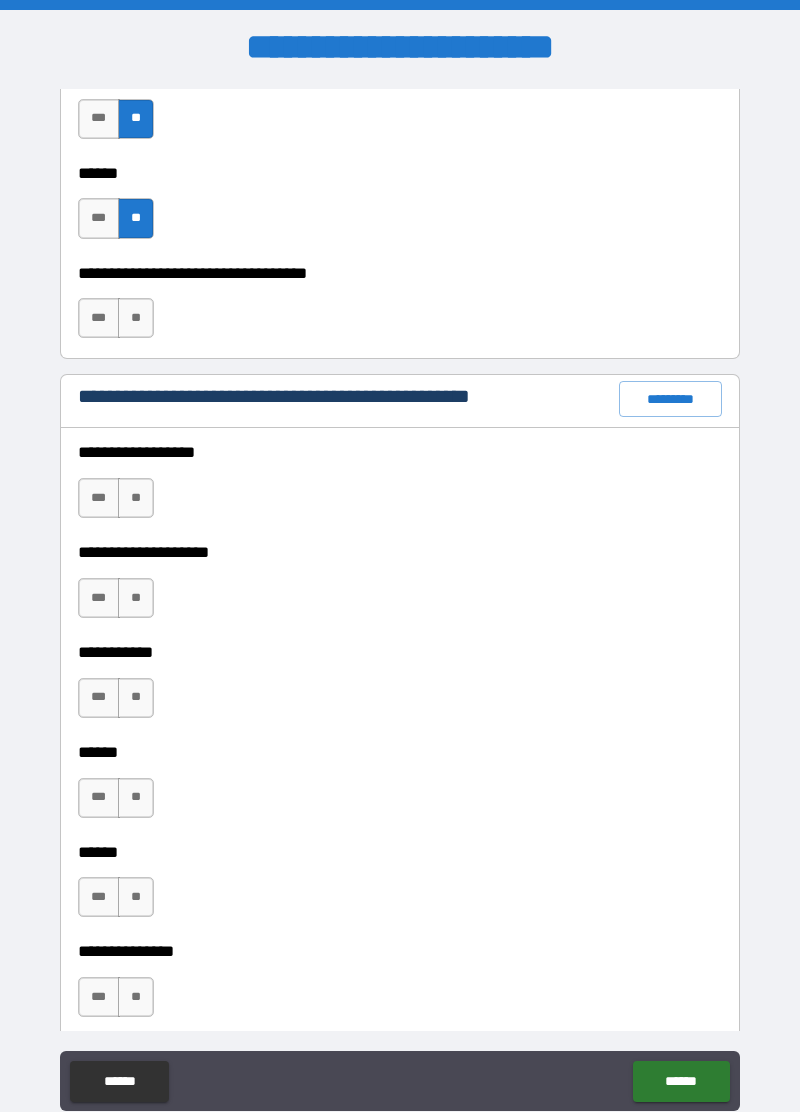 click on "**" at bounding box center (136, 318) 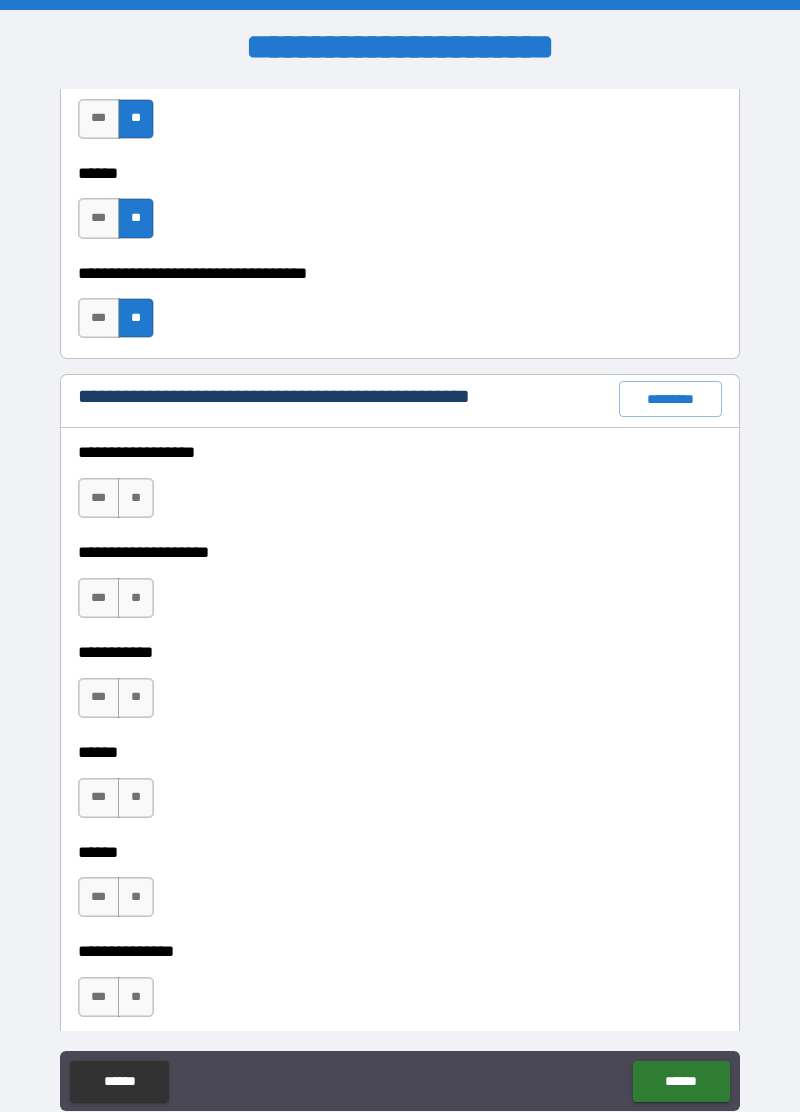 click on "**" at bounding box center (136, 498) 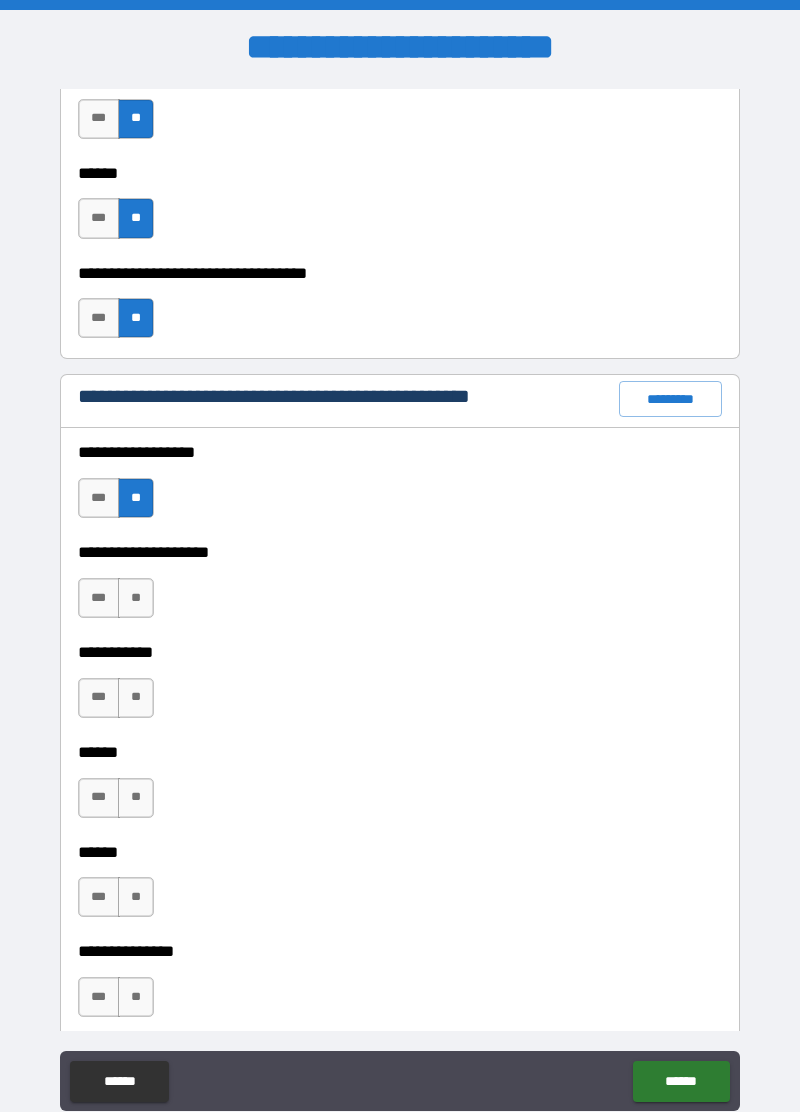 click on "**" at bounding box center (136, 598) 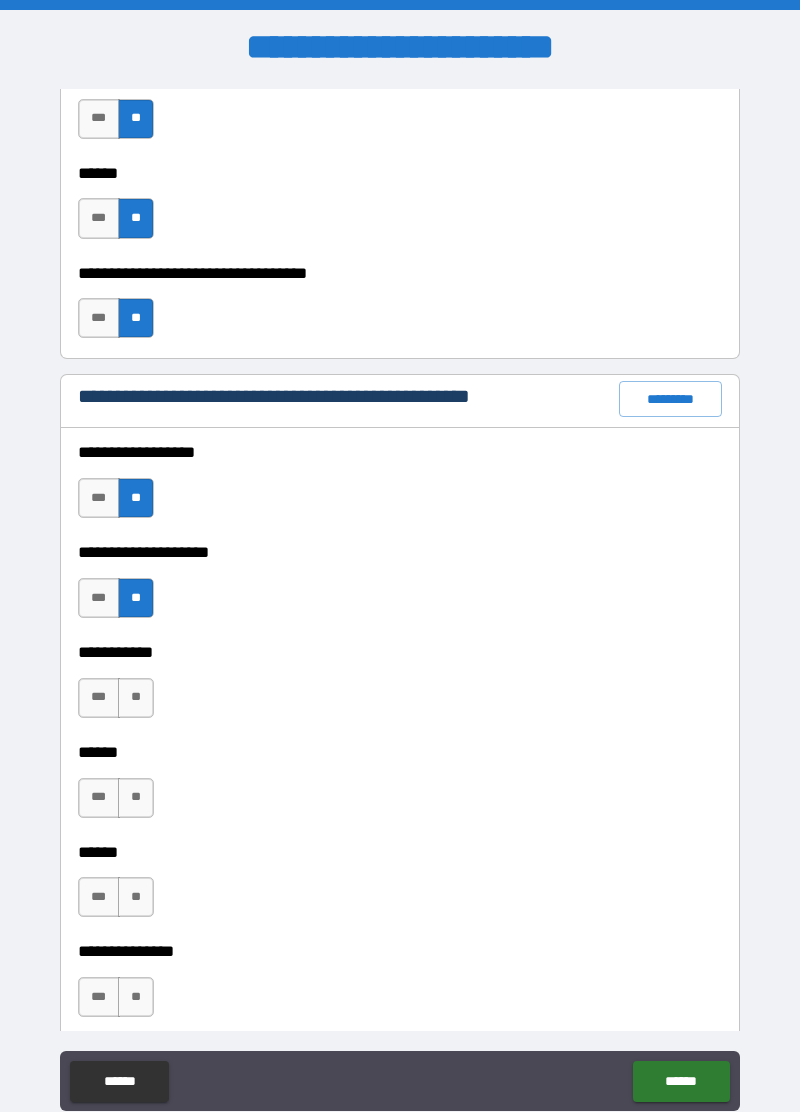 click on "**" at bounding box center (136, 698) 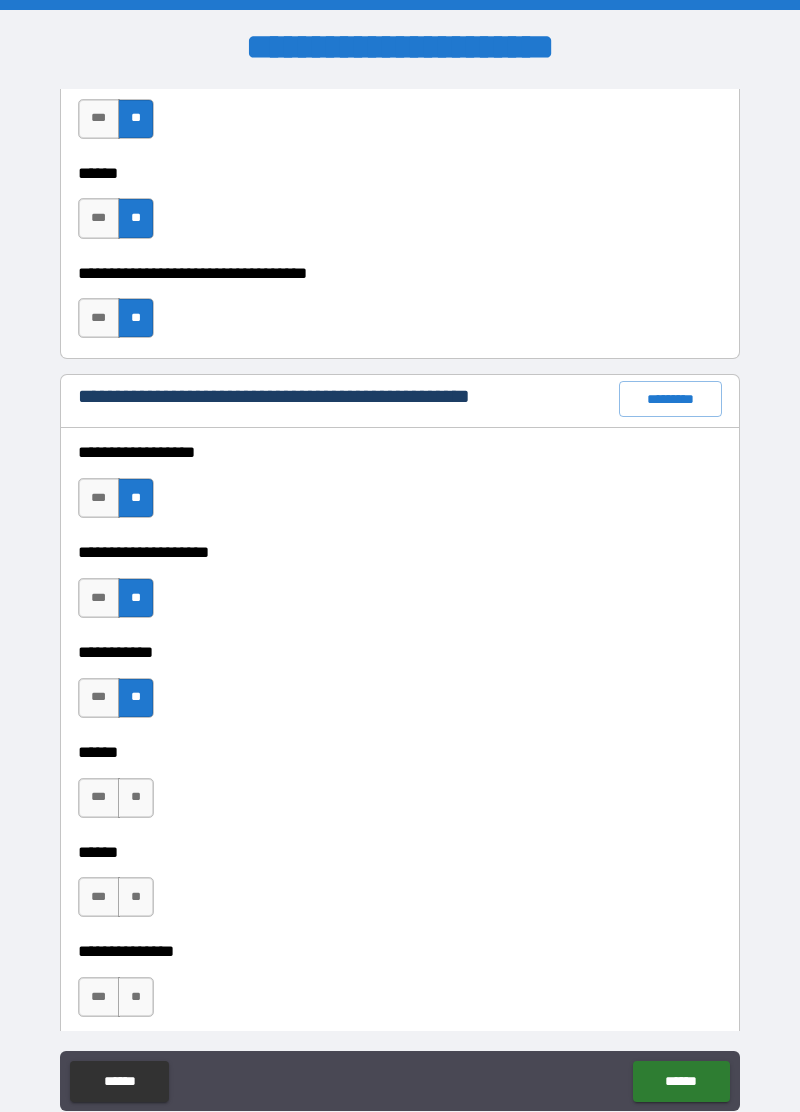 click on "**" at bounding box center [136, 798] 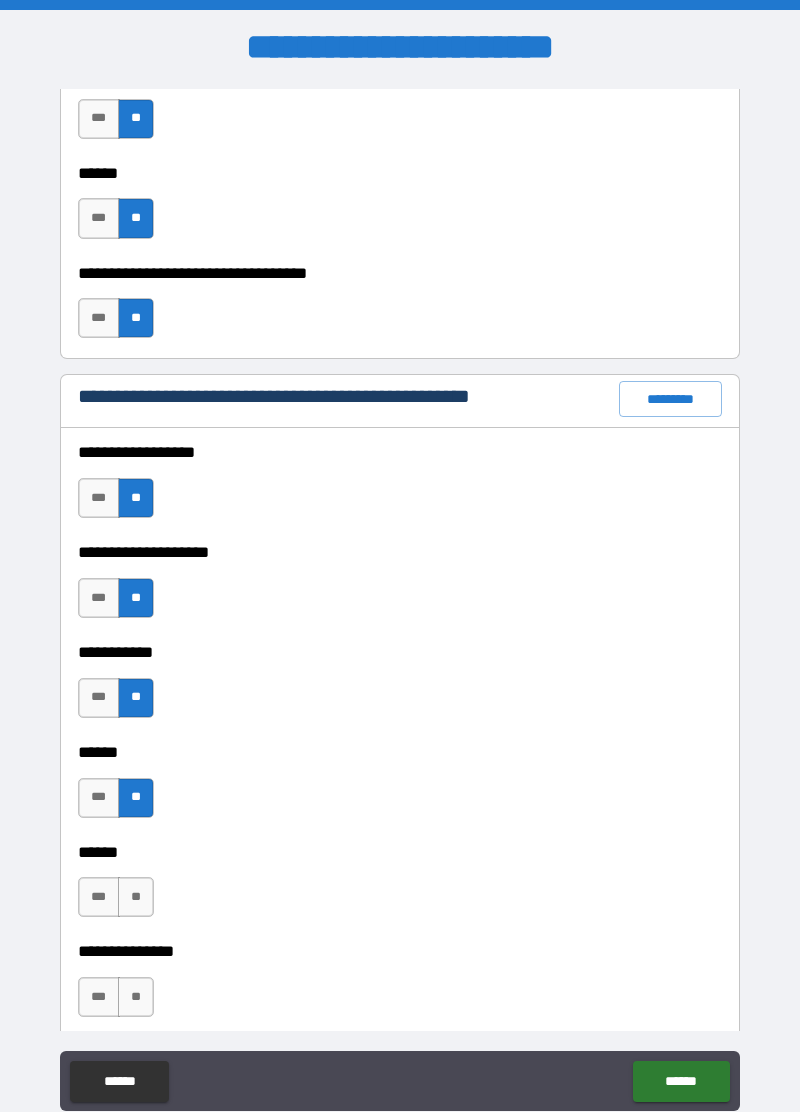 click on "**" at bounding box center [136, 897] 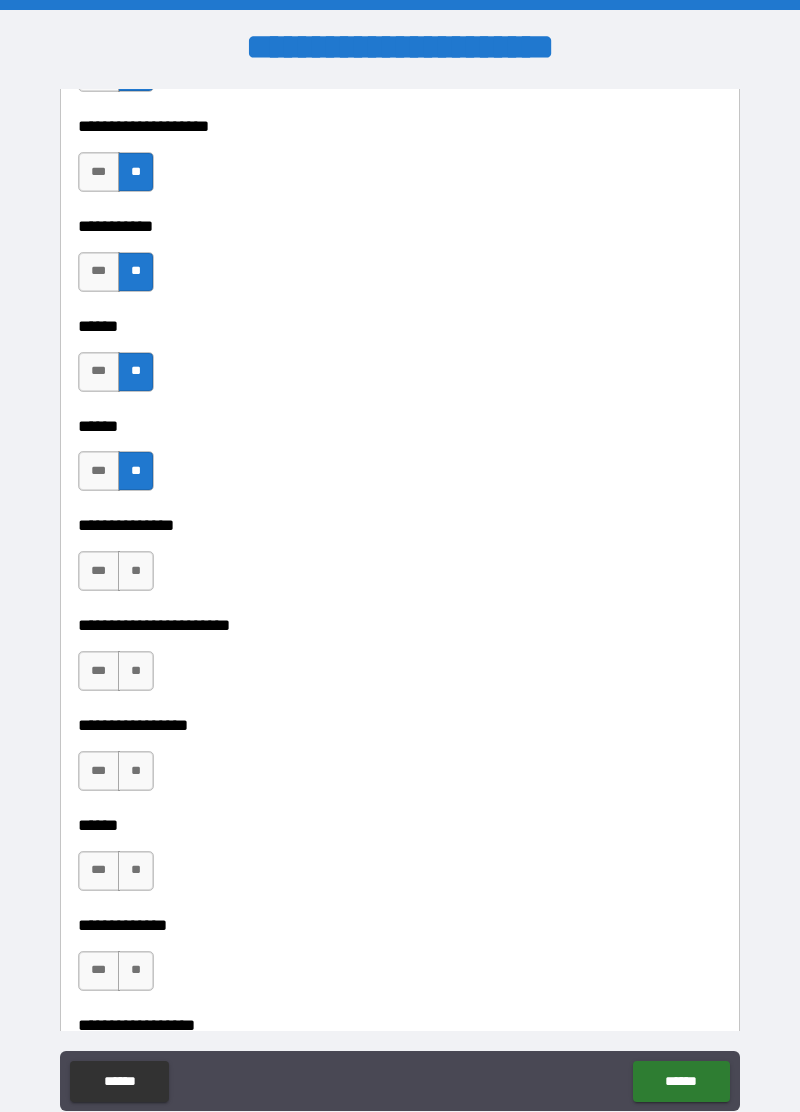 scroll, scrollTop: 2809, scrollLeft: 0, axis: vertical 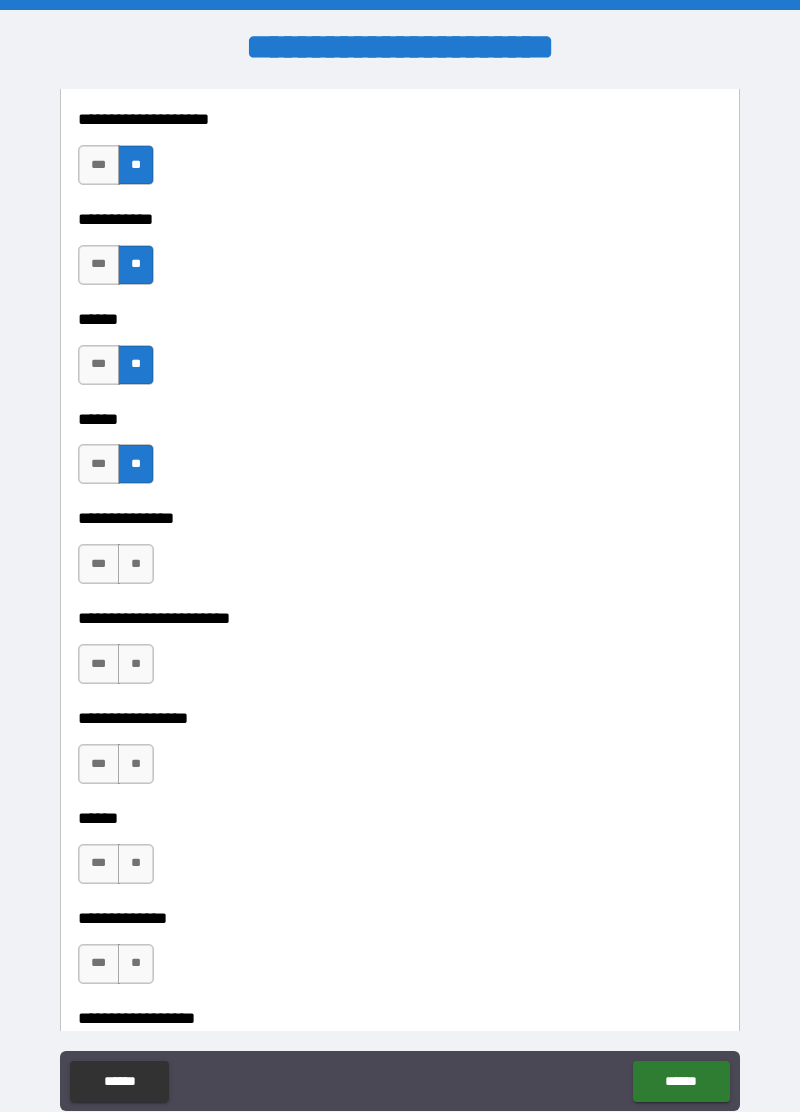 click on "**" at bounding box center (136, 564) 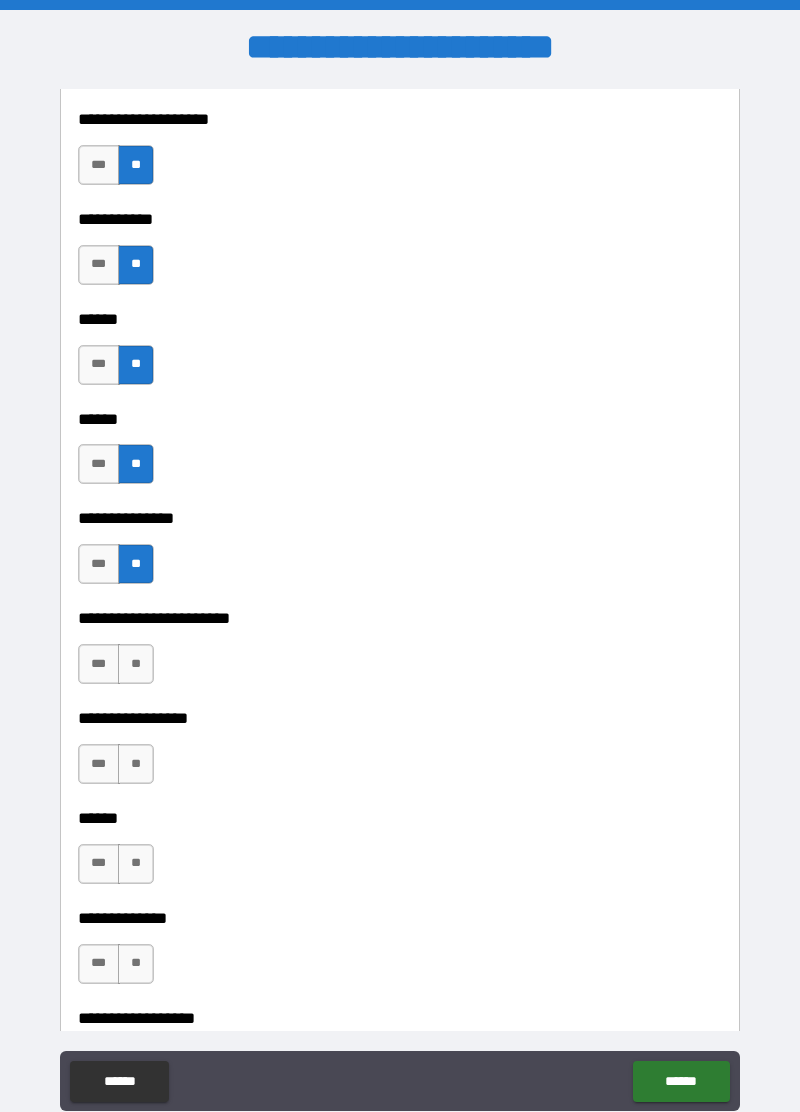 click on "**" at bounding box center (136, 664) 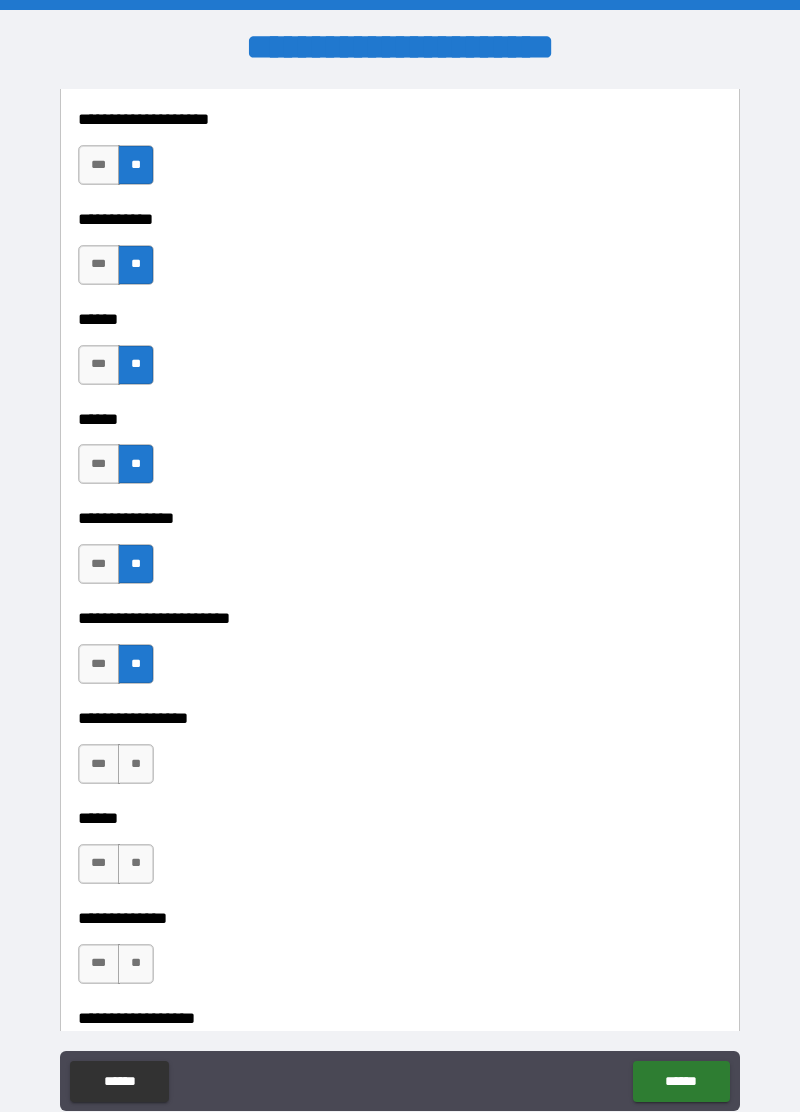 click on "**" at bounding box center [136, 764] 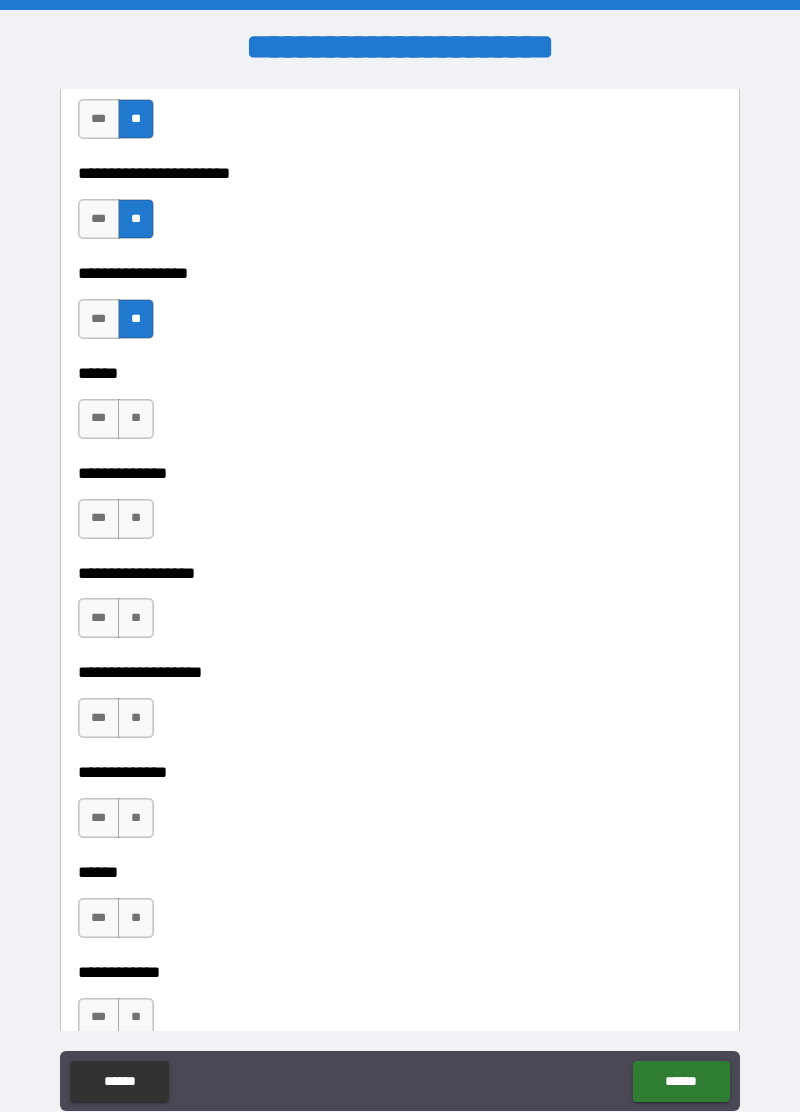 scroll, scrollTop: 3267, scrollLeft: 0, axis: vertical 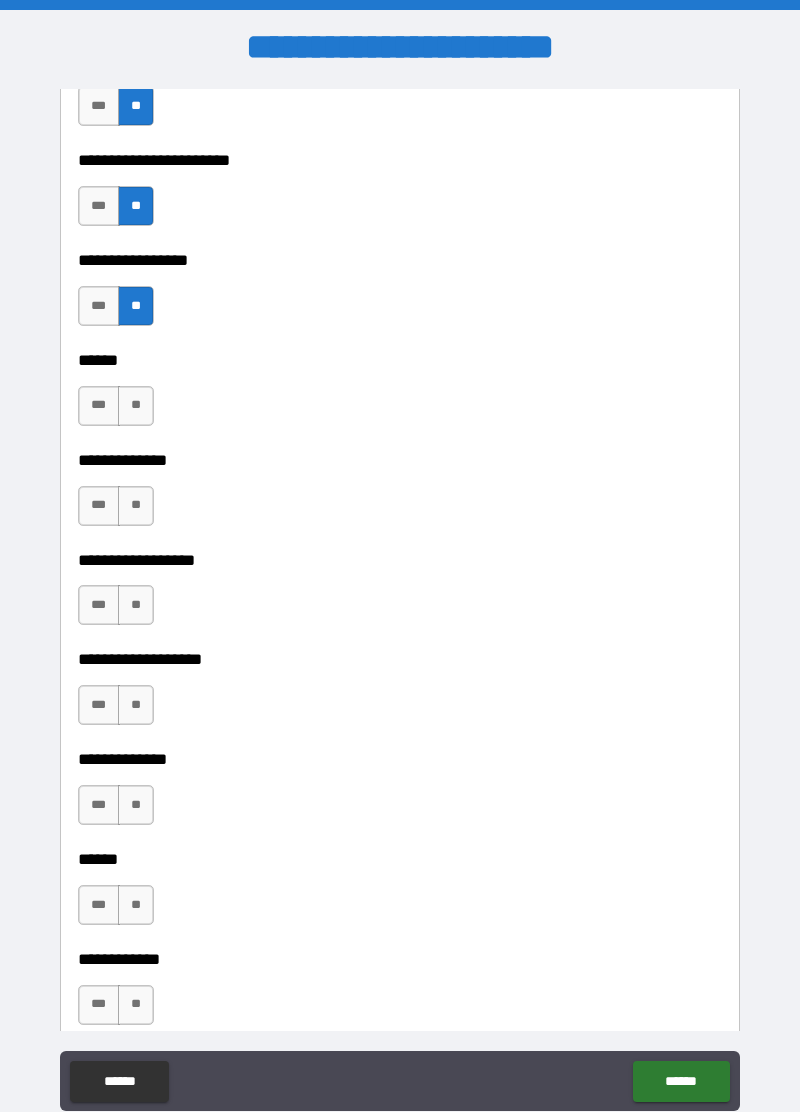 click on "**" at bounding box center [136, 406] 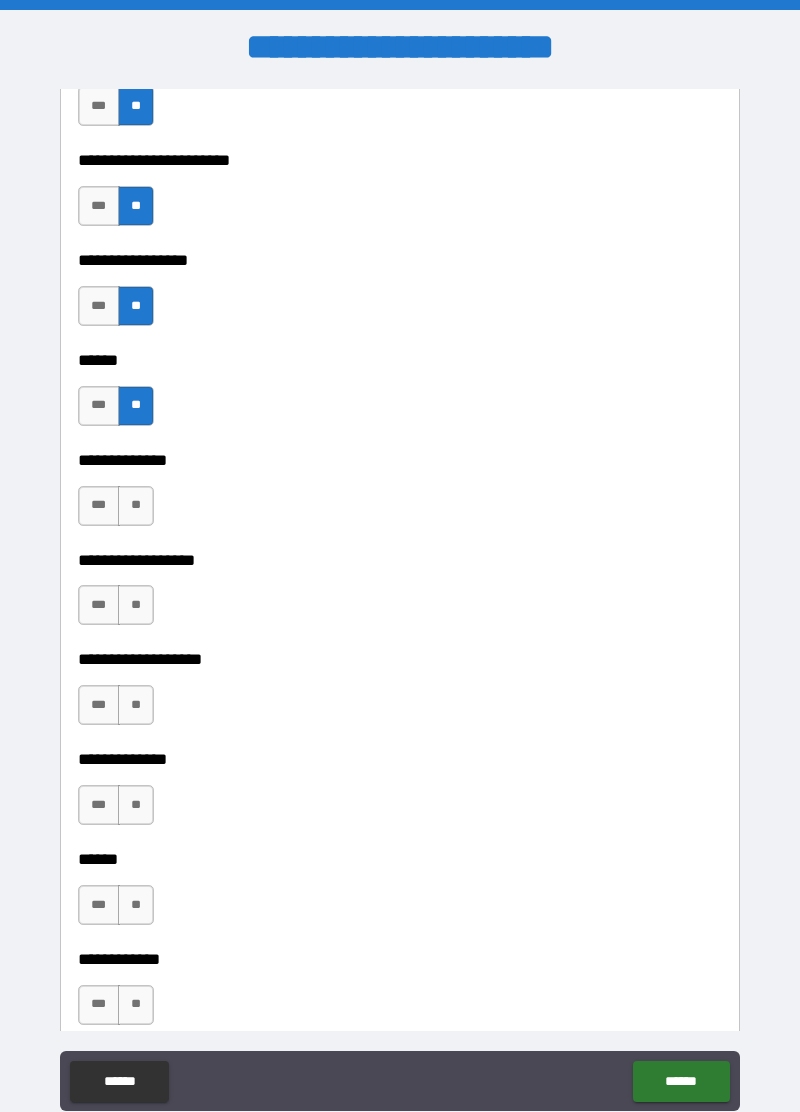 click on "**" at bounding box center (136, 506) 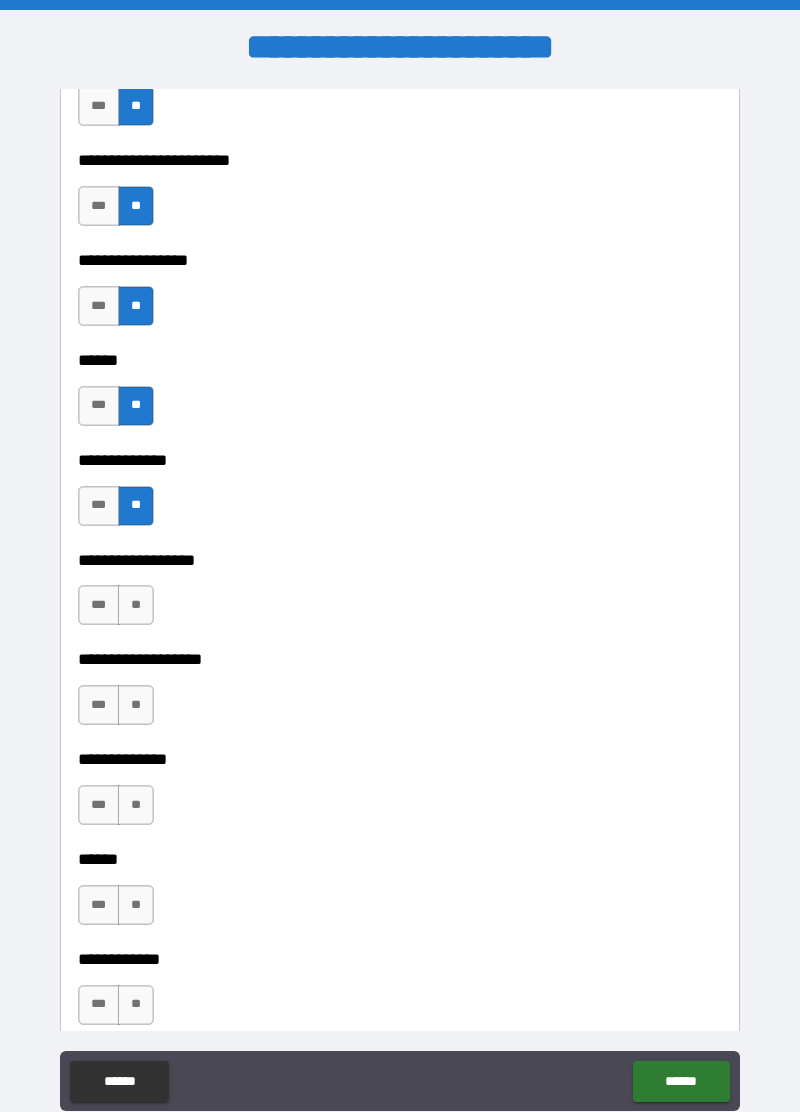 click on "**" at bounding box center [136, 605] 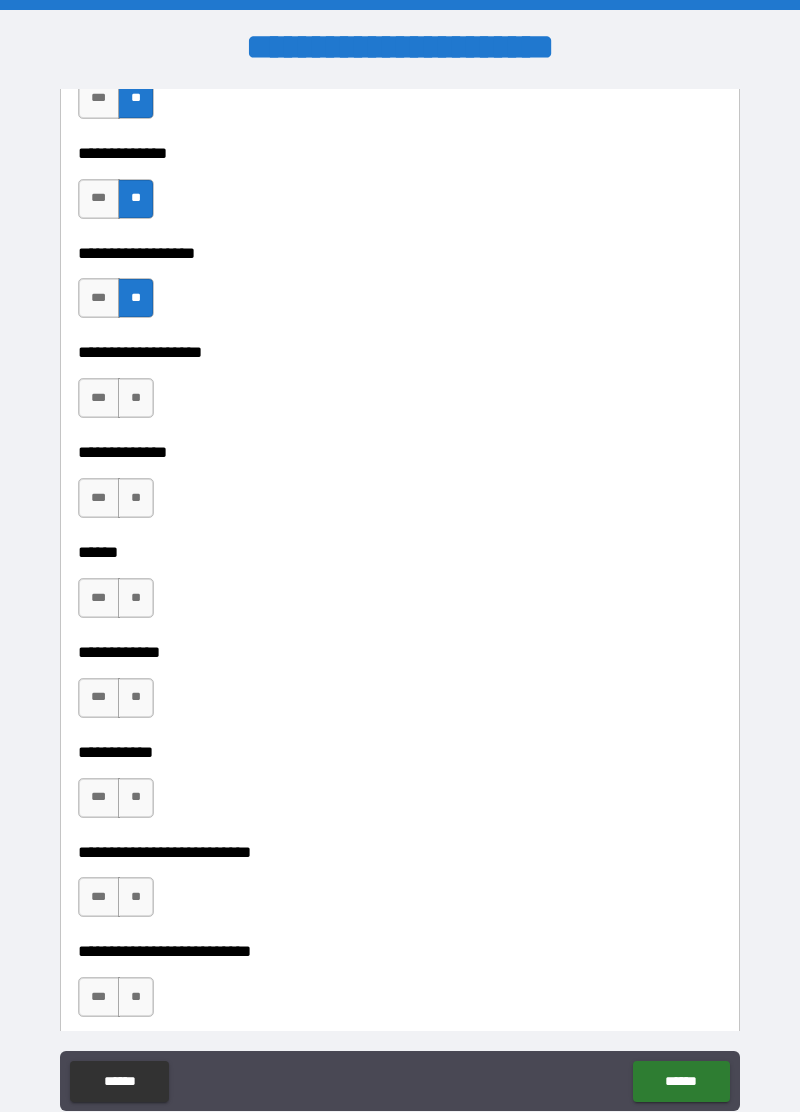 scroll, scrollTop: 3578, scrollLeft: 0, axis: vertical 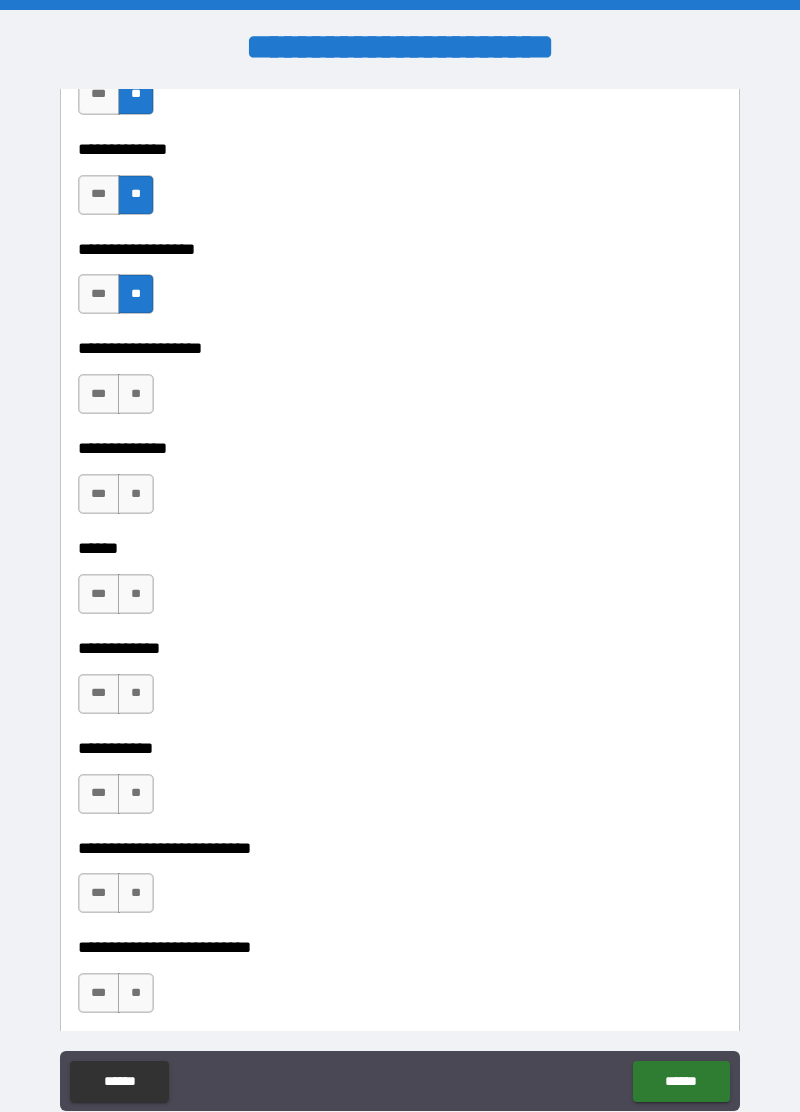 click on "**" at bounding box center (136, 394) 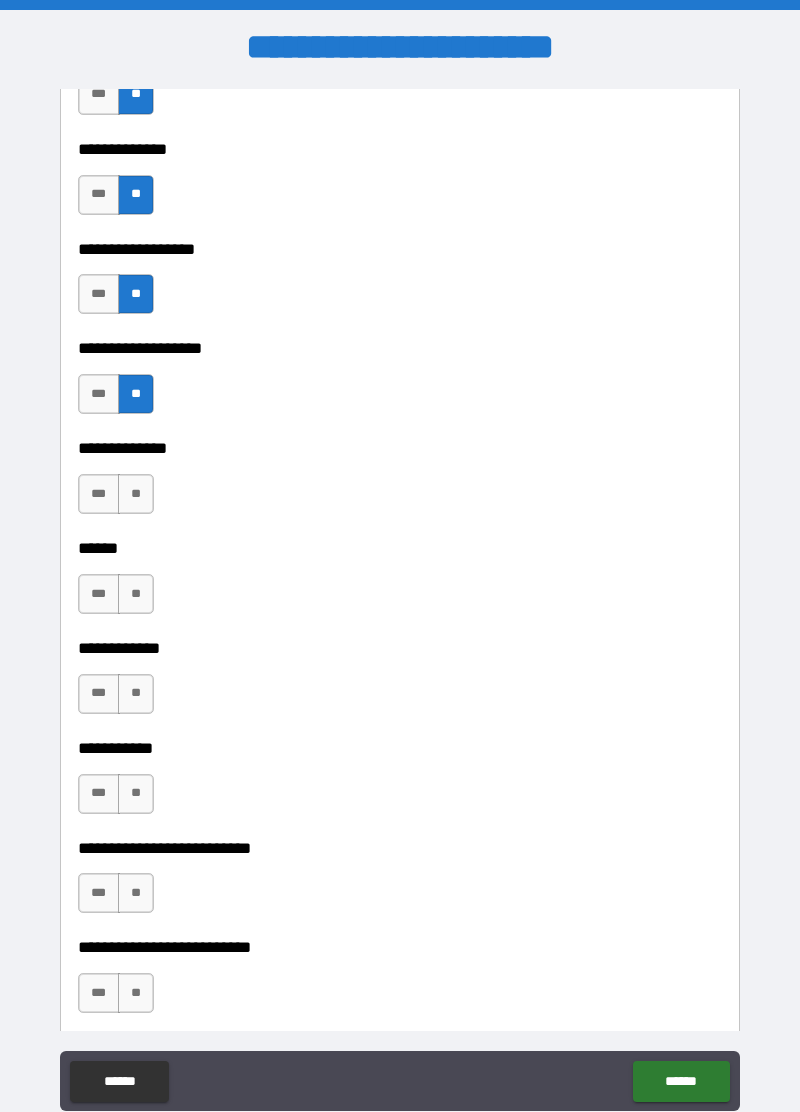 click on "**" at bounding box center (136, 494) 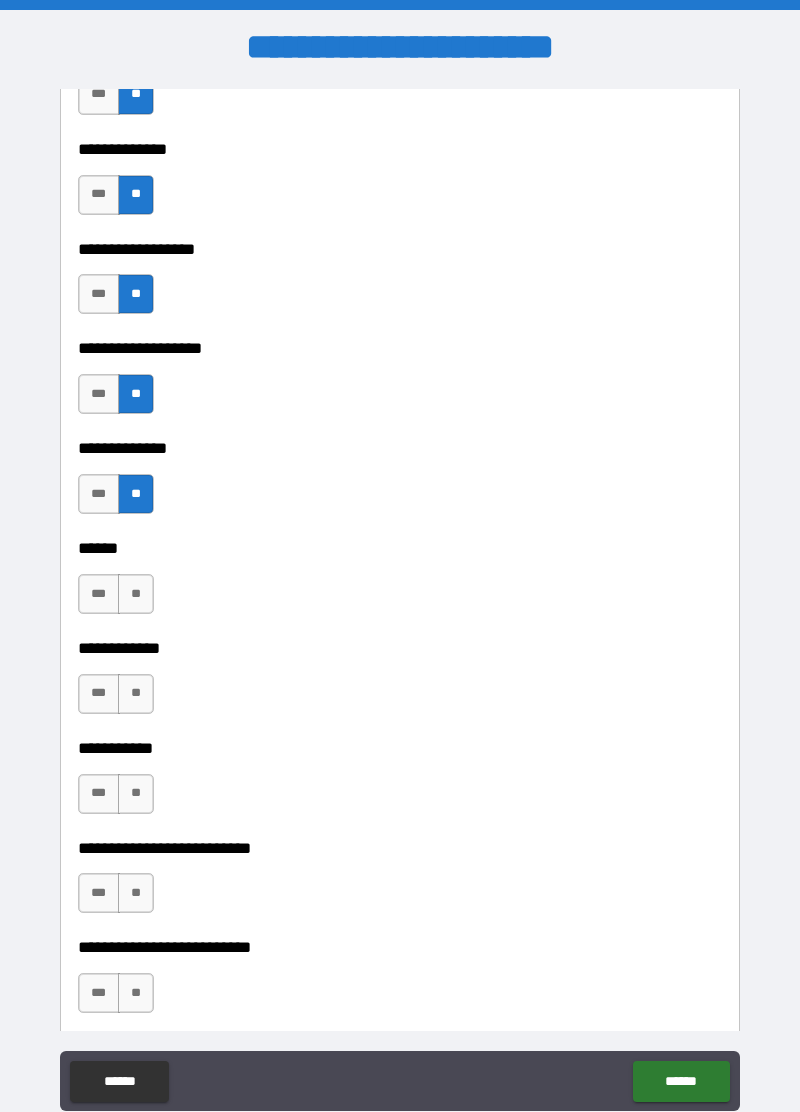 click on "**" at bounding box center [136, 594] 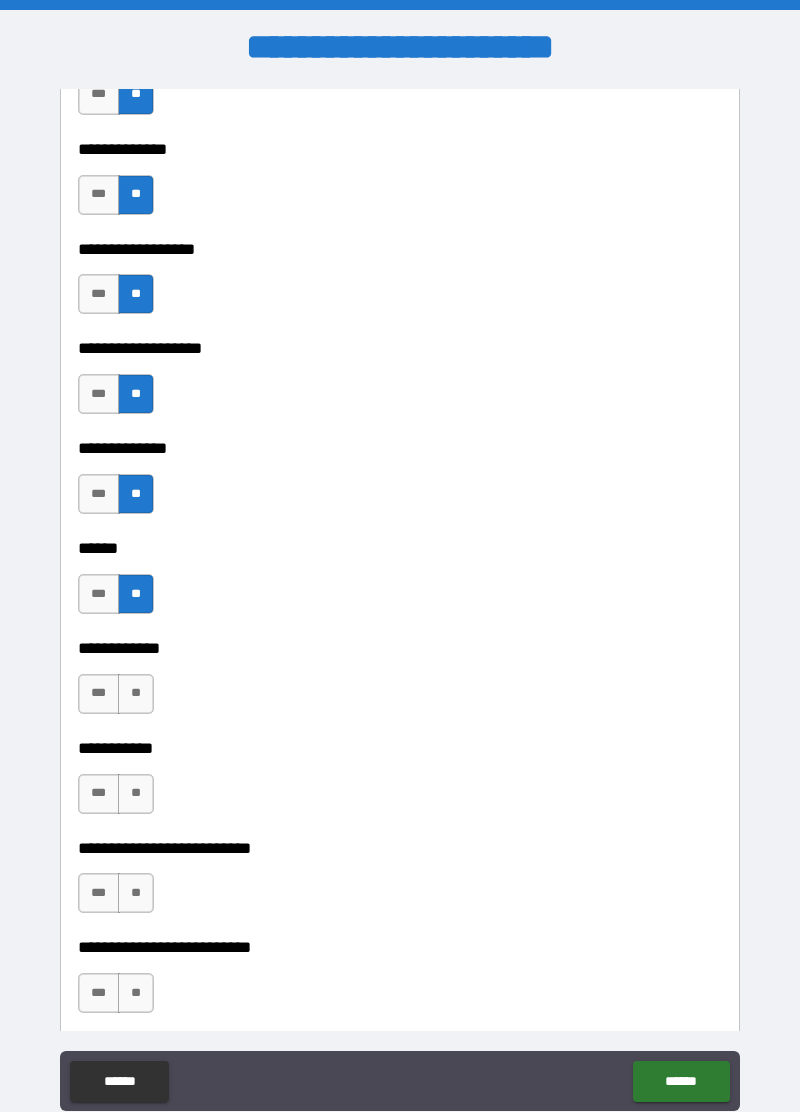 click on "**" at bounding box center (136, 694) 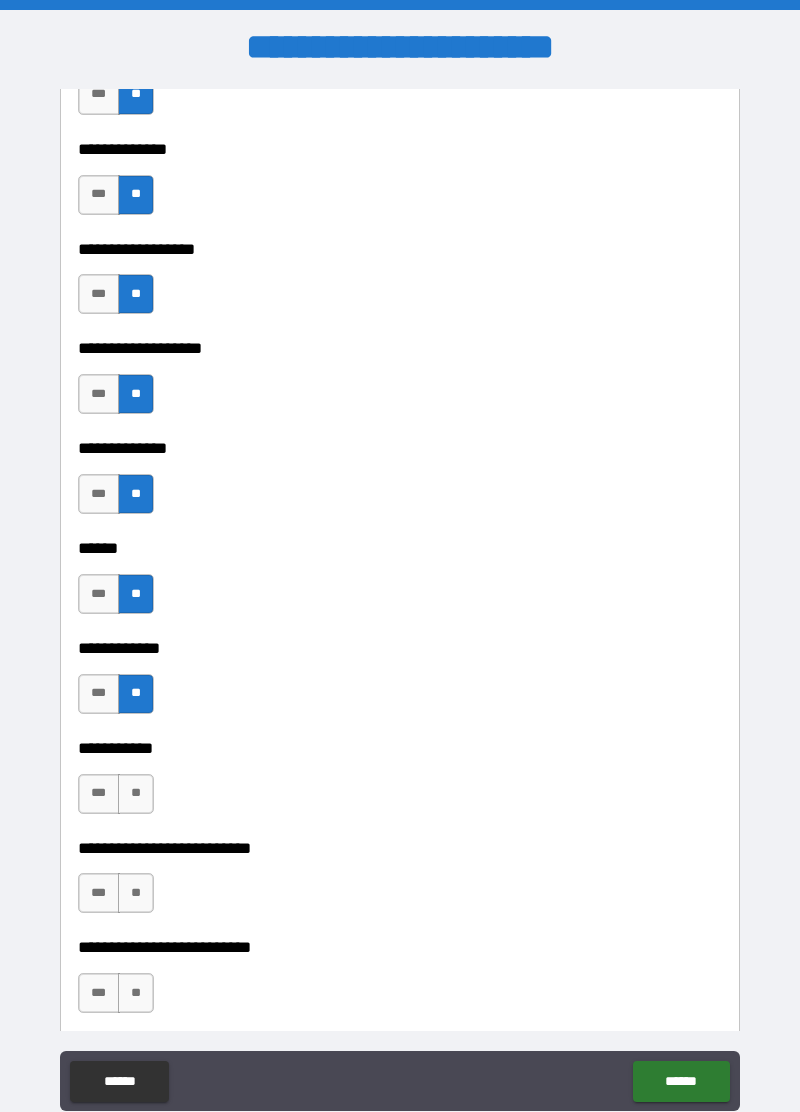 click on "**" at bounding box center [136, 794] 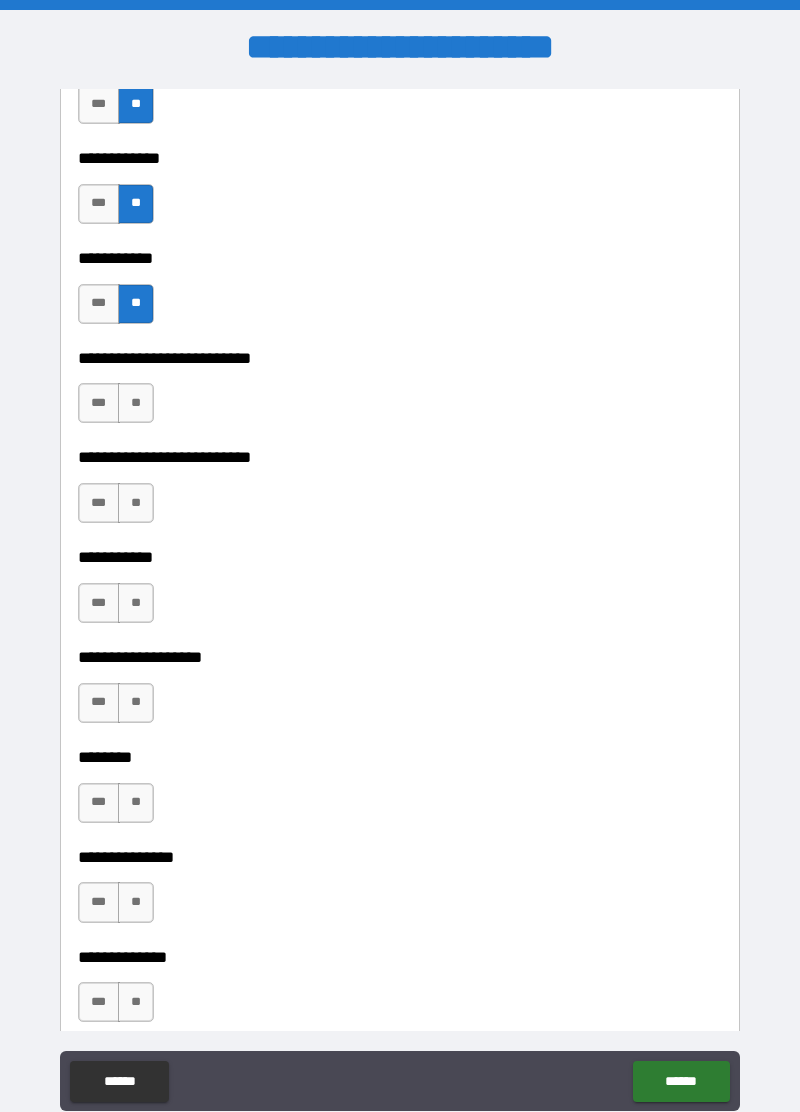 scroll, scrollTop: 4079, scrollLeft: 0, axis: vertical 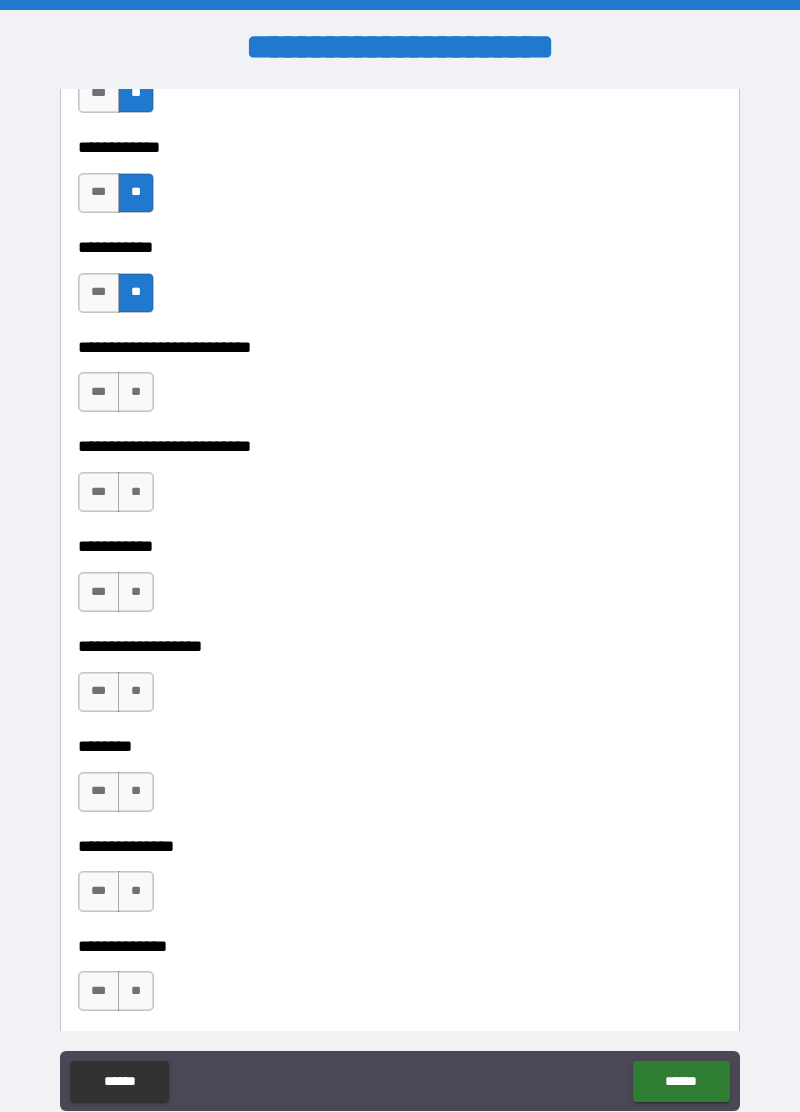 click on "**" at bounding box center [136, 392] 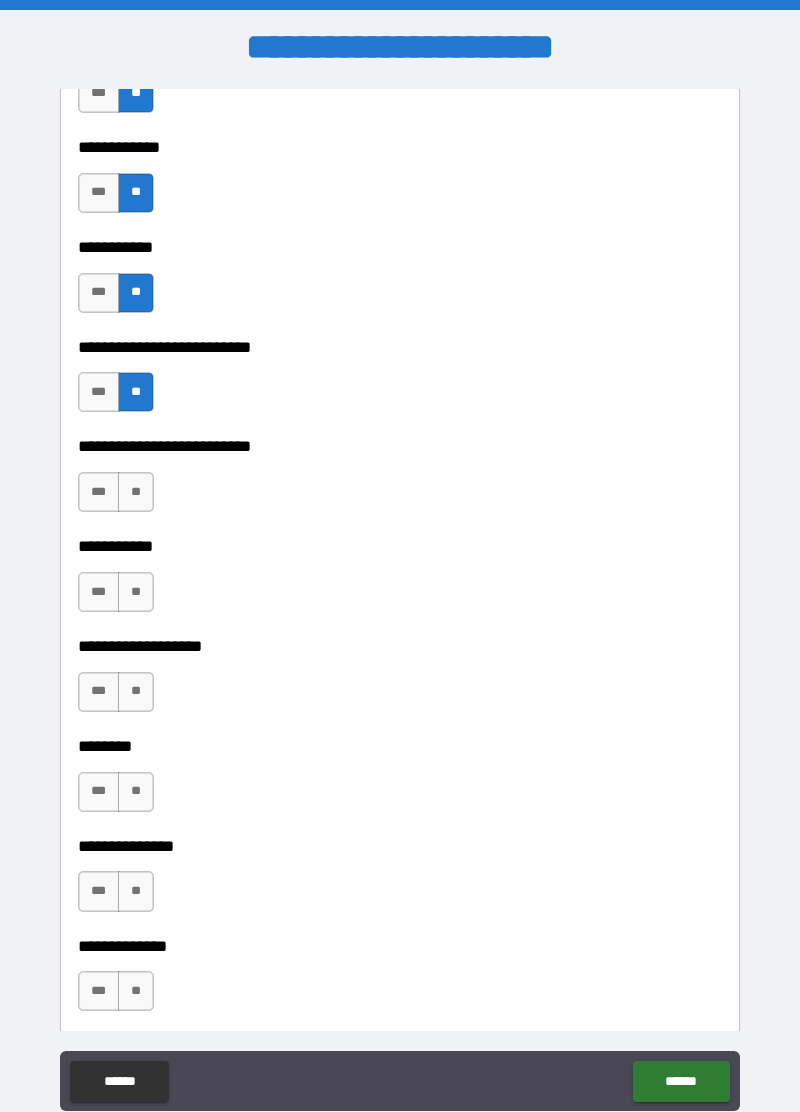 click on "**" at bounding box center (136, 492) 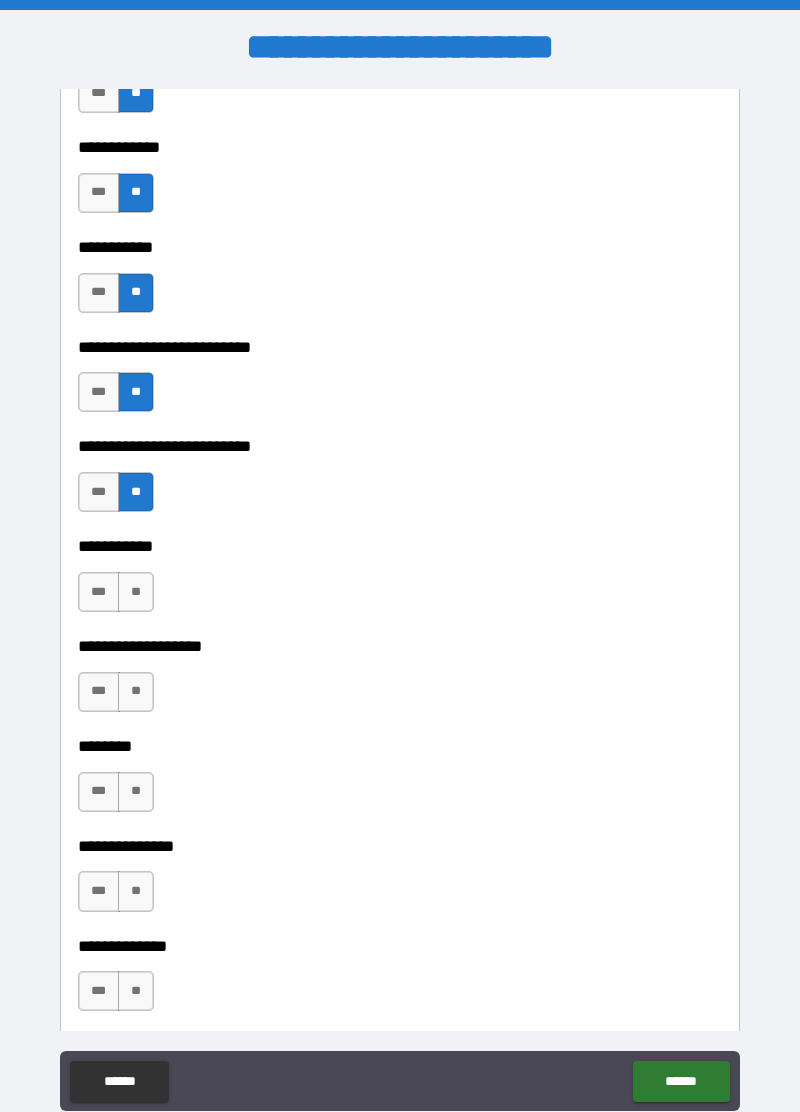 click on "**" at bounding box center (136, 592) 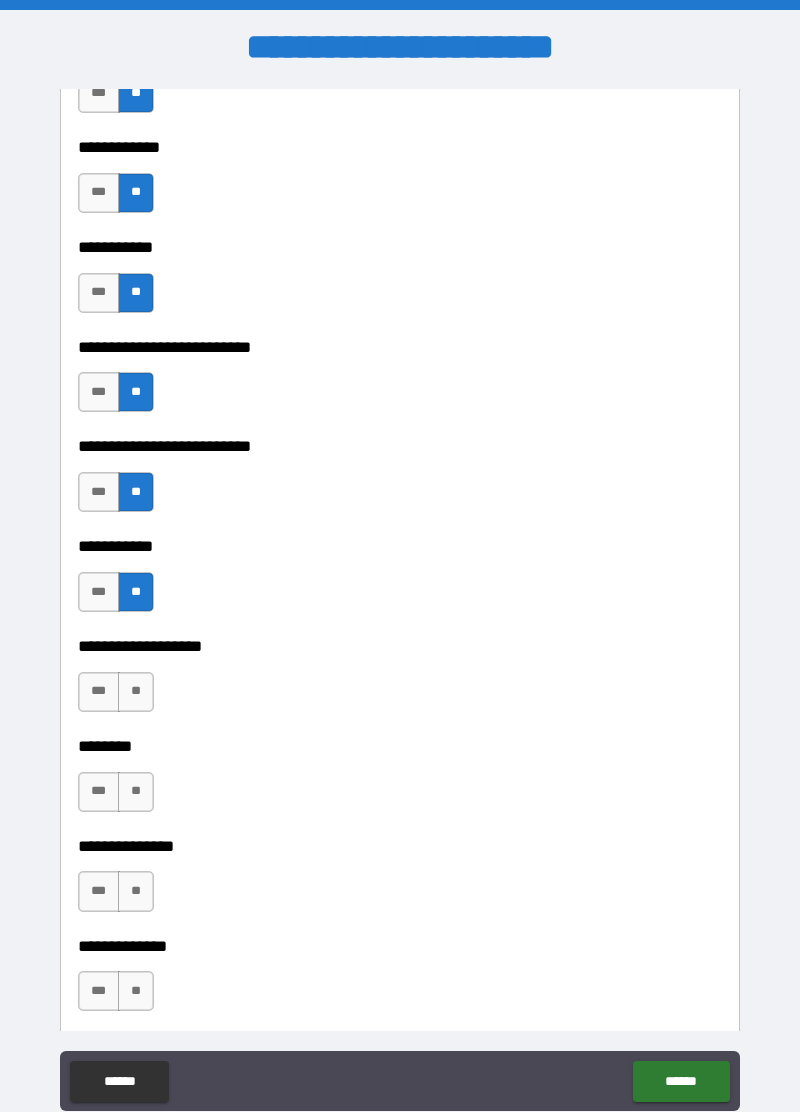 click on "**" at bounding box center (136, 692) 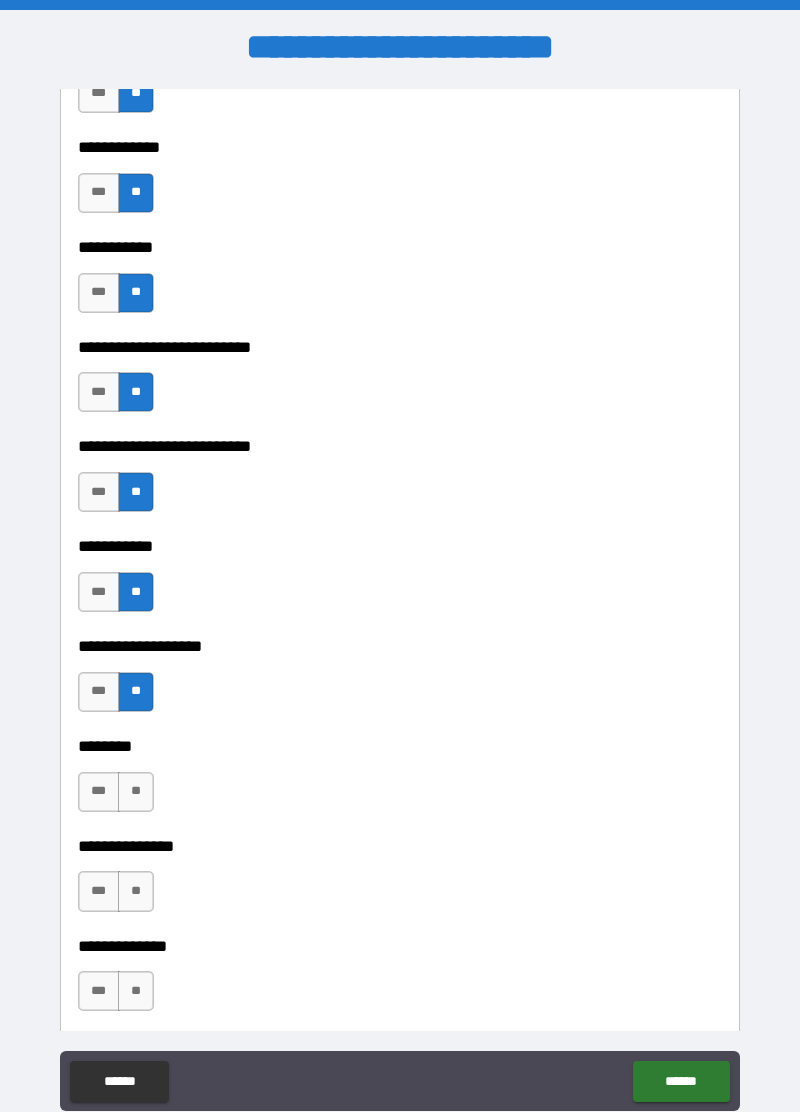 click on "**" at bounding box center (136, 792) 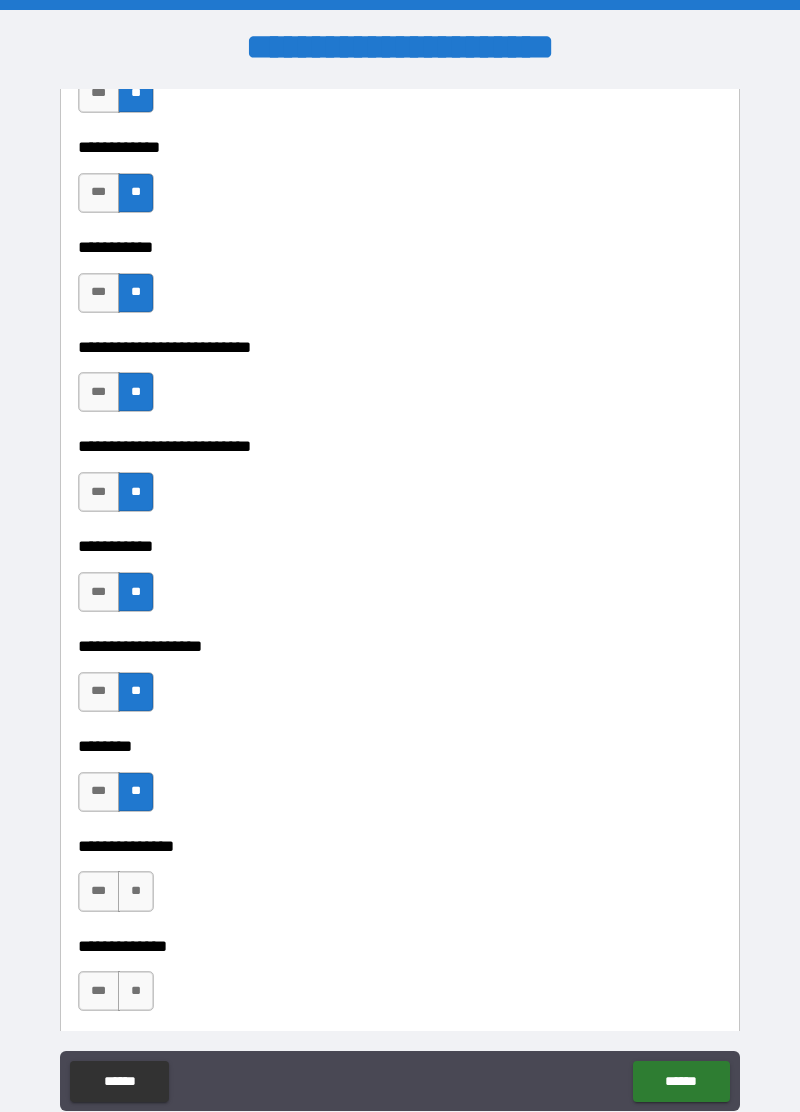 click on "**" at bounding box center (136, 891) 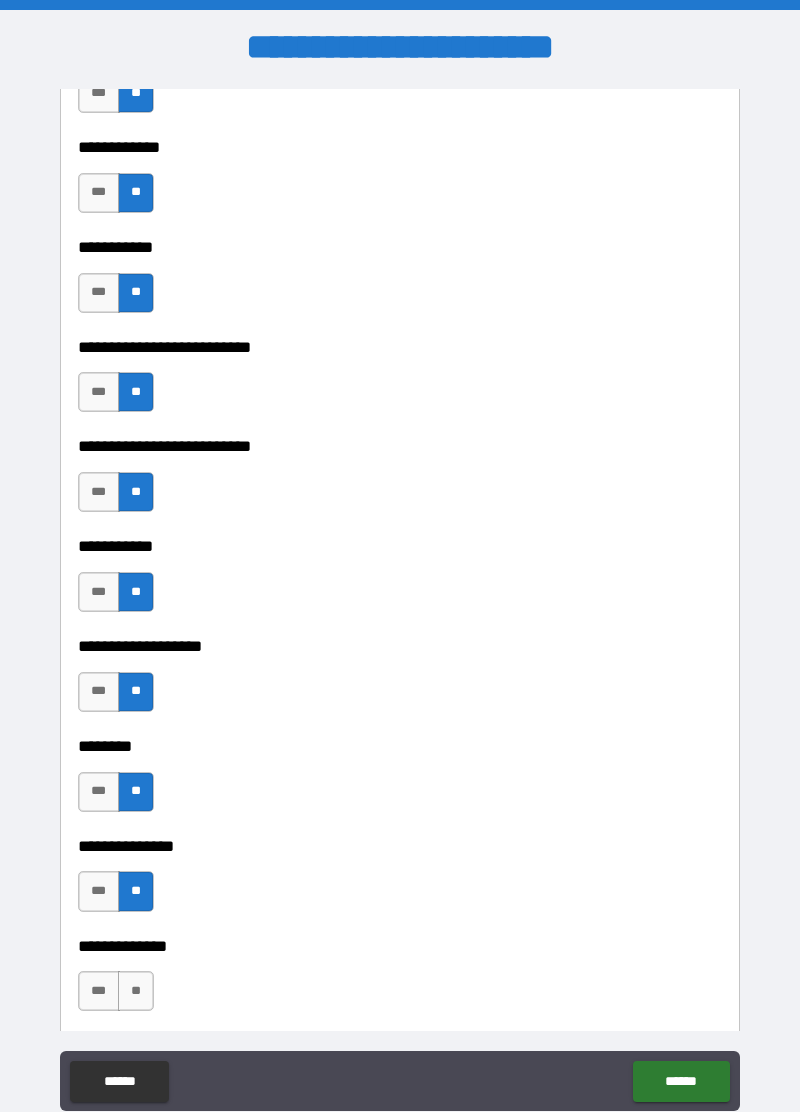 click on "**" at bounding box center [136, 991] 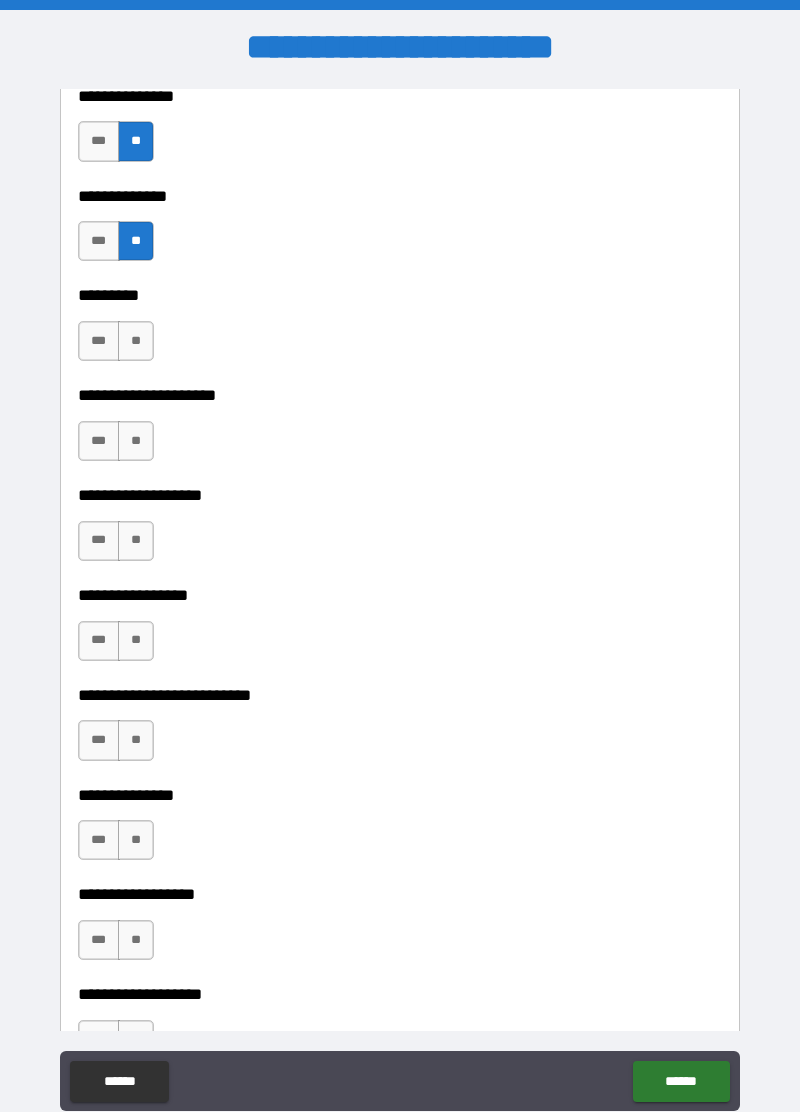 scroll, scrollTop: 4833, scrollLeft: 0, axis: vertical 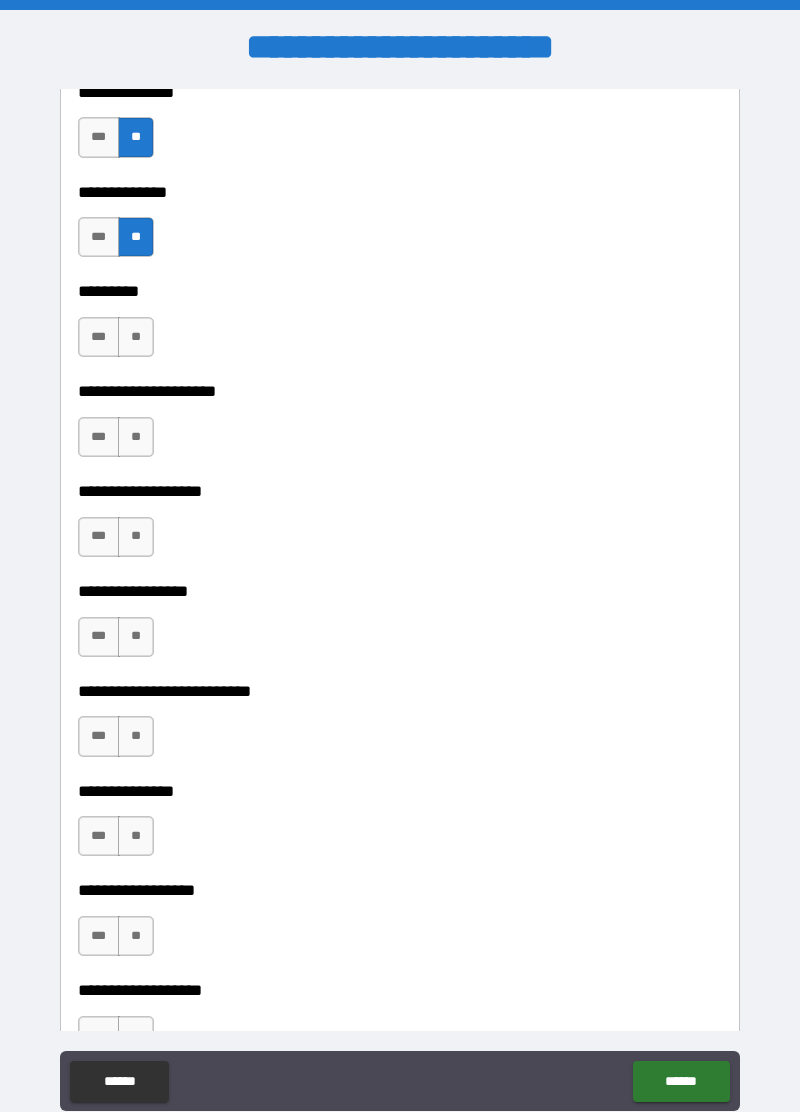 click on "**" at bounding box center [136, 337] 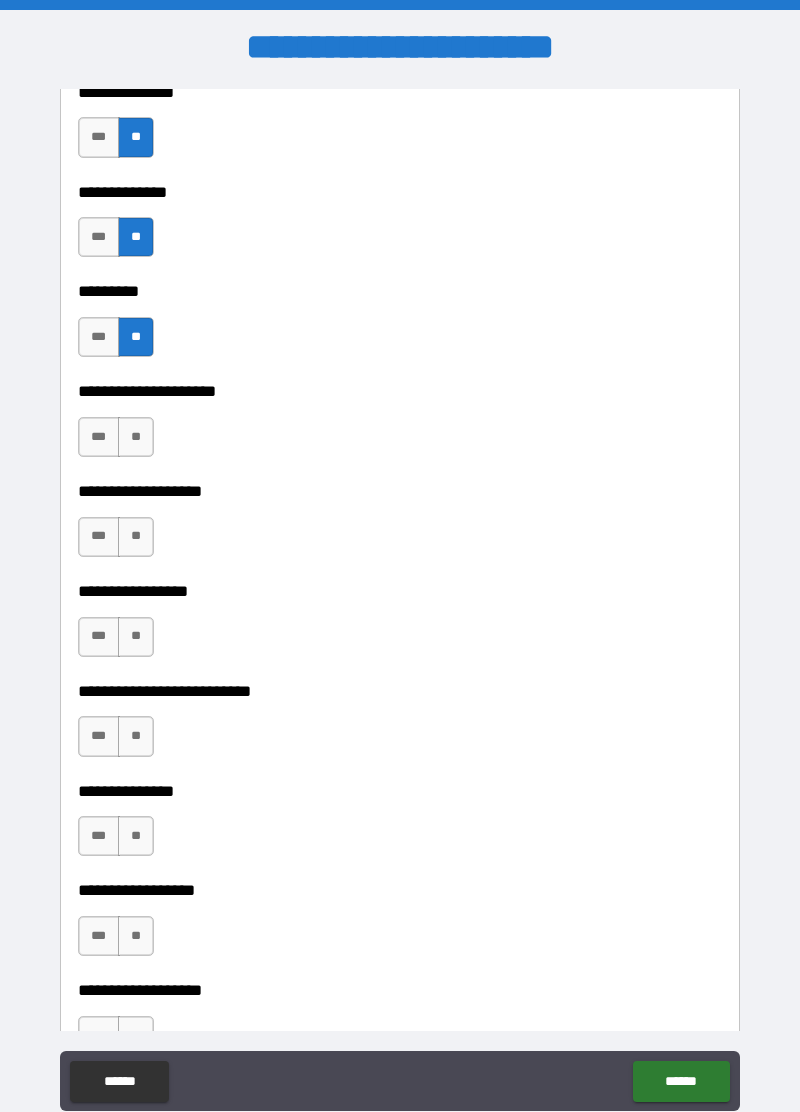 click on "**" at bounding box center [136, 437] 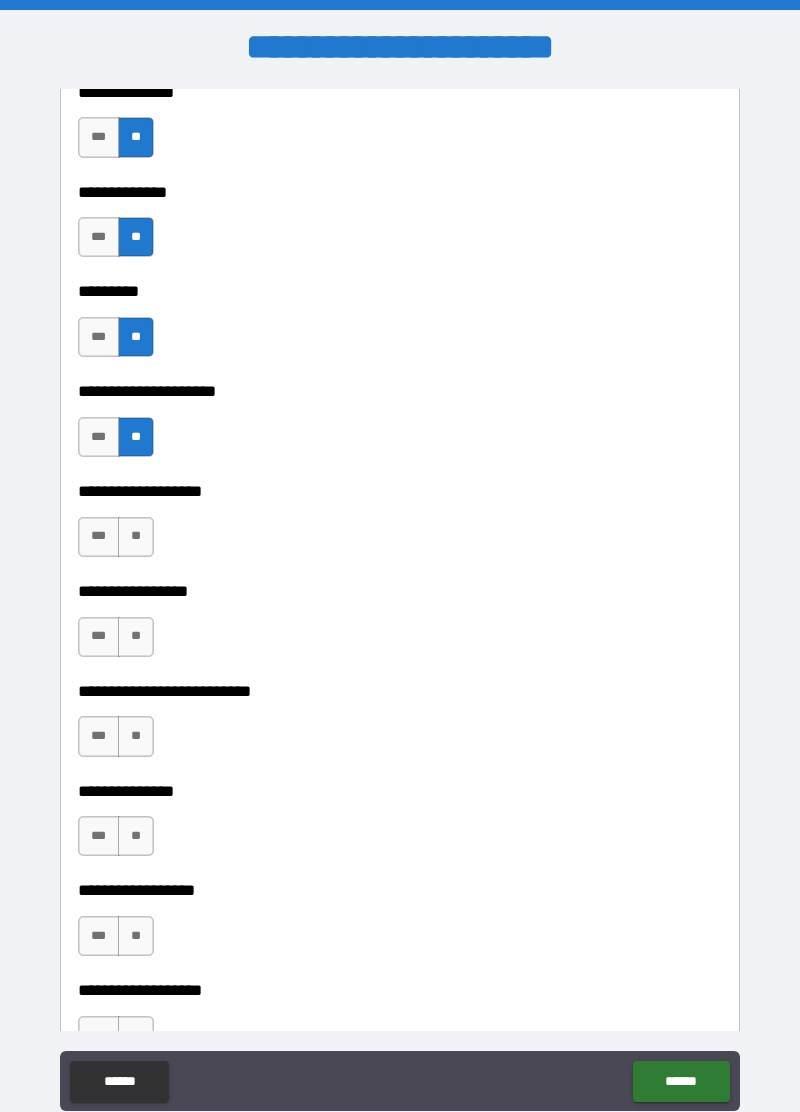 click on "**" at bounding box center [136, 537] 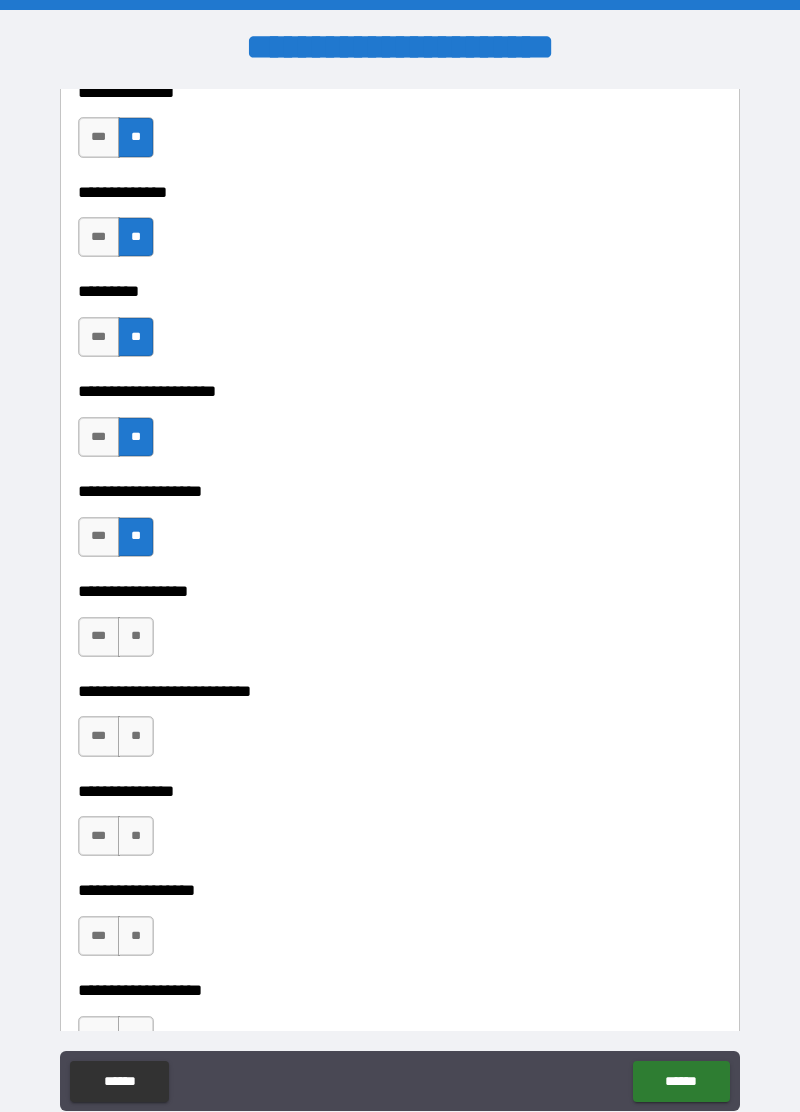 click on "**" at bounding box center [136, 637] 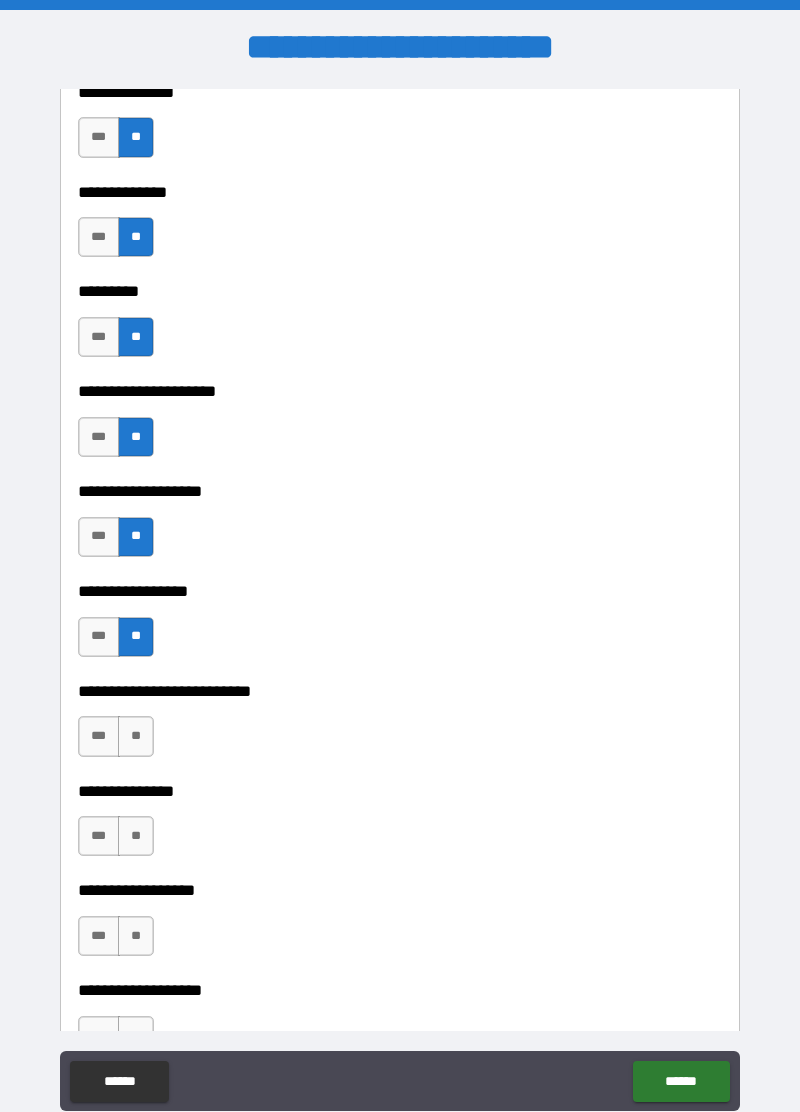 click on "**" at bounding box center [136, 736] 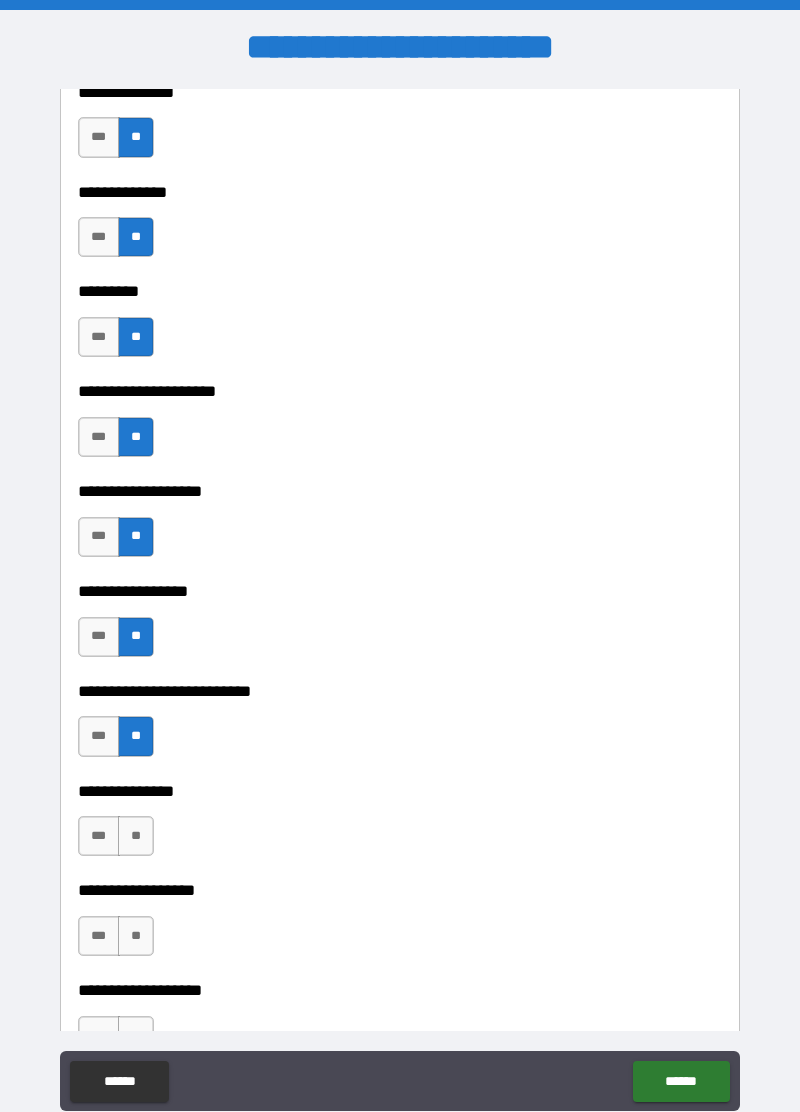click on "**" at bounding box center [136, 836] 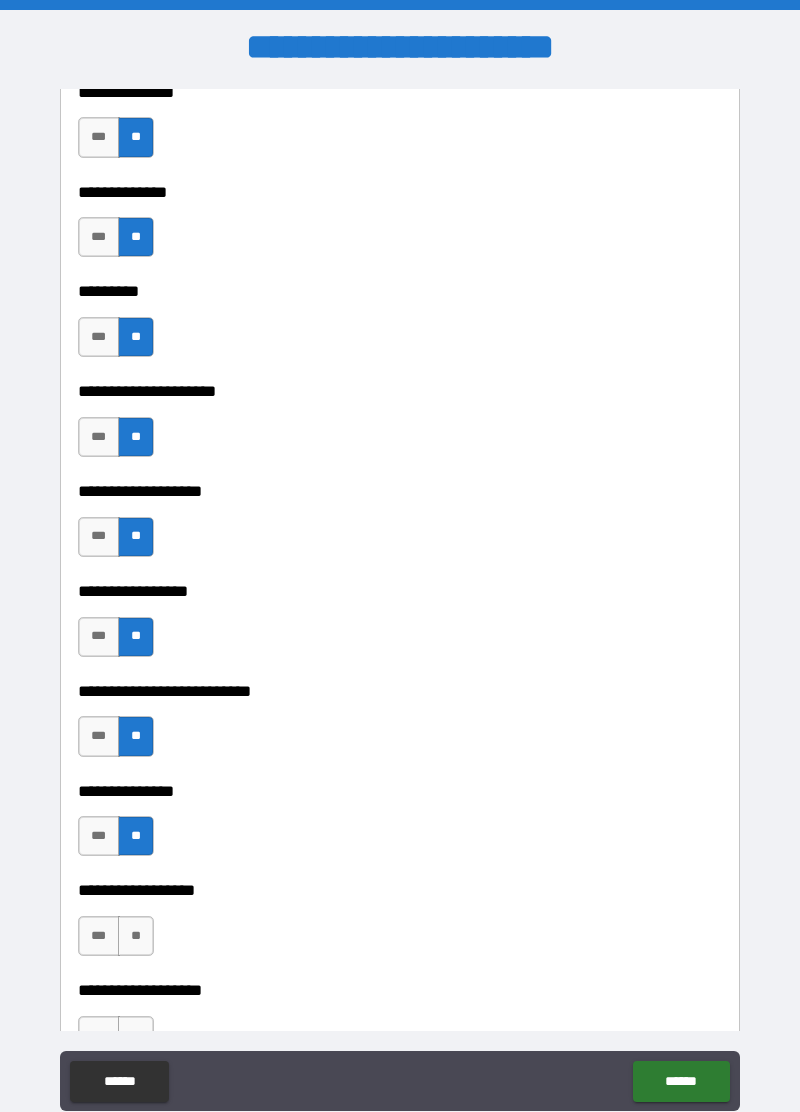 click on "**" at bounding box center (136, 936) 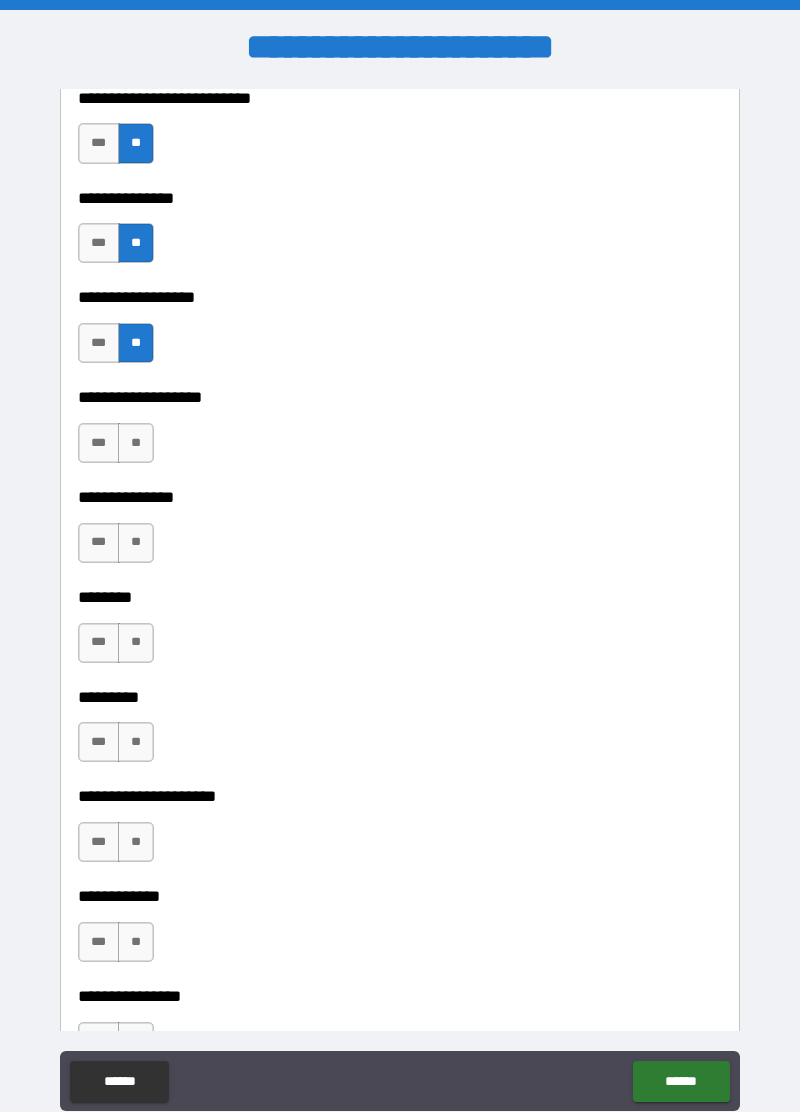 scroll, scrollTop: 5442, scrollLeft: 0, axis: vertical 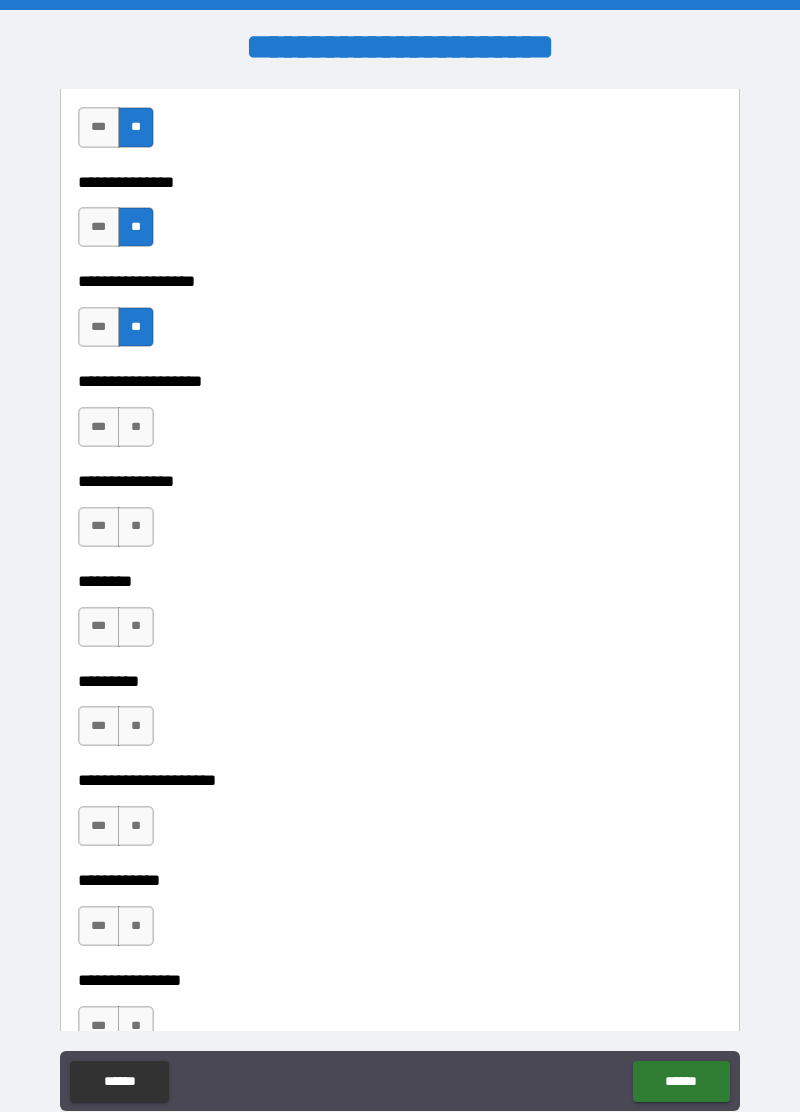 click on "***" at bounding box center [99, 427] 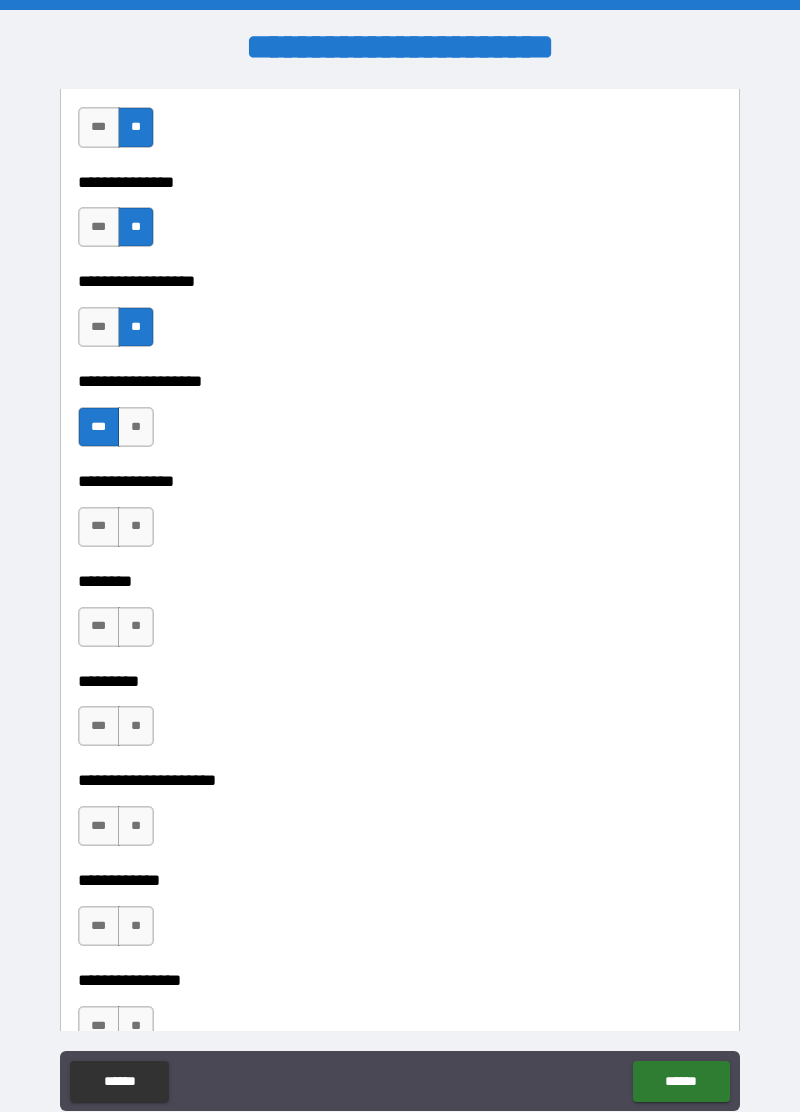 click on "***" at bounding box center (99, 427) 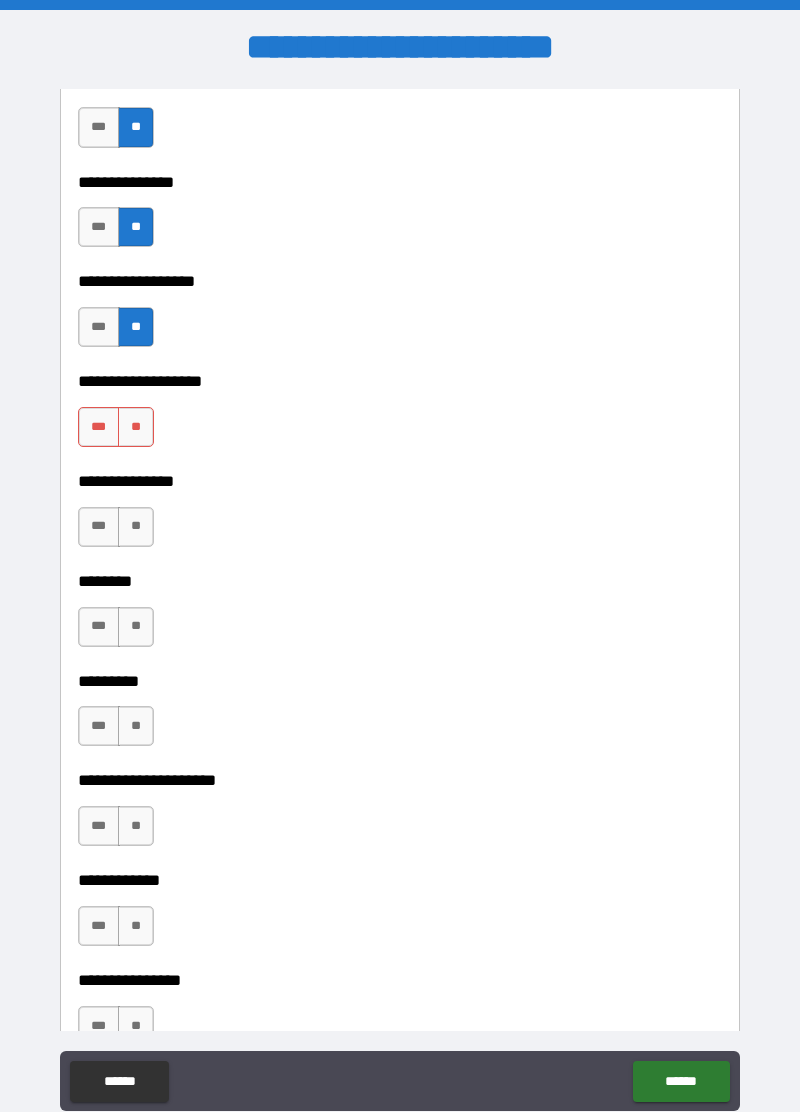 click on "***" at bounding box center [99, 427] 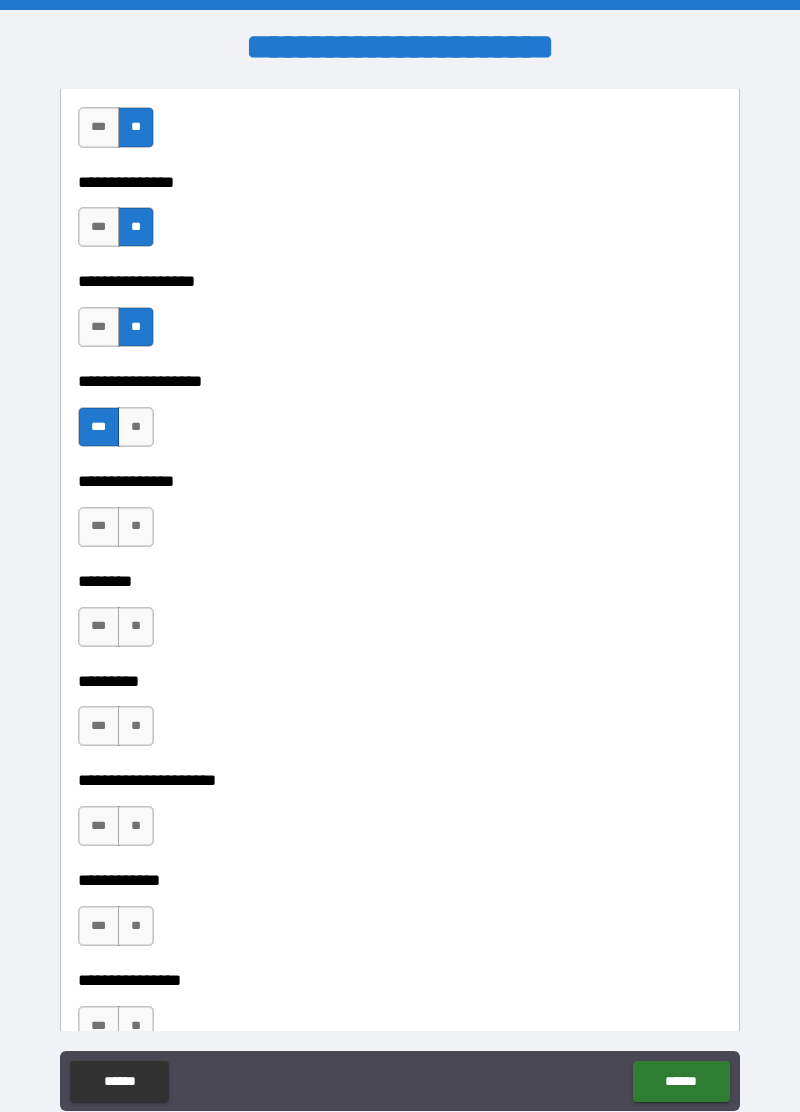 click on "**" at bounding box center (136, 527) 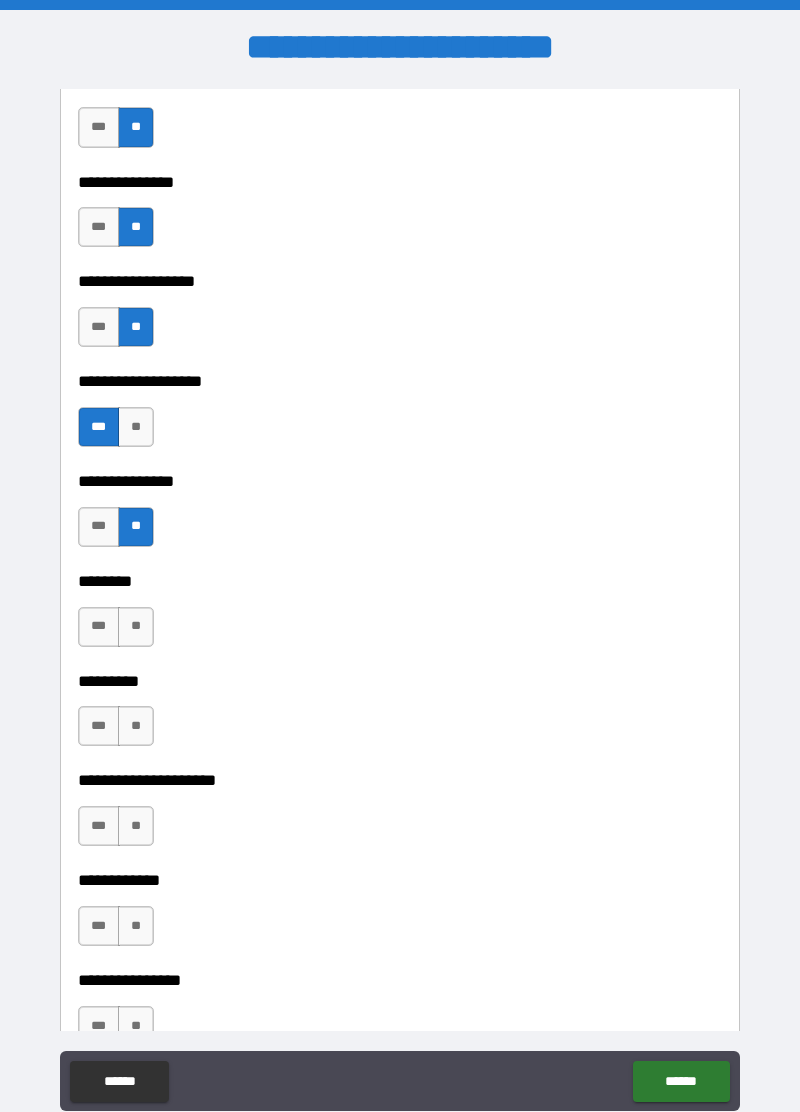 click on "**" at bounding box center (136, 627) 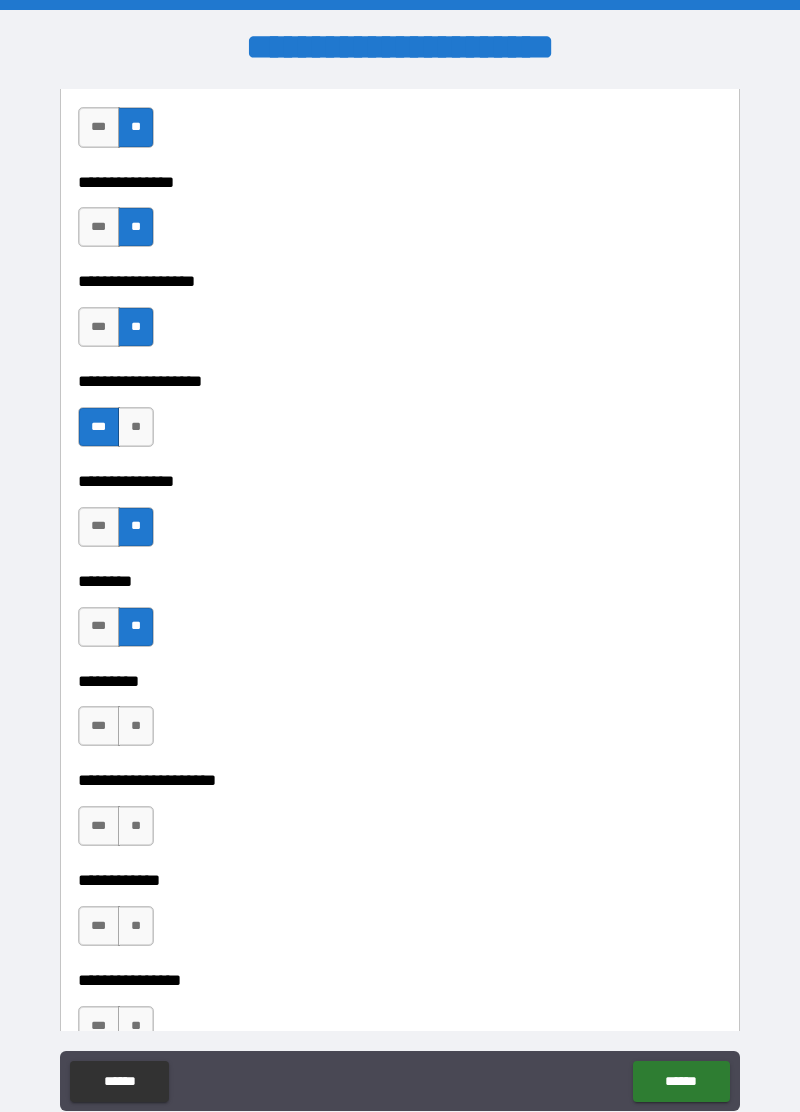 click on "**" at bounding box center [136, 726] 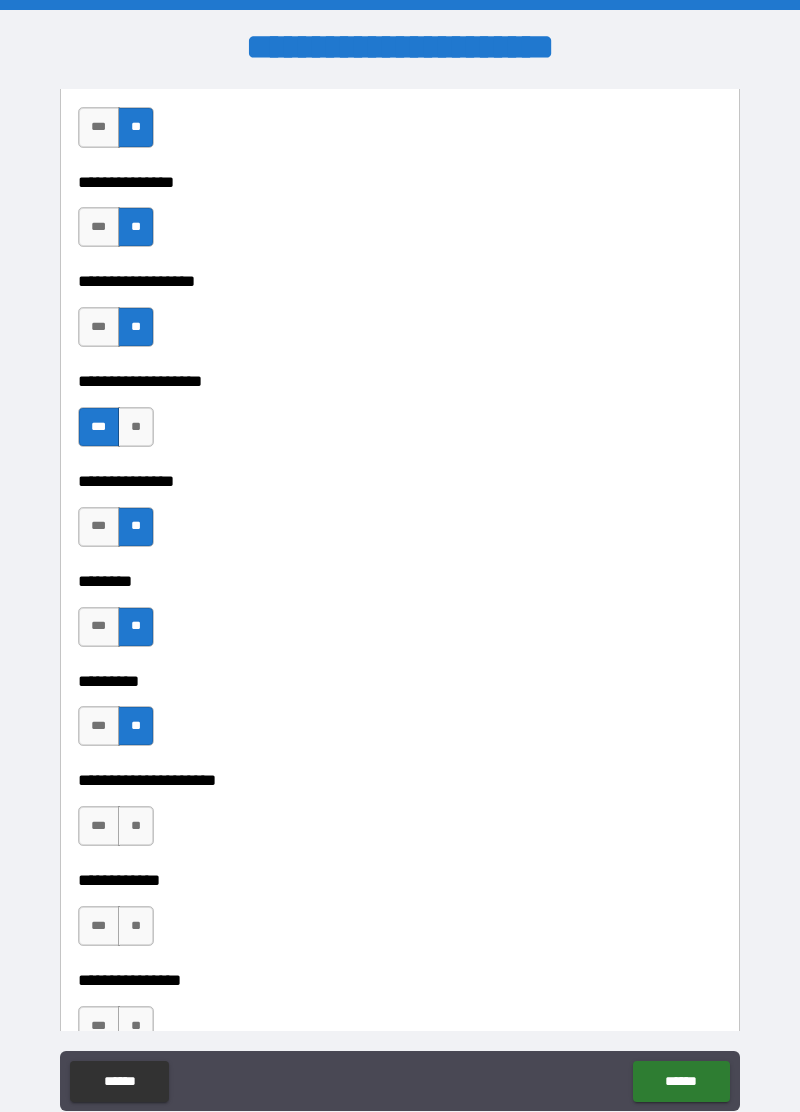 click on "**" at bounding box center [136, 826] 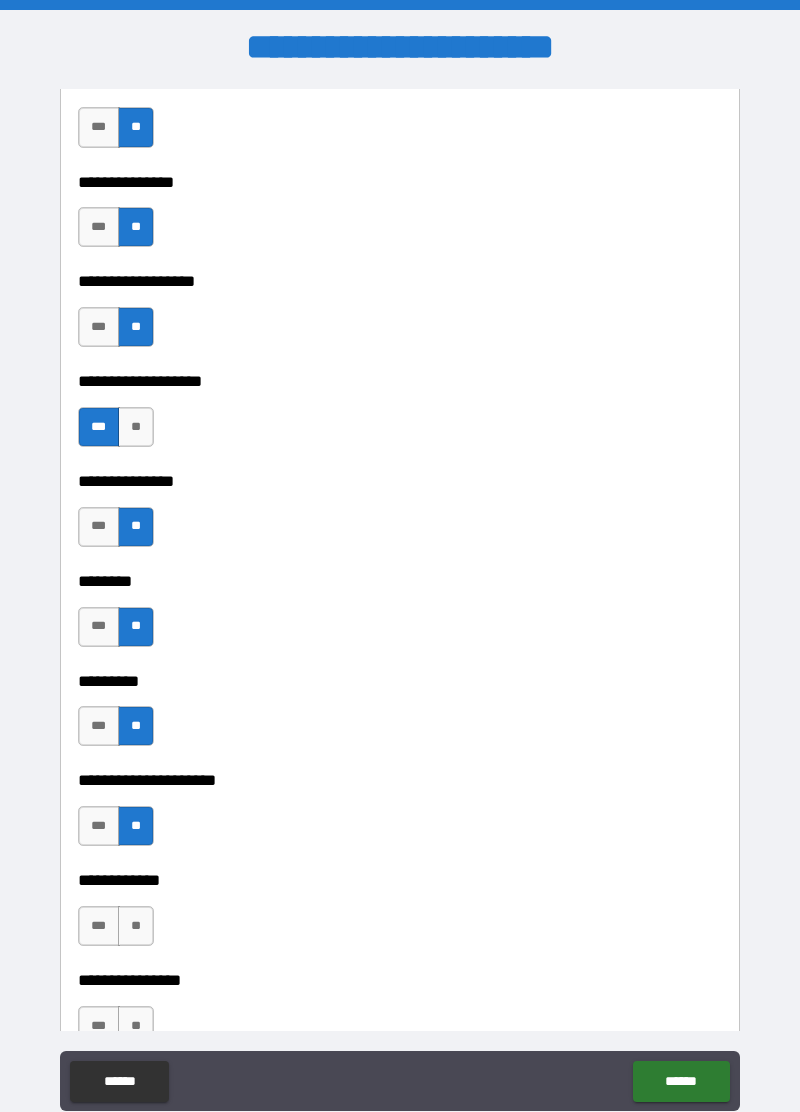 click on "**" at bounding box center (136, 926) 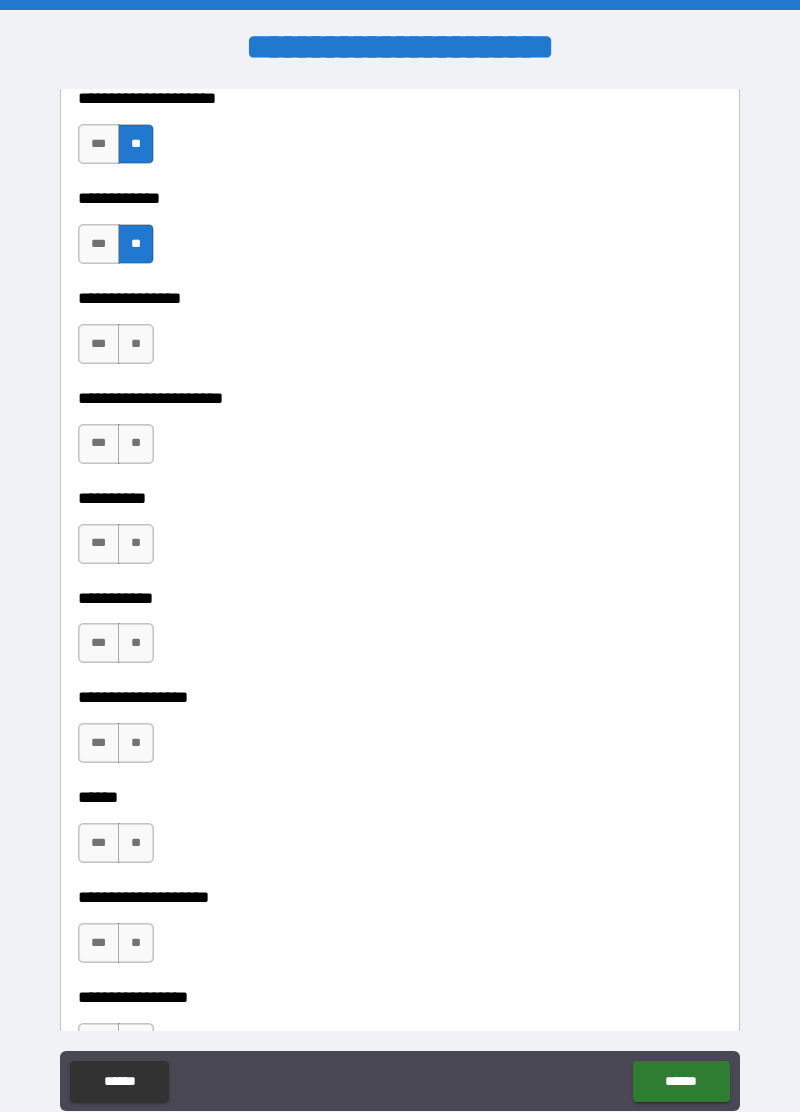 scroll, scrollTop: 6124, scrollLeft: 0, axis: vertical 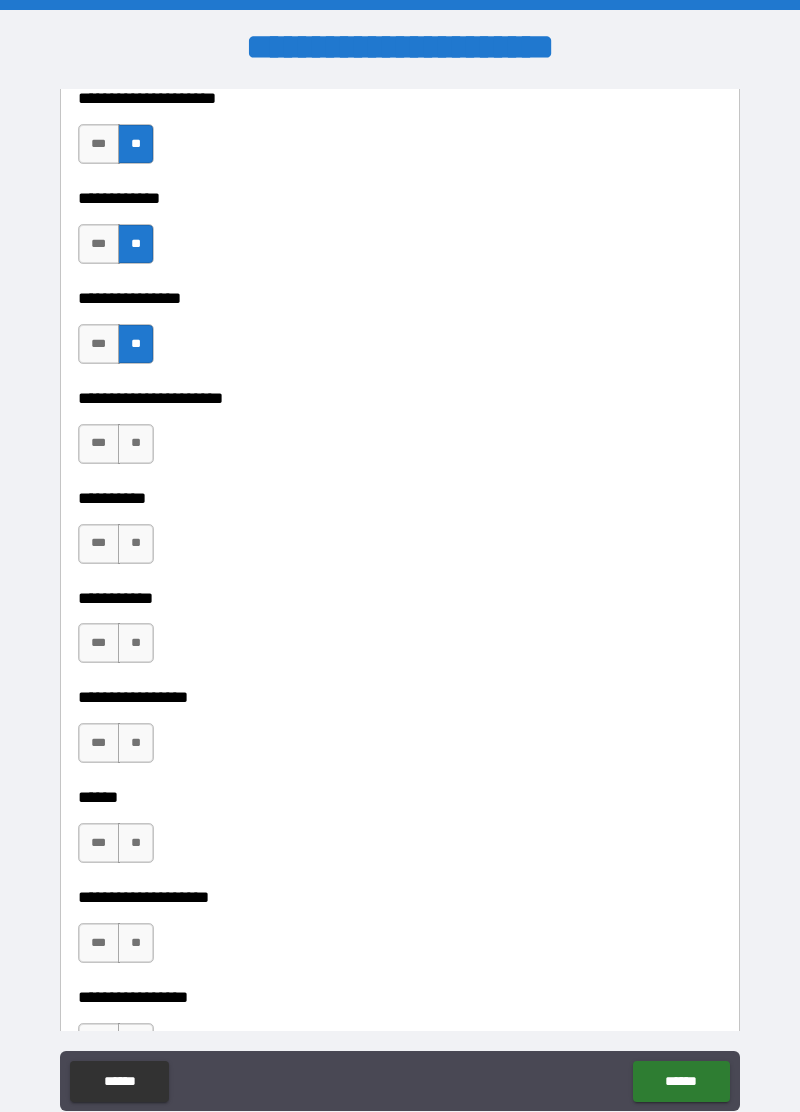 click on "**" at bounding box center (136, 444) 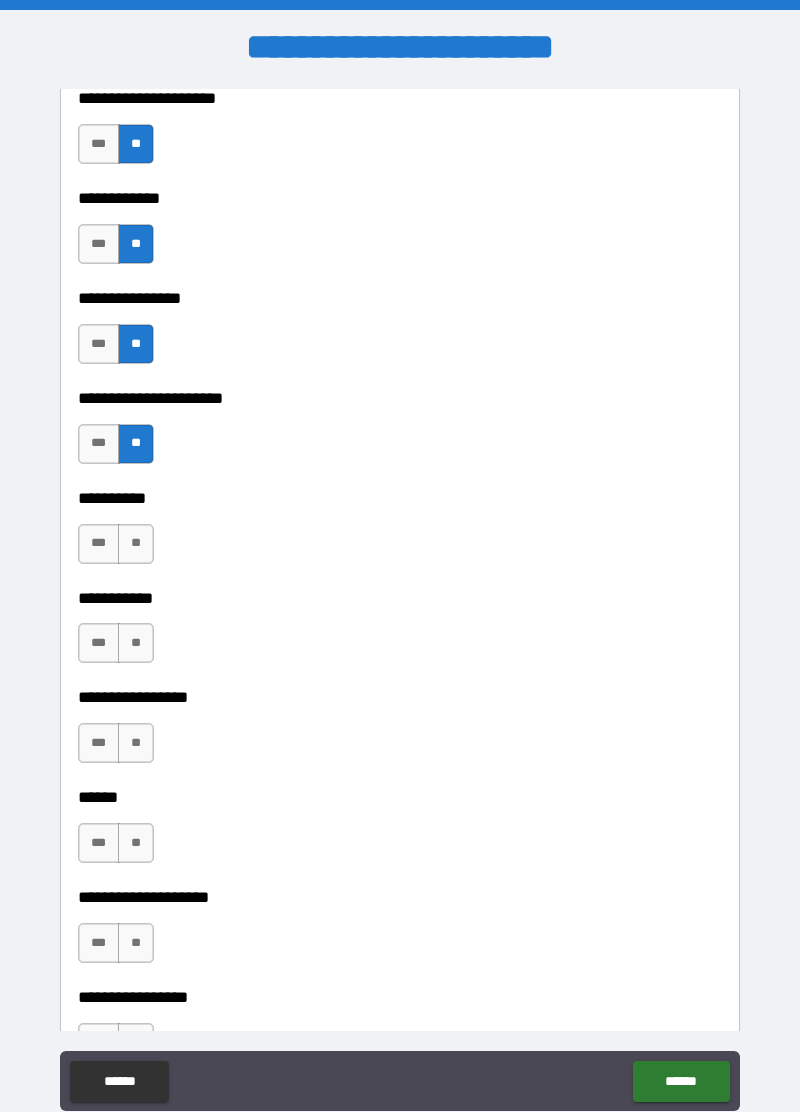 click on "**" at bounding box center (136, 544) 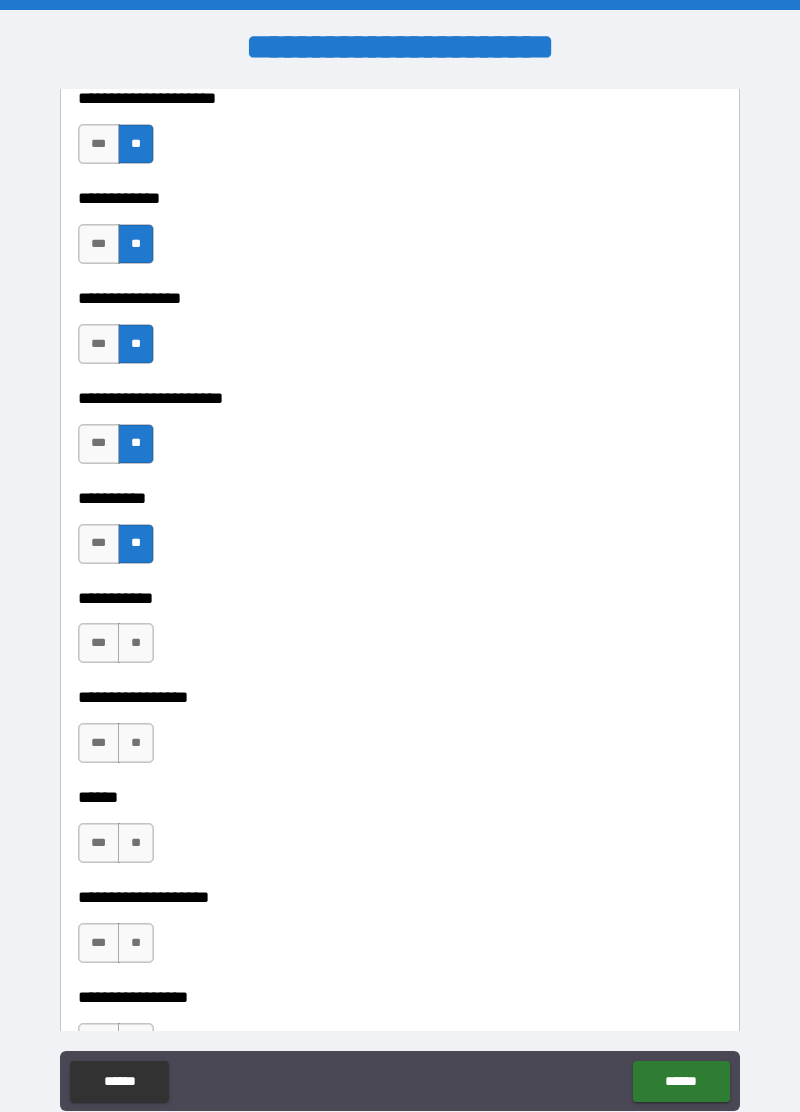 click on "**" at bounding box center [136, 643] 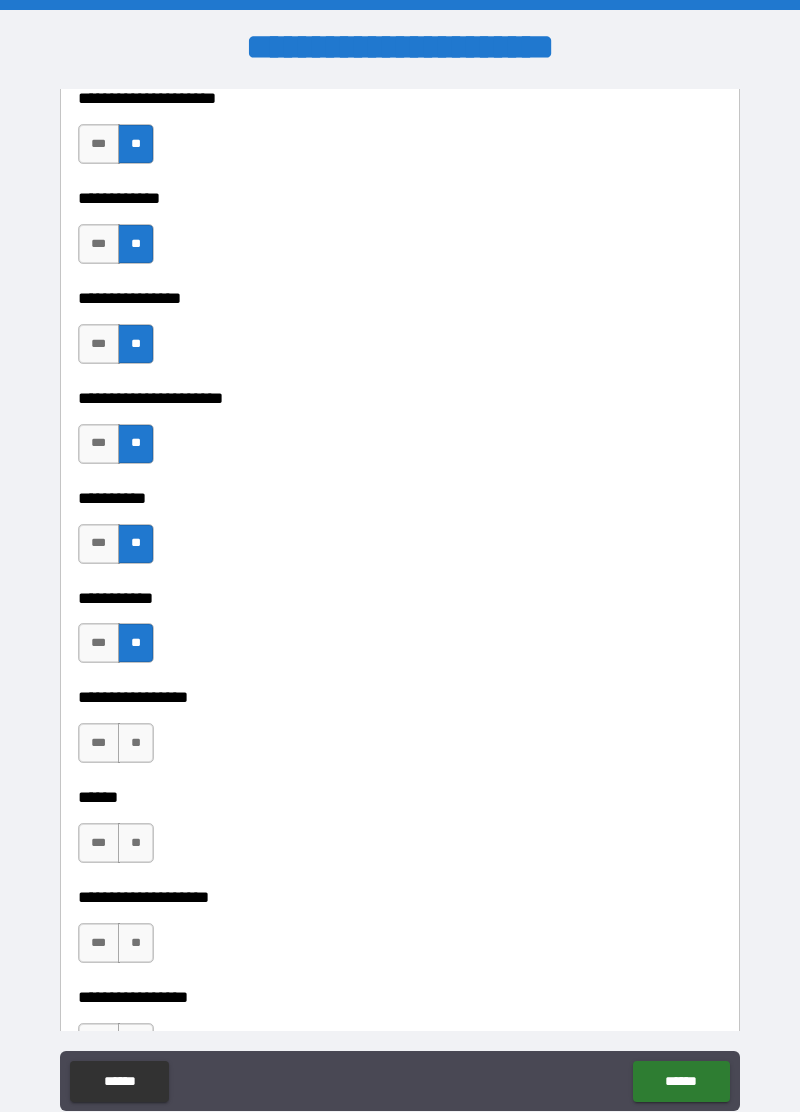 click on "**" at bounding box center (136, 743) 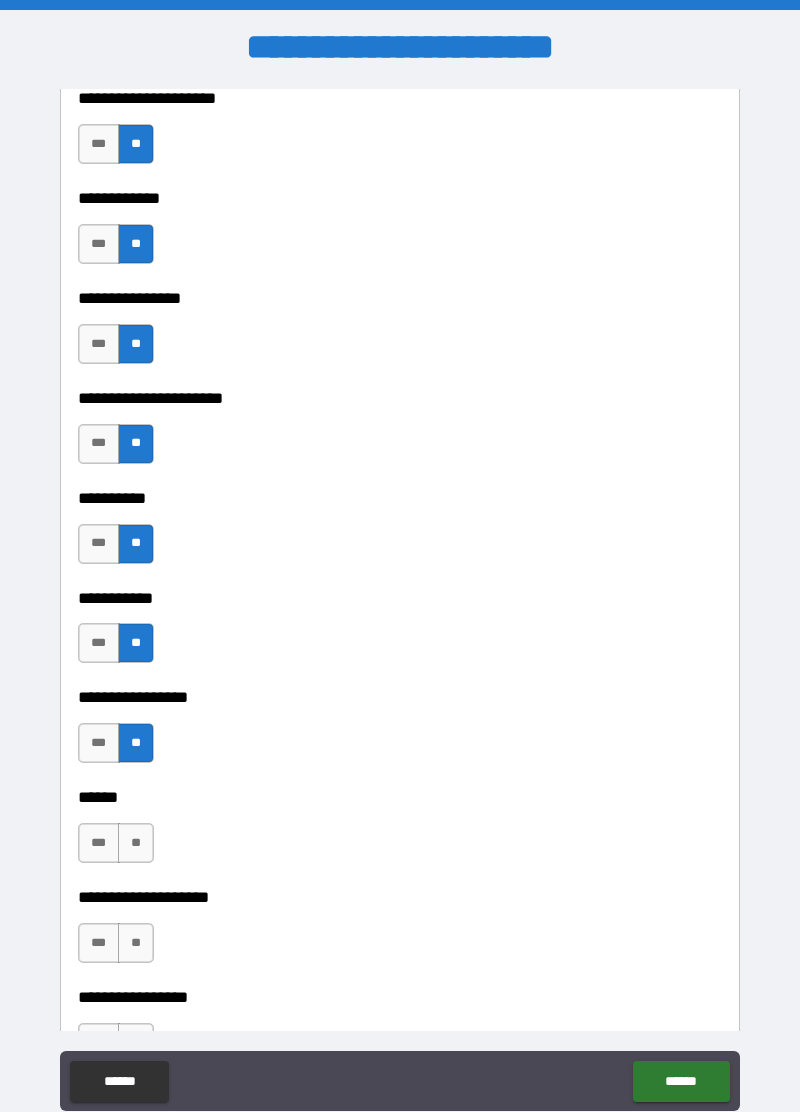 click on "**" at bounding box center (136, 843) 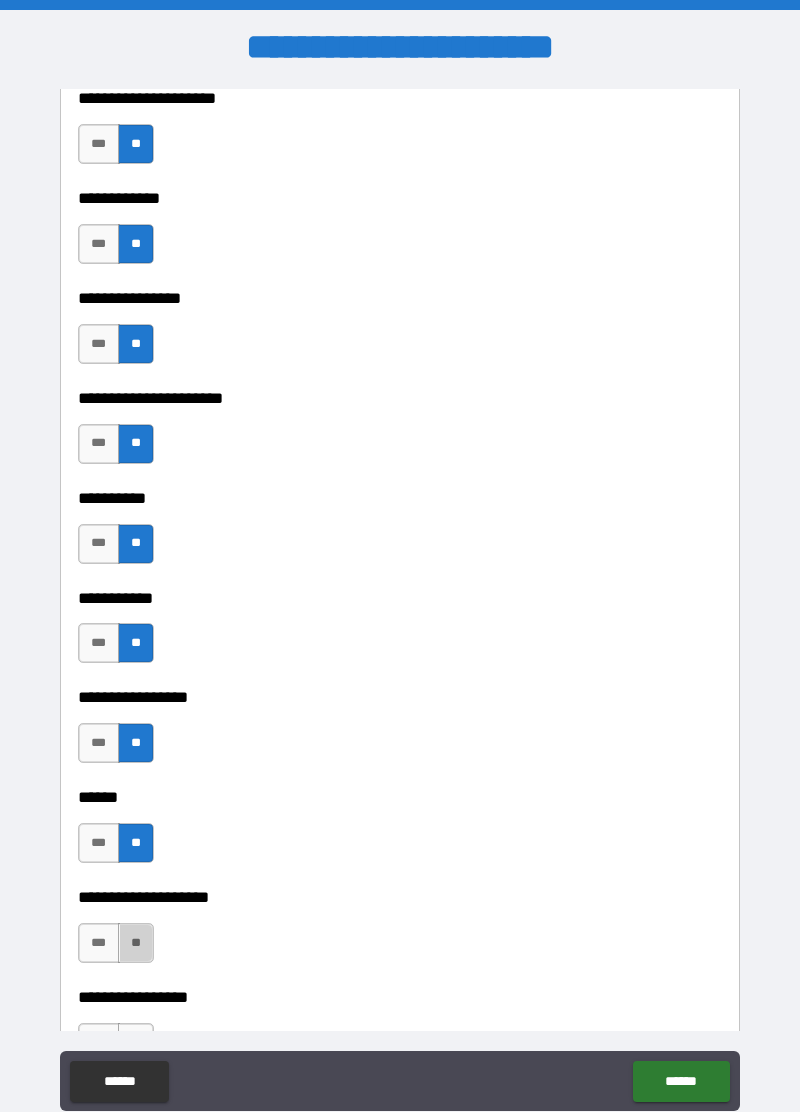 click on "**" at bounding box center [136, 943] 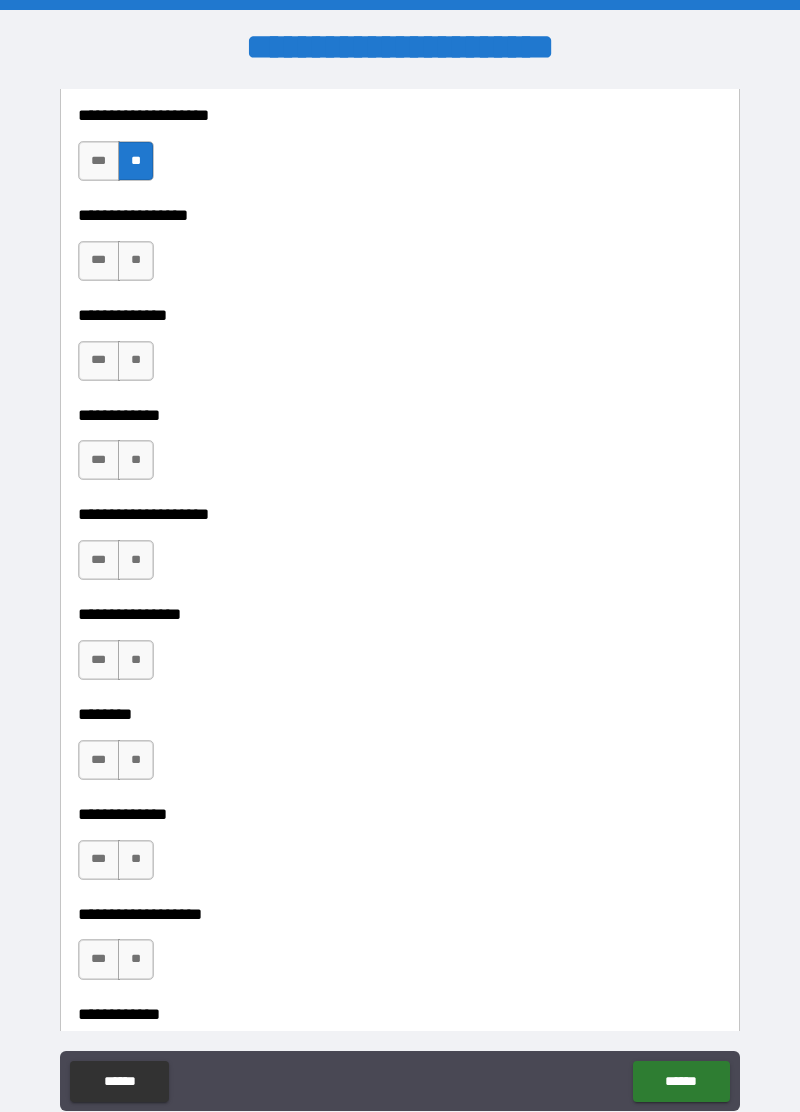 scroll, scrollTop: 6907, scrollLeft: 0, axis: vertical 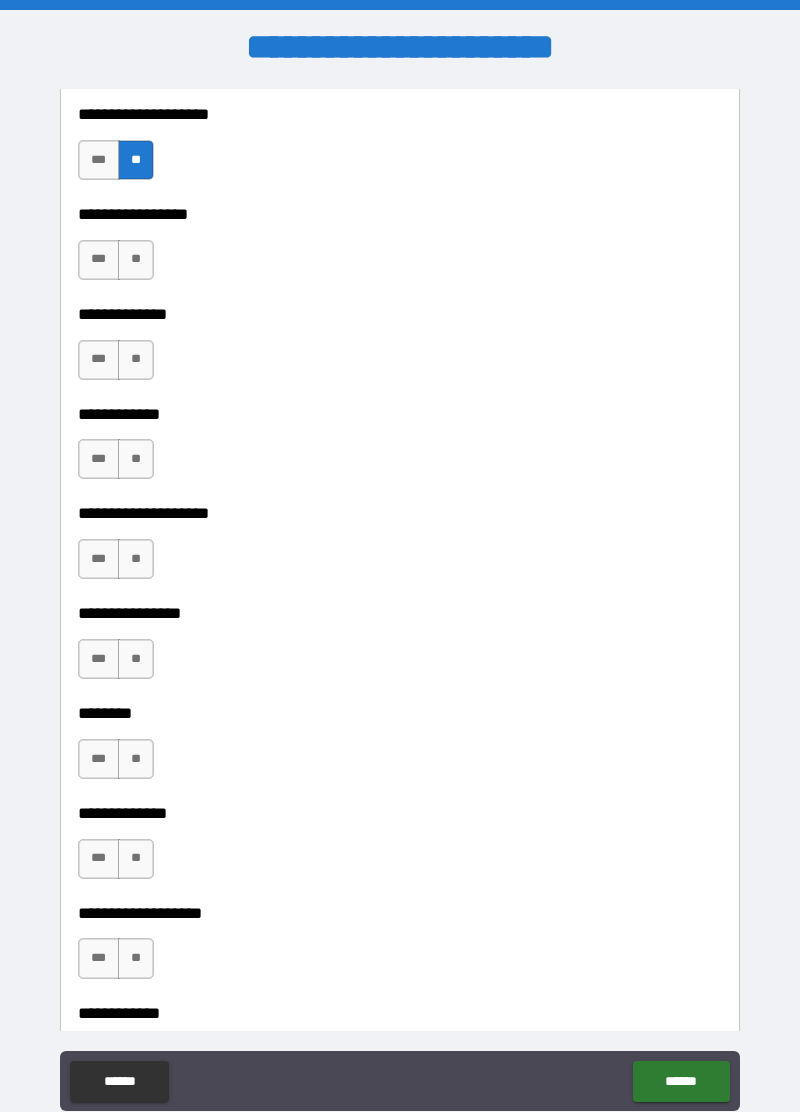 click on "**" at bounding box center (136, 260) 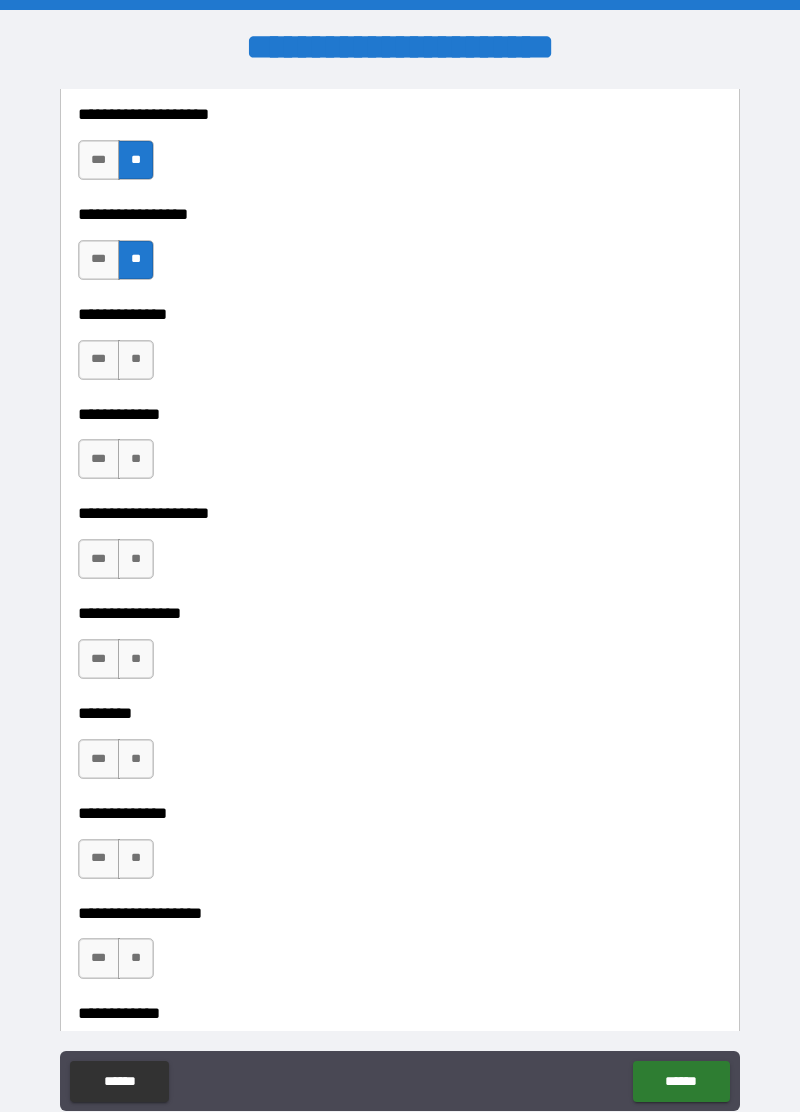 click on "**" at bounding box center [136, 360] 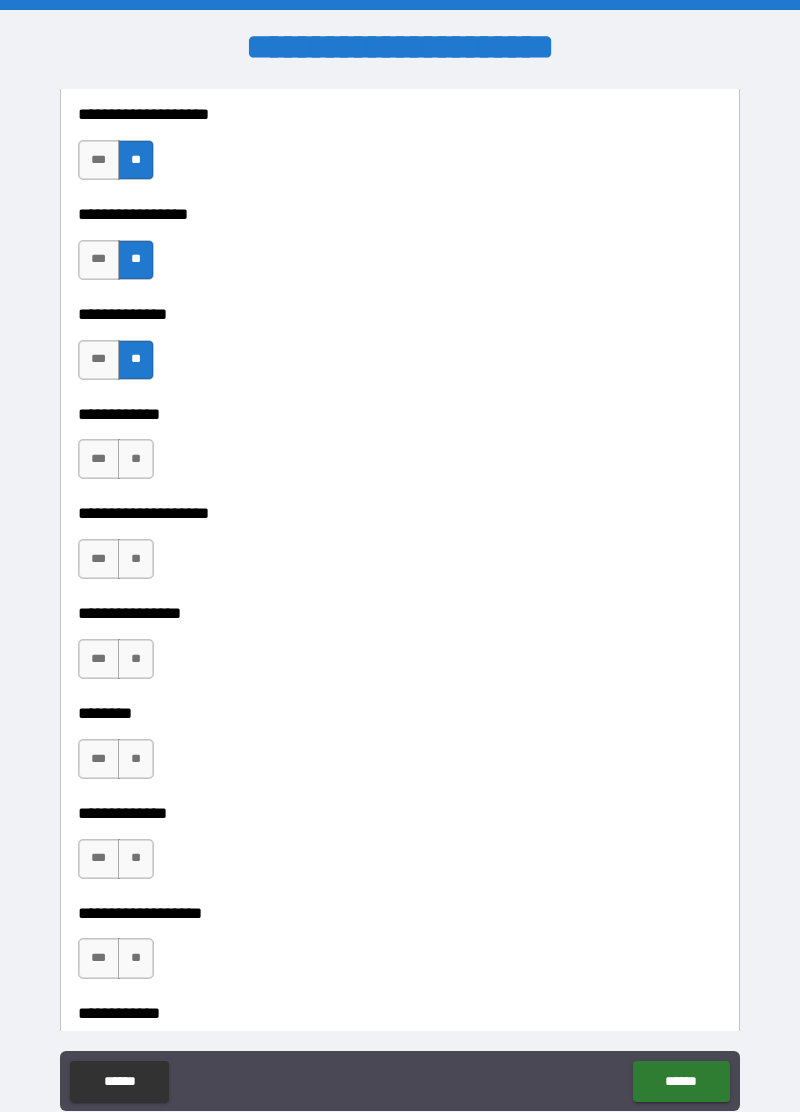 click on "**" at bounding box center (136, 459) 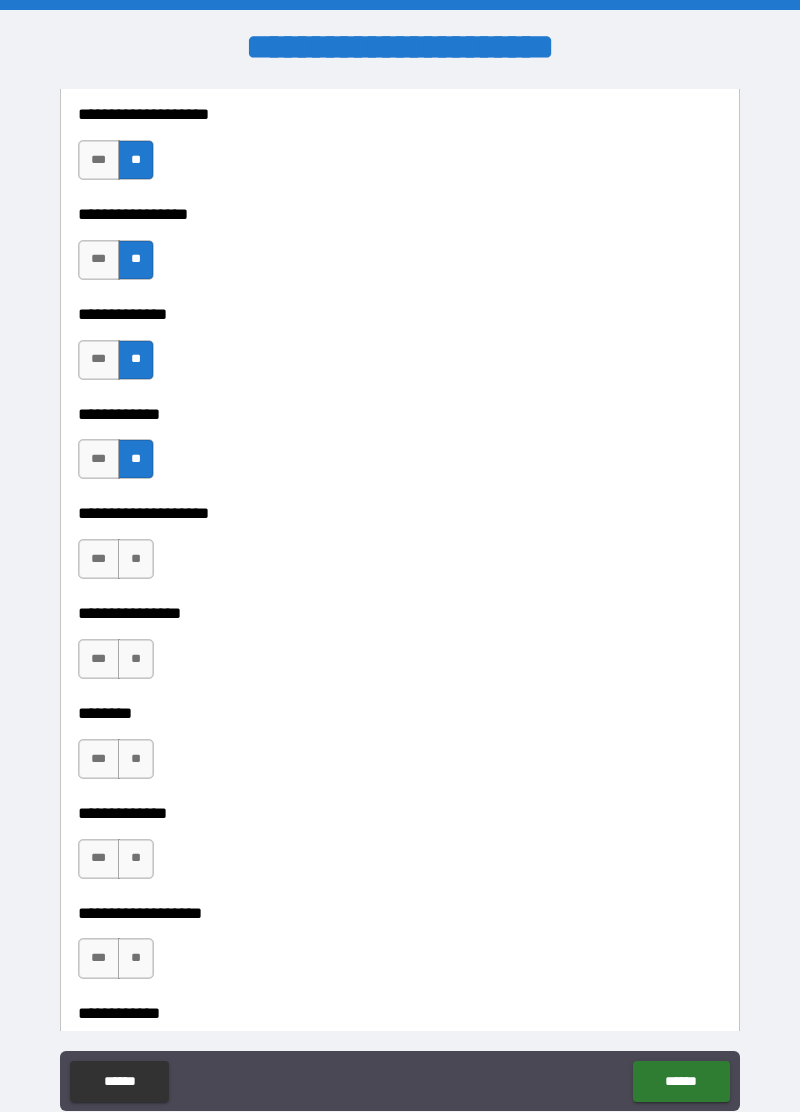 click on "**" at bounding box center [136, 559] 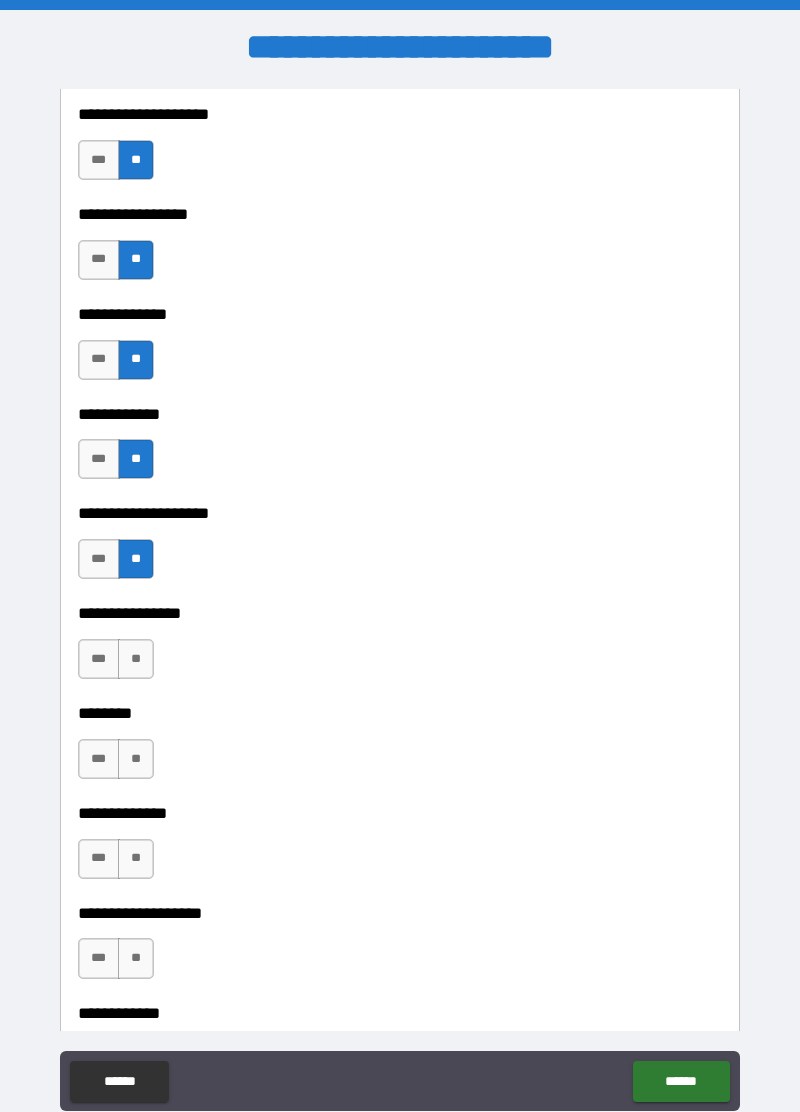 click on "**" at bounding box center [136, 659] 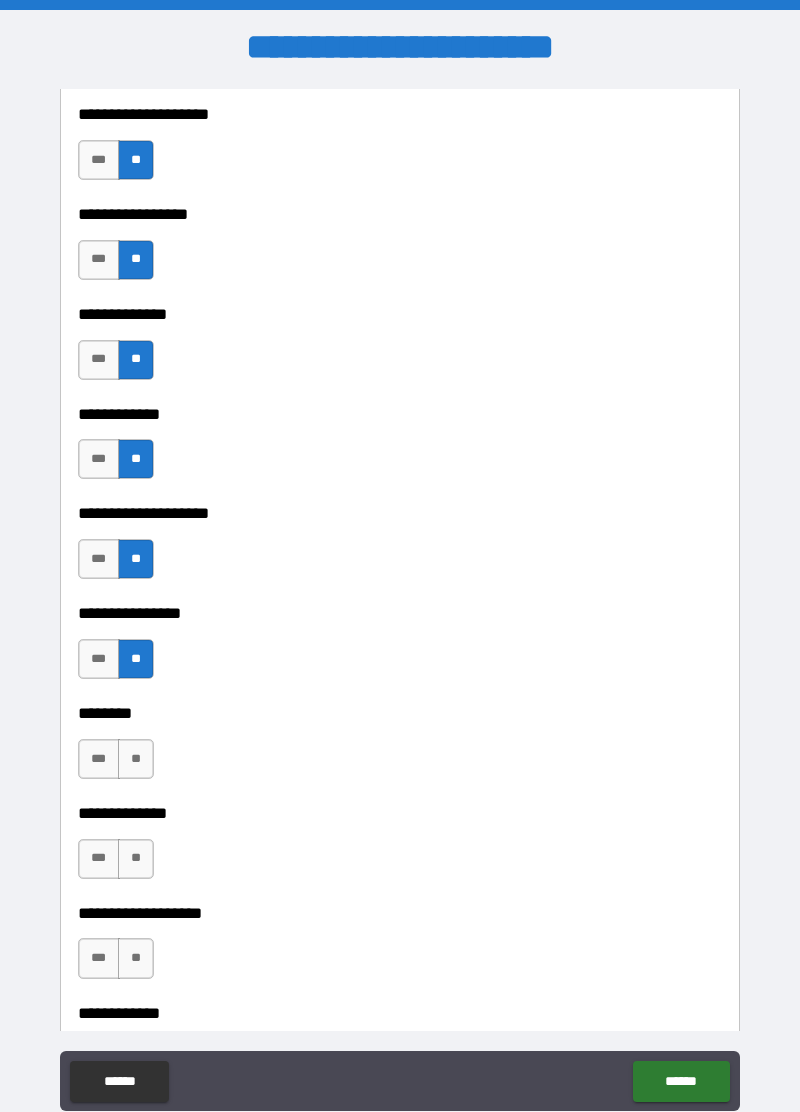 click on "**" at bounding box center (136, 759) 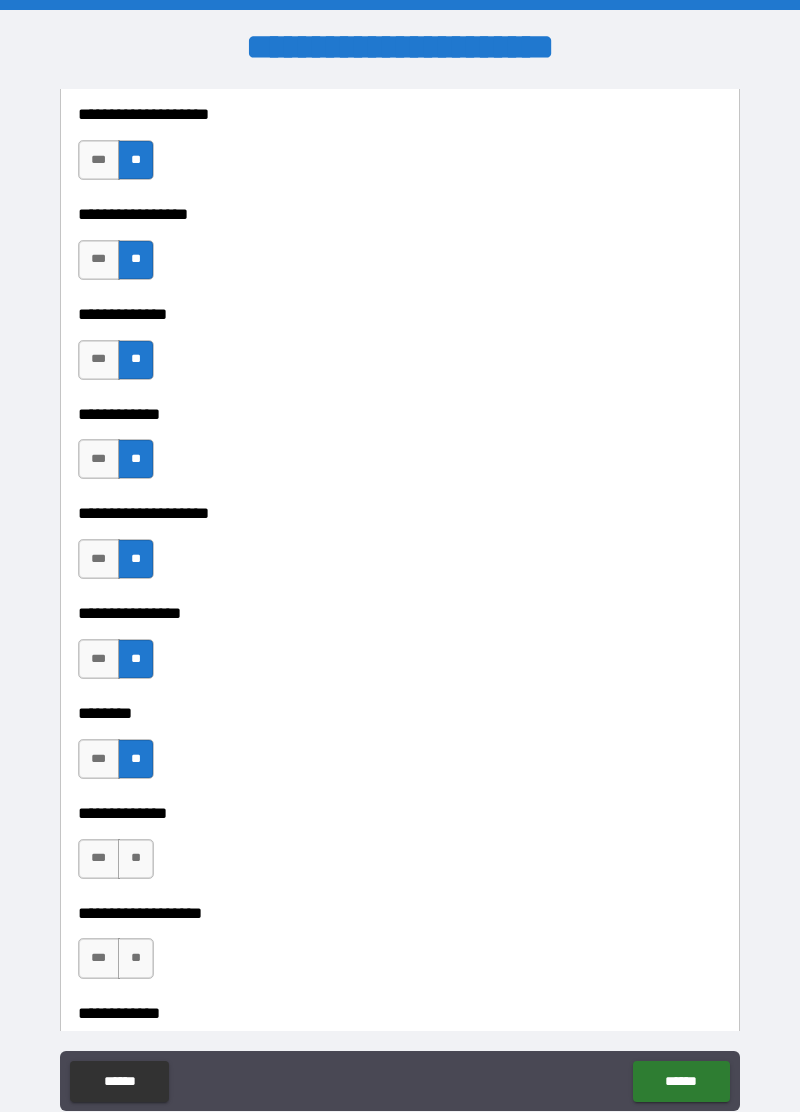 click on "**" at bounding box center [136, 859] 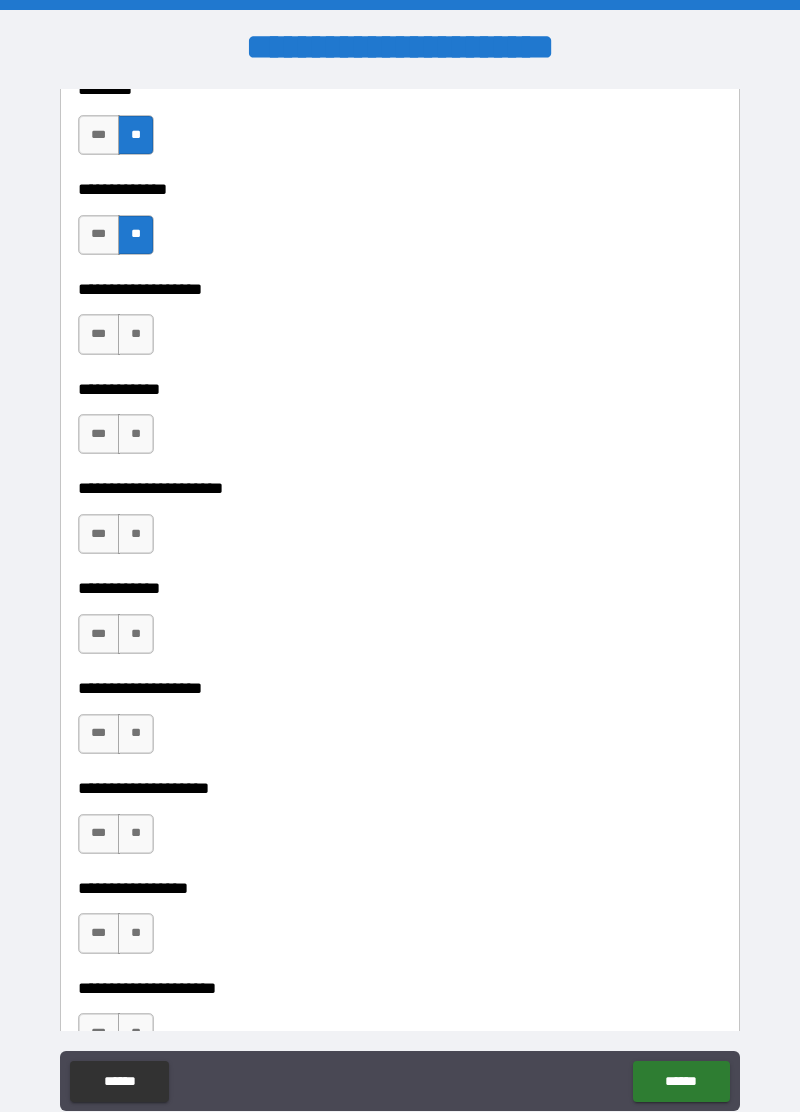 scroll, scrollTop: 7532, scrollLeft: 0, axis: vertical 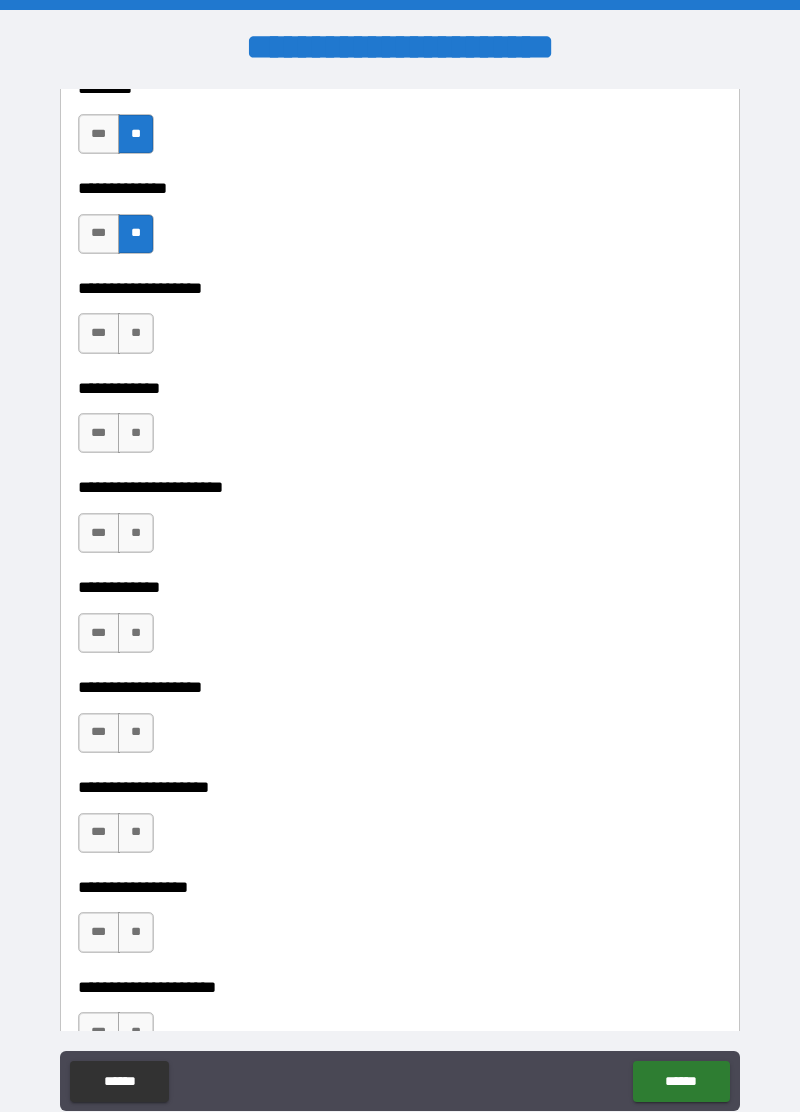 click on "**" at bounding box center [136, 333] 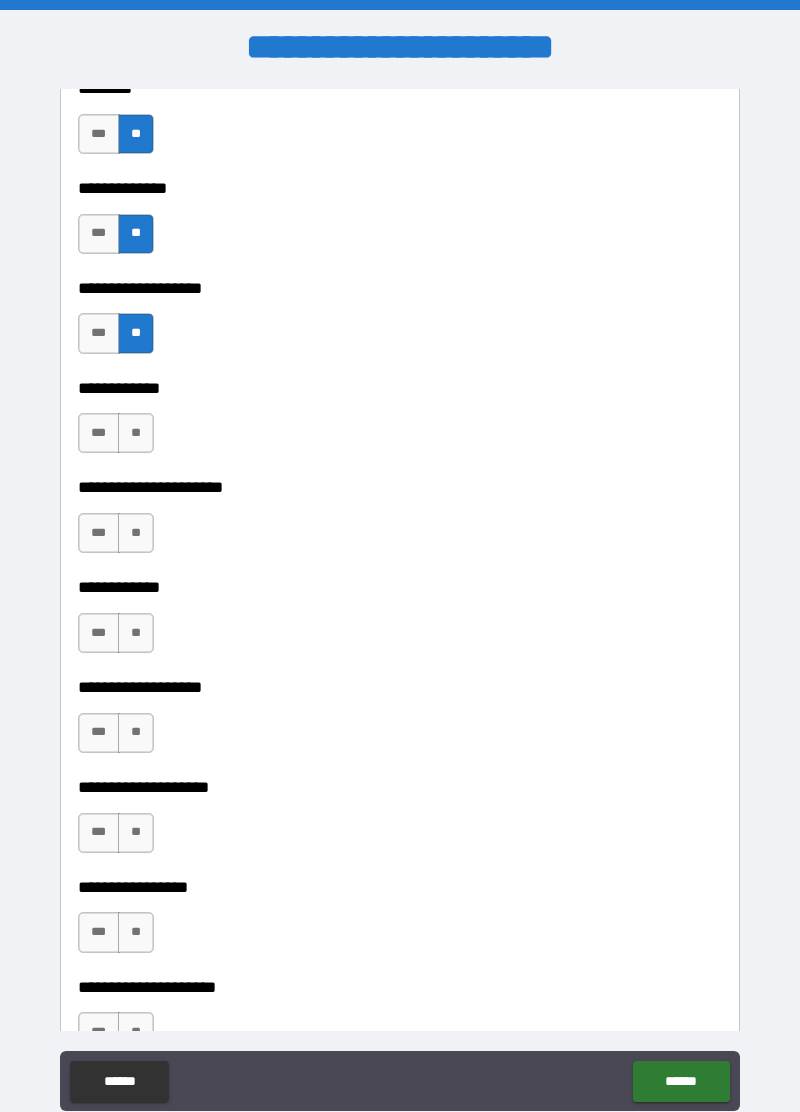 click on "**" at bounding box center (136, 433) 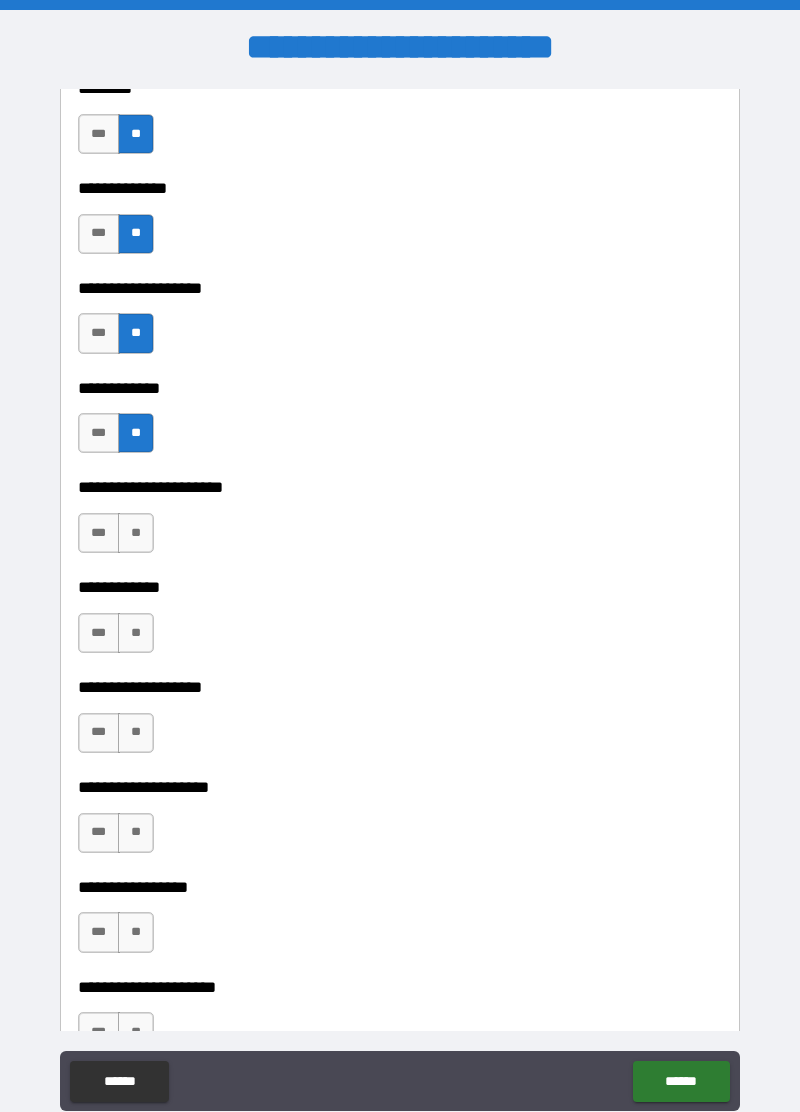 click on "**" at bounding box center (136, 533) 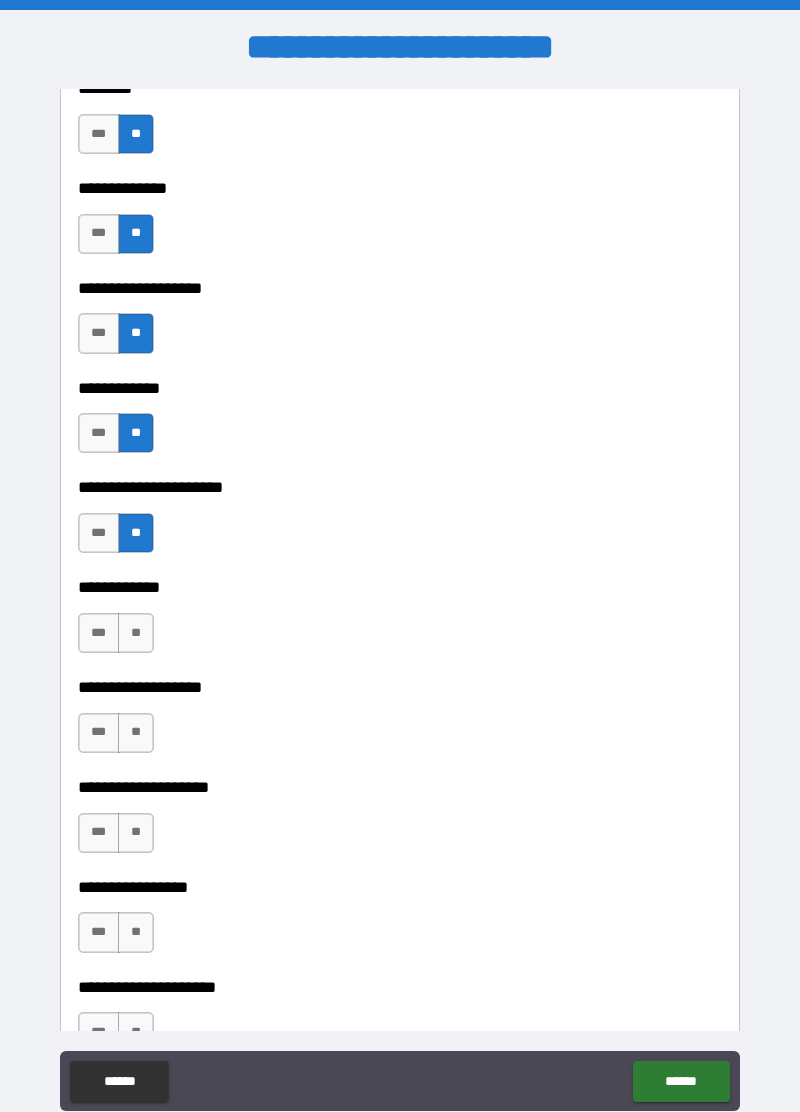 click on "**" at bounding box center [136, 633] 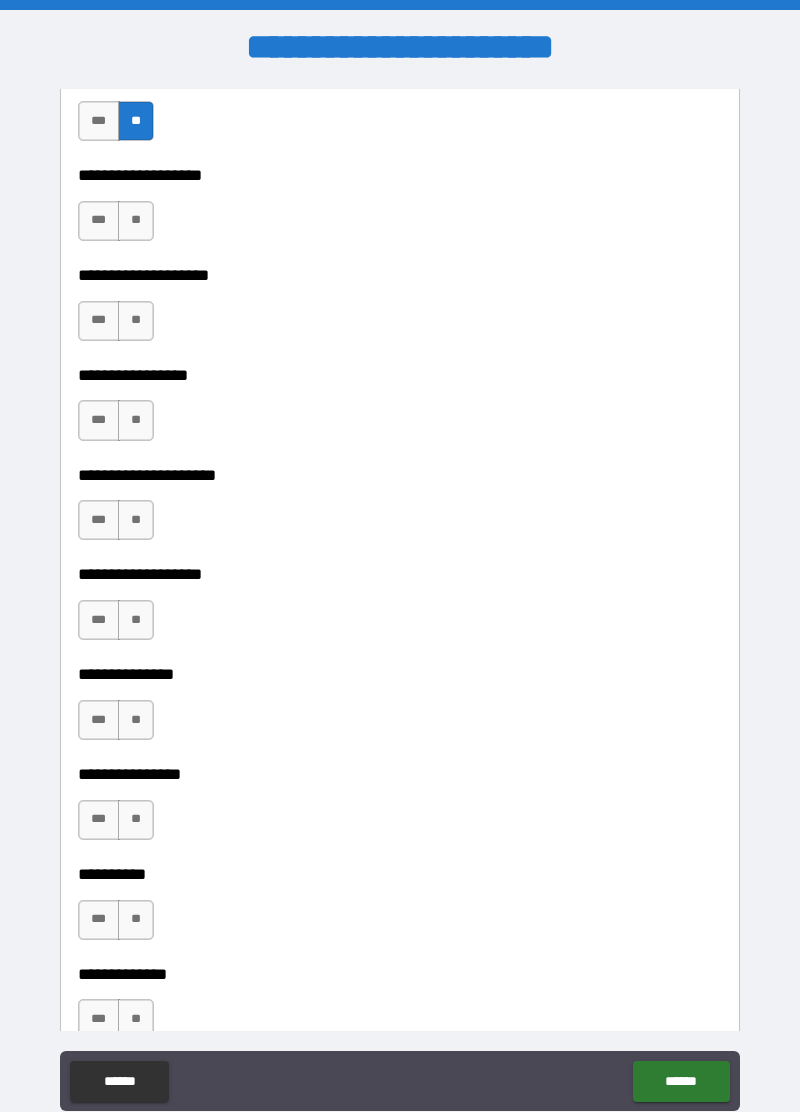 scroll, scrollTop: 8046, scrollLeft: 0, axis: vertical 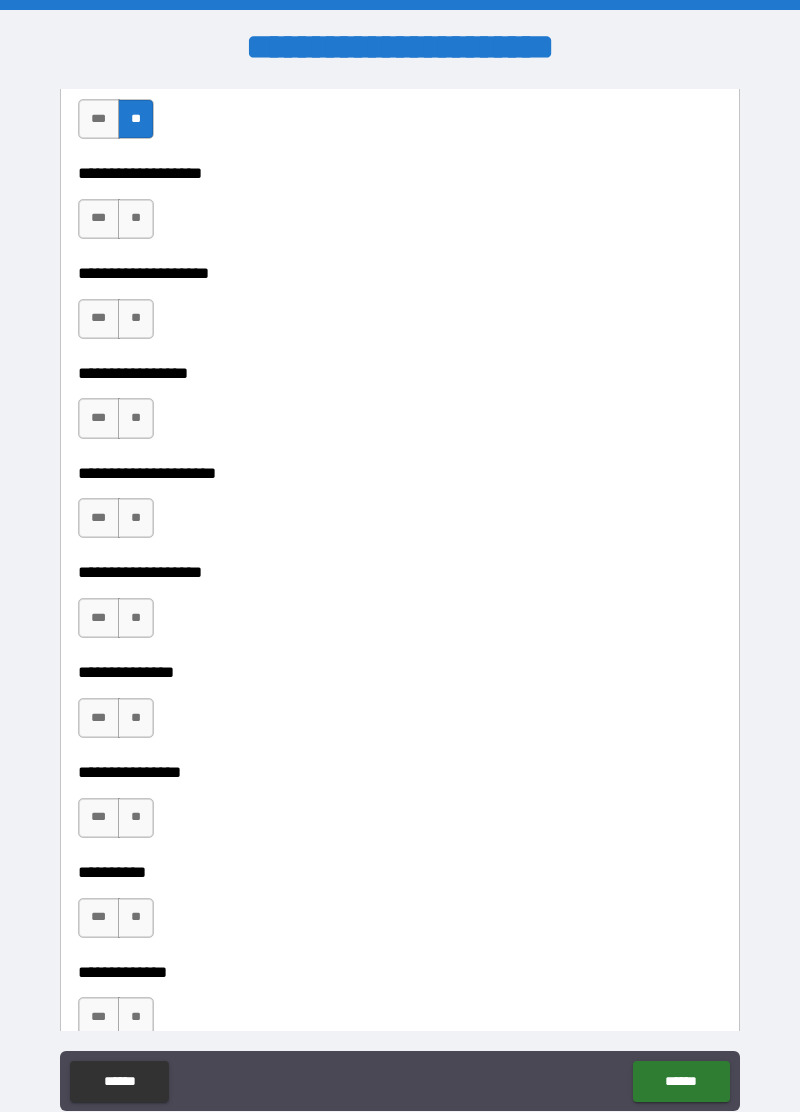 click on "**" at bounding box center (136, 219) 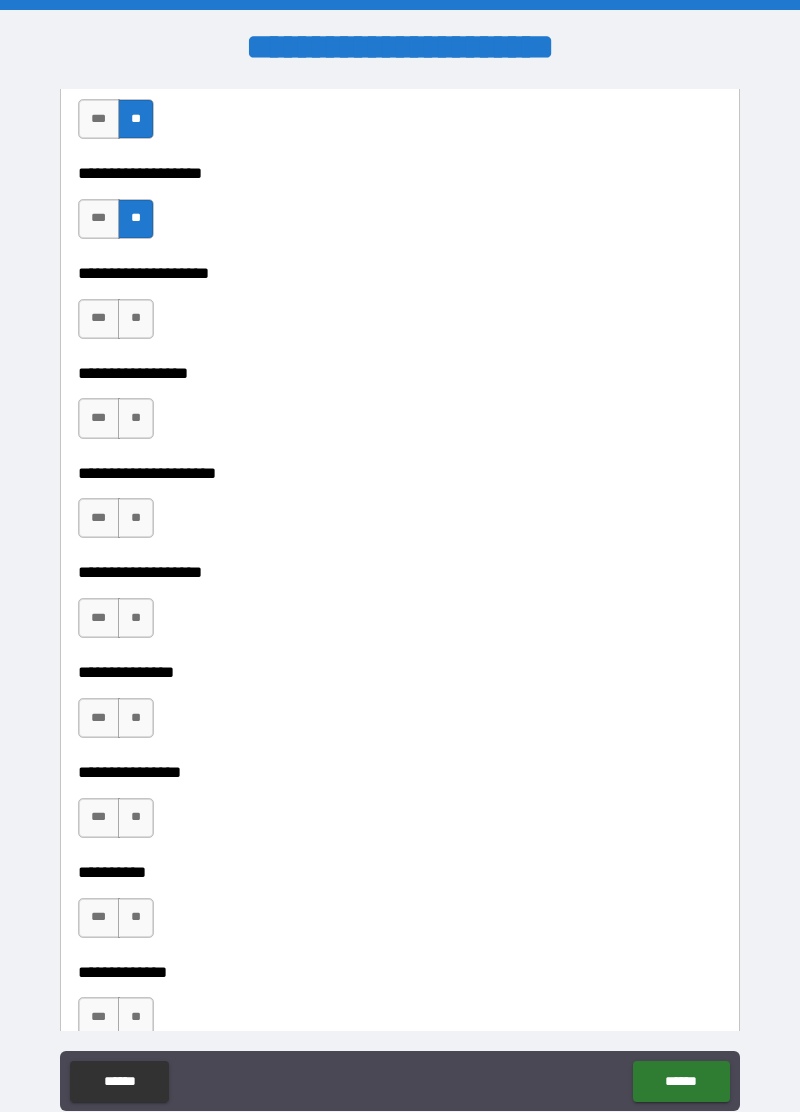 click on "**" at bounding box center [136, 319] 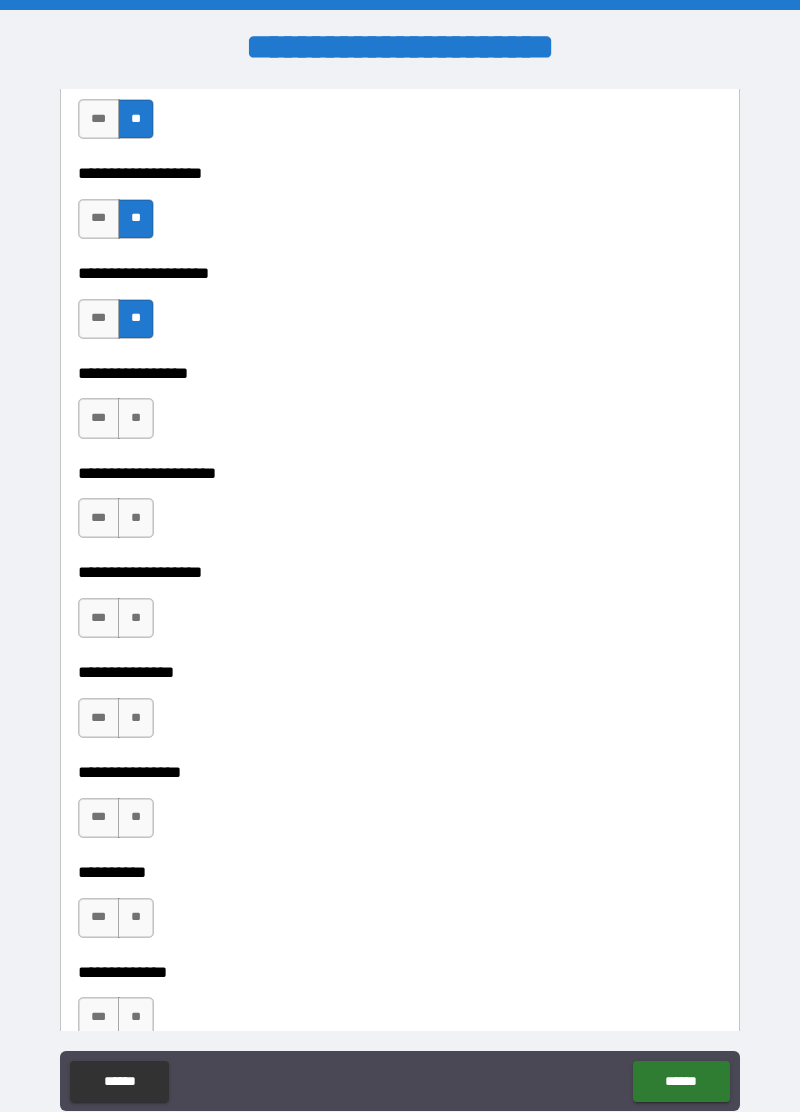 click on "**" at bounding box center [136, 418] 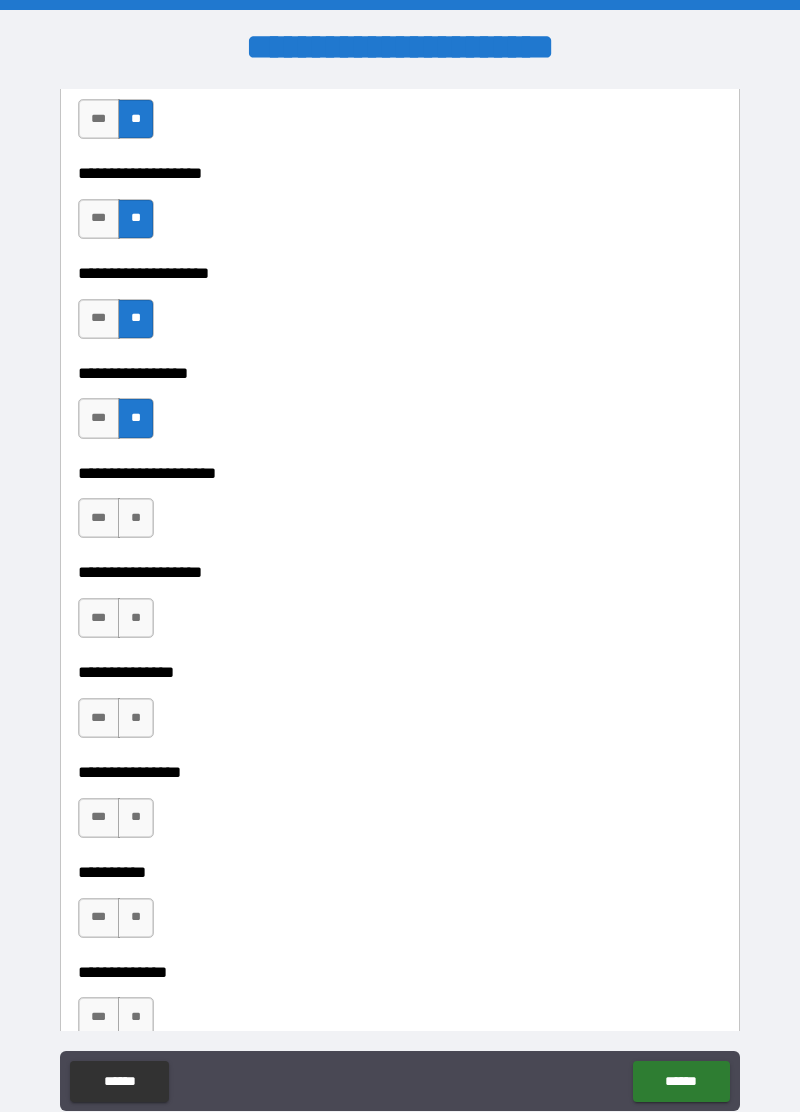 click on "**" at bounding box center (136, 518) 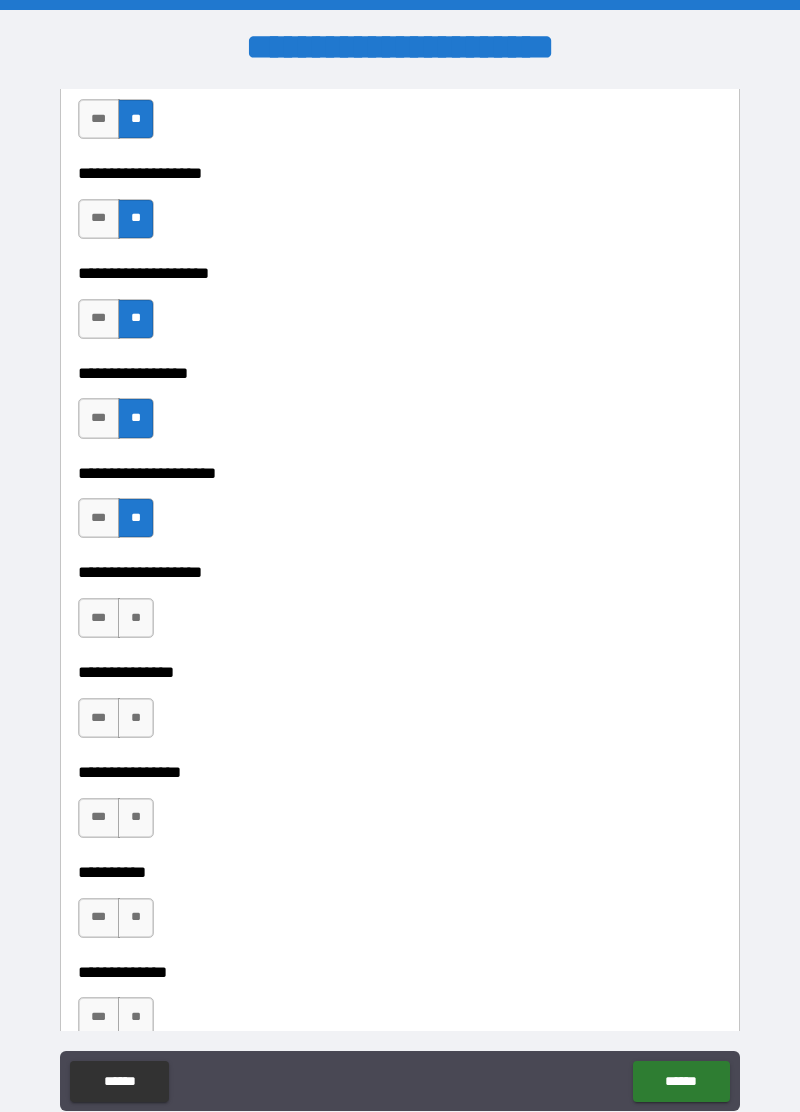 click on "**" at bounding box center [136, 618] 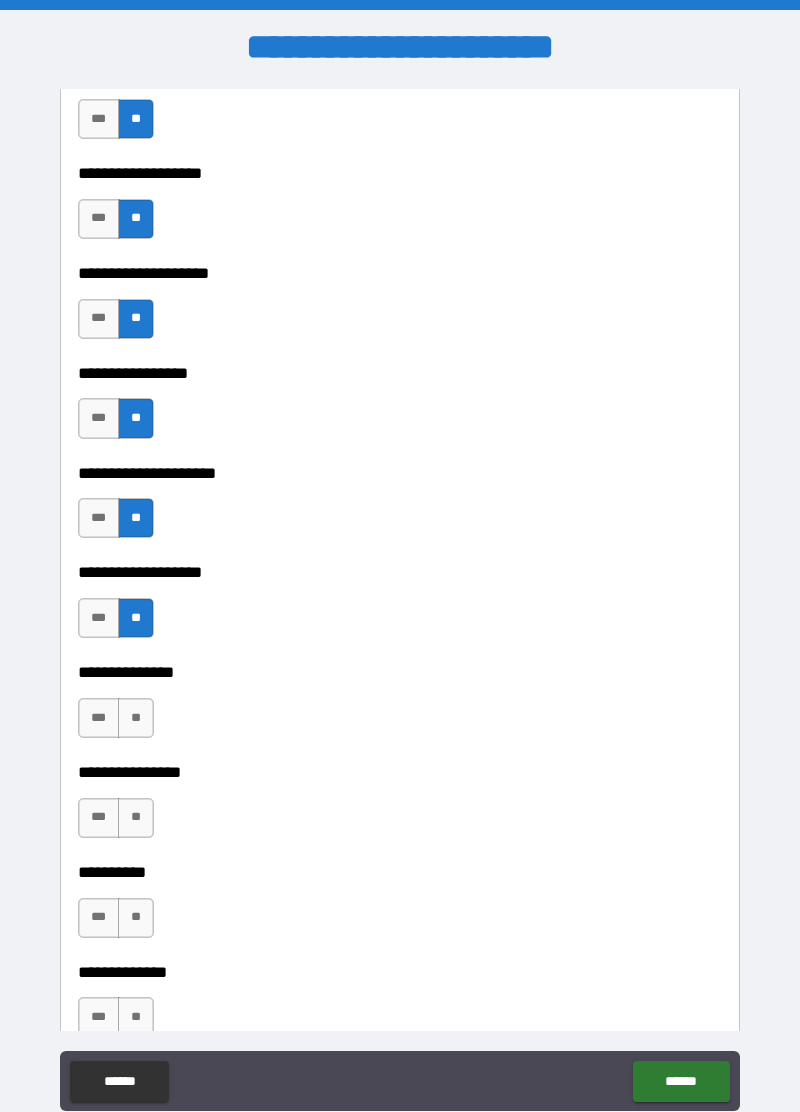 click on "**" at bounding box center (136, 718) 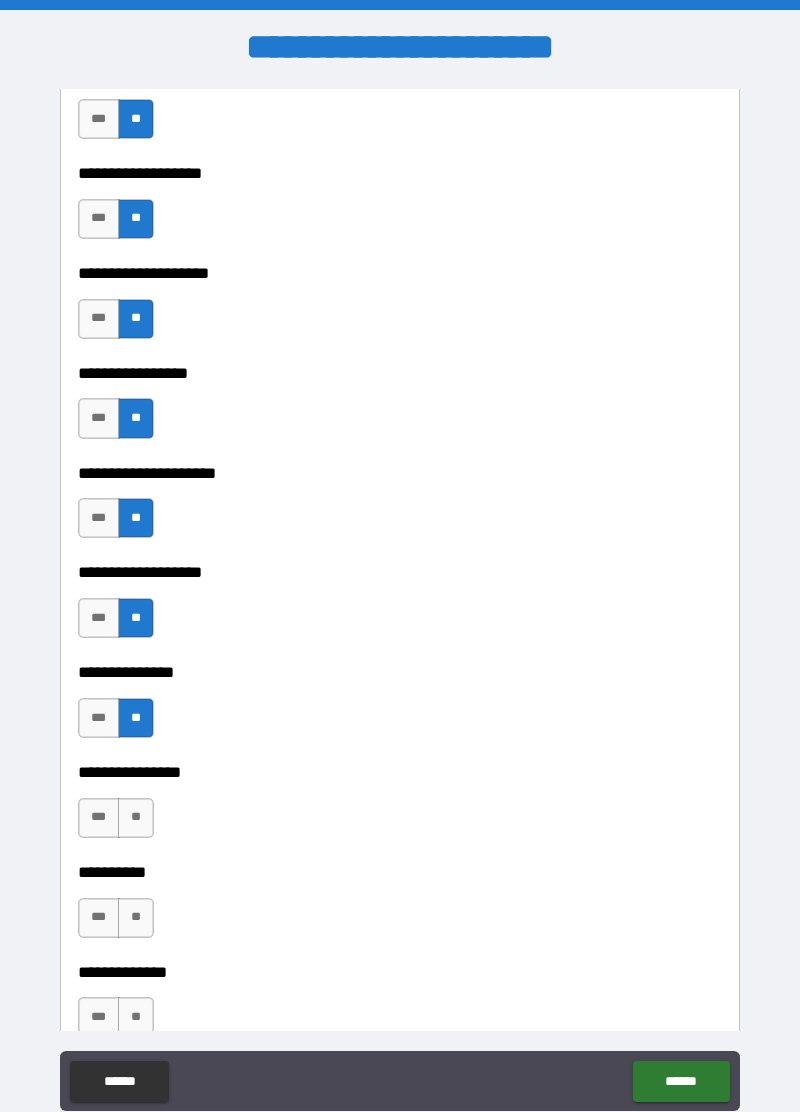 click on "**" at bounding box center (136, 818) 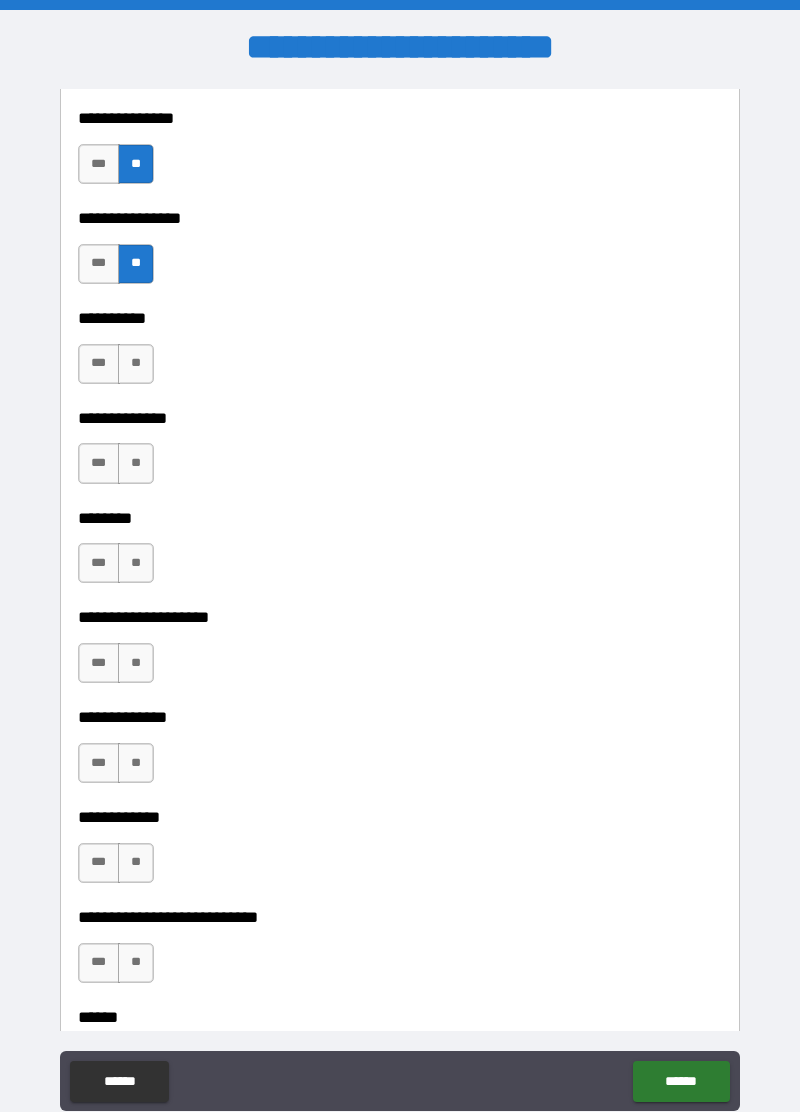 scroll, scrollTop: 8602, scrollLeft: 0, axis: vertical 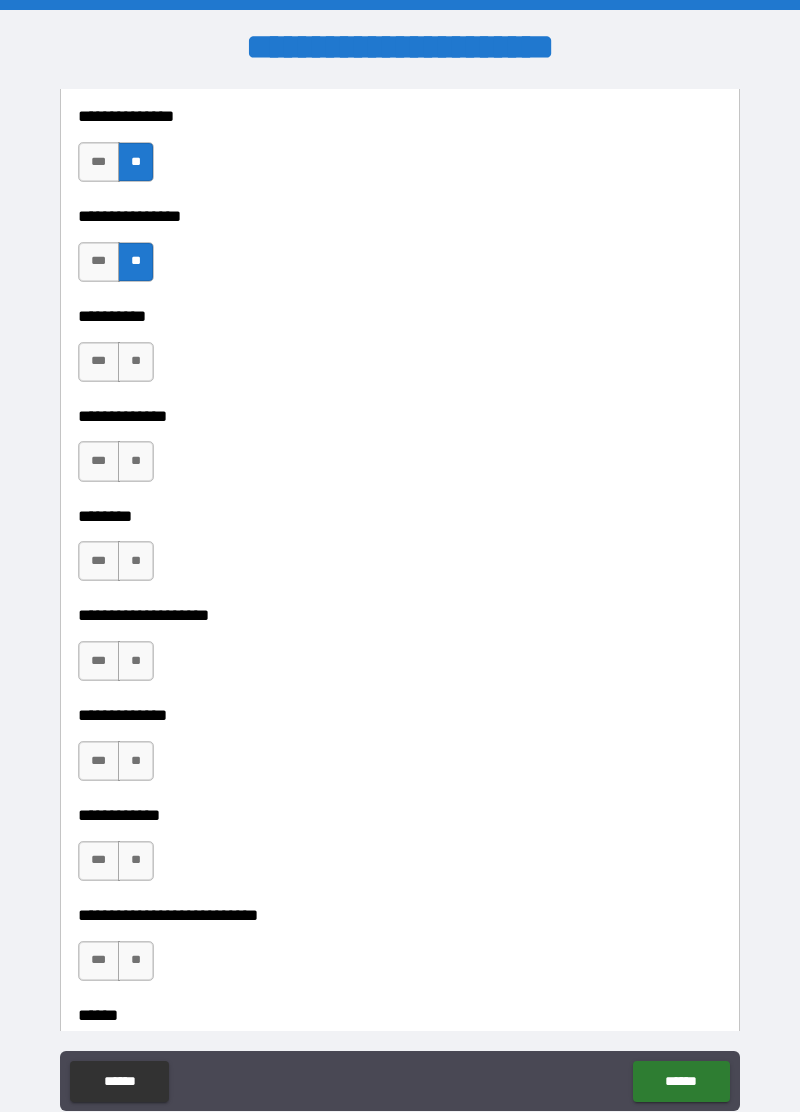 click on "**" at bounding box center (136, 362) 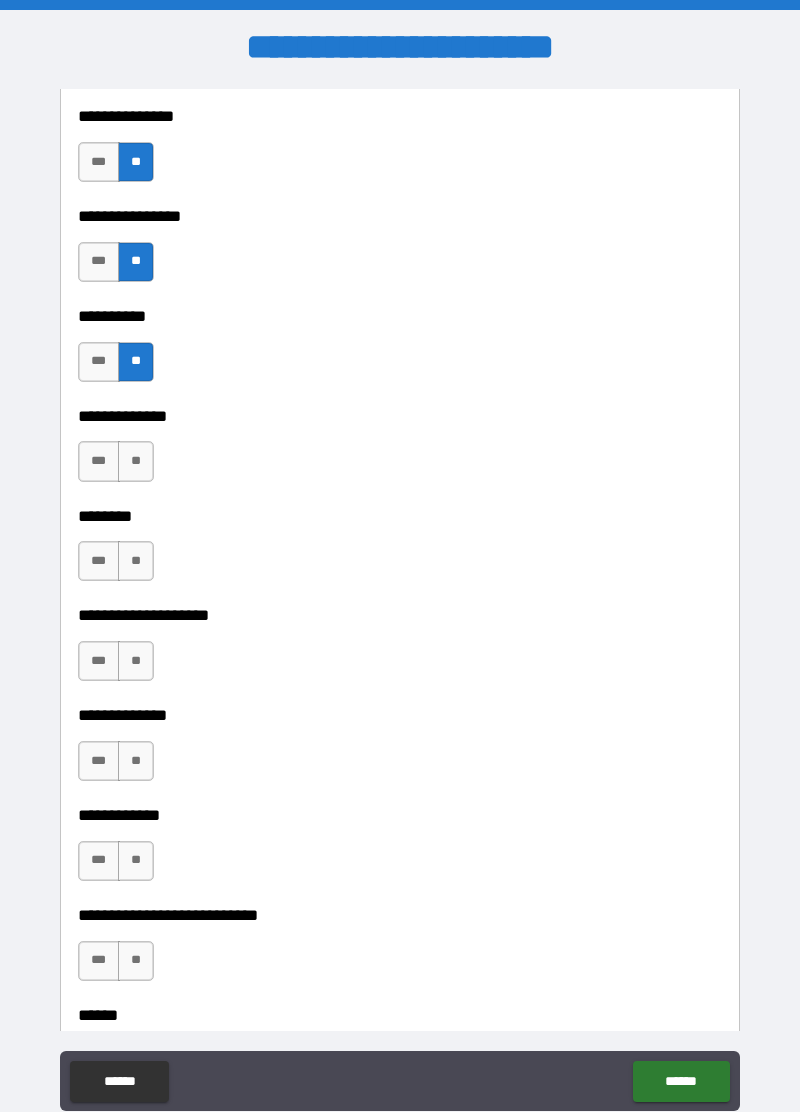 click on "**" at bounding box center (136, 461) 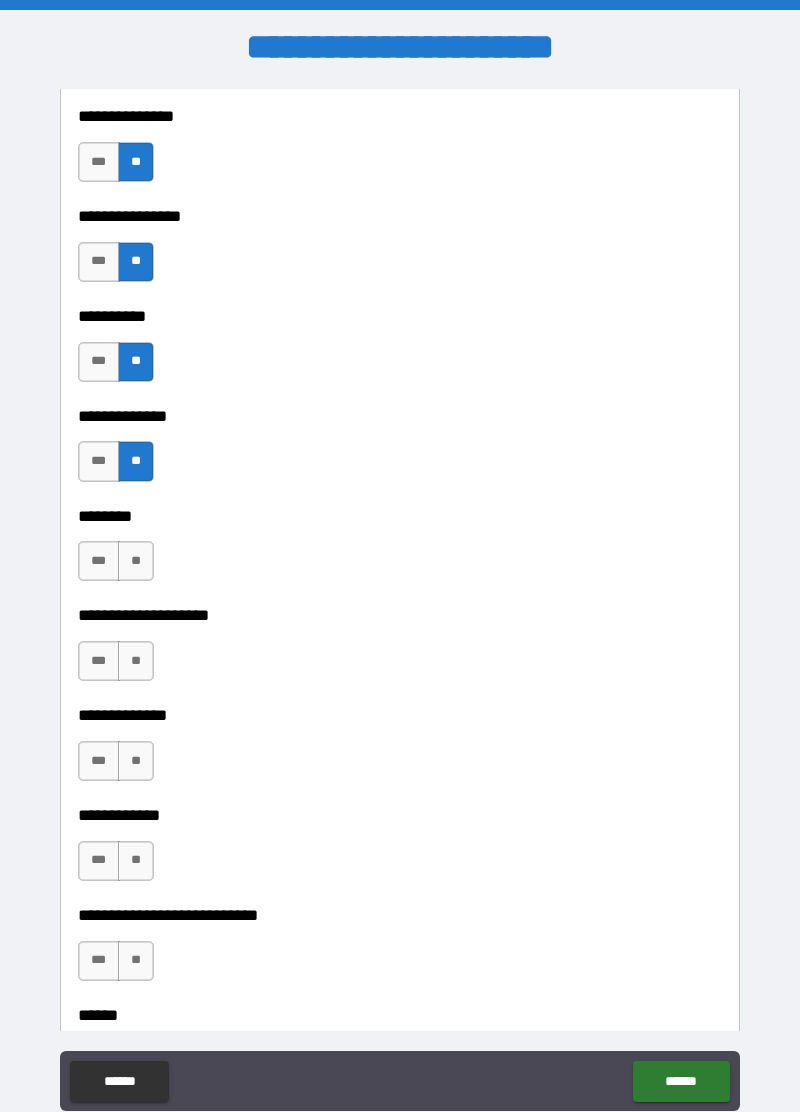 click on "**" at bounding box center [136, 561] 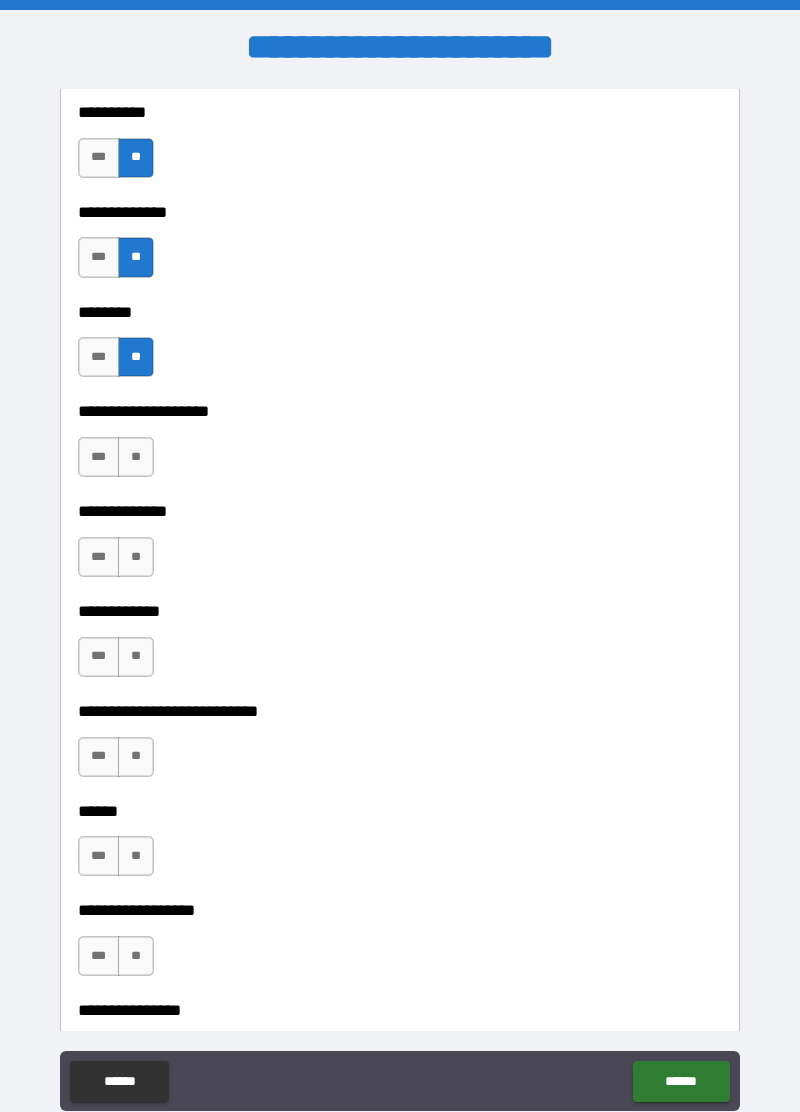 scroll, scrollTop: 8808, scrollLeft: 0, axis: vertical 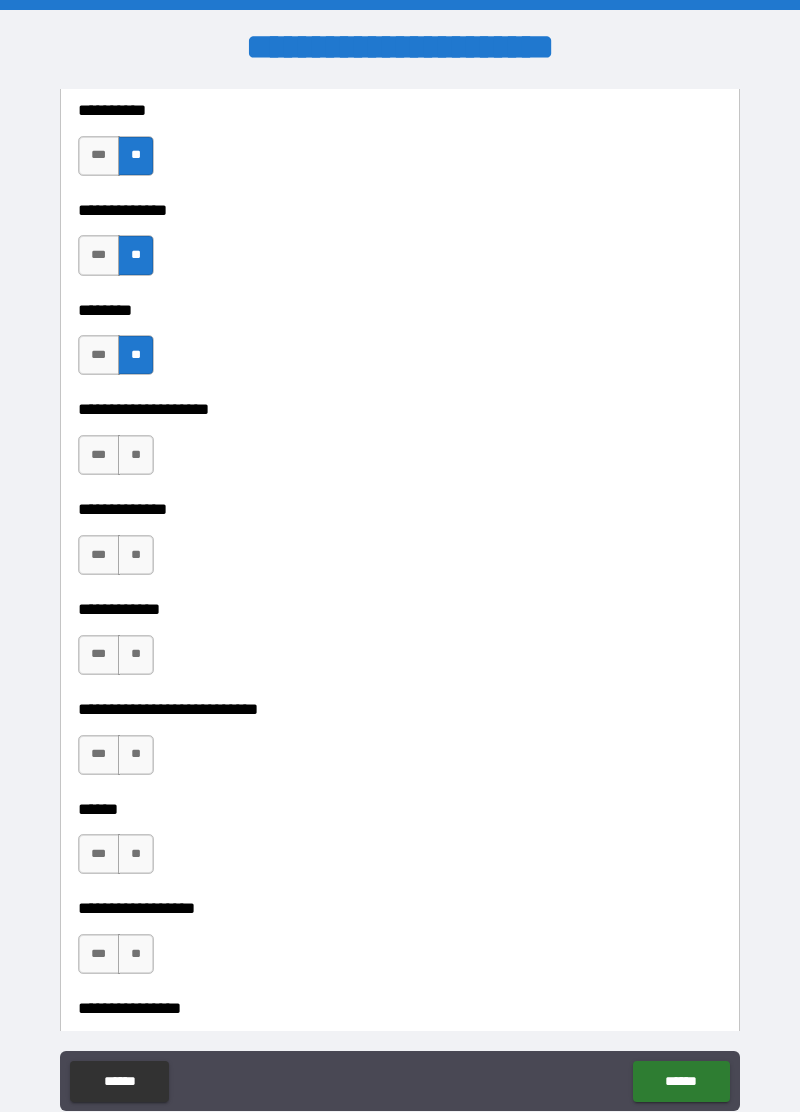 click on "***" at bounding box center (99, 355) 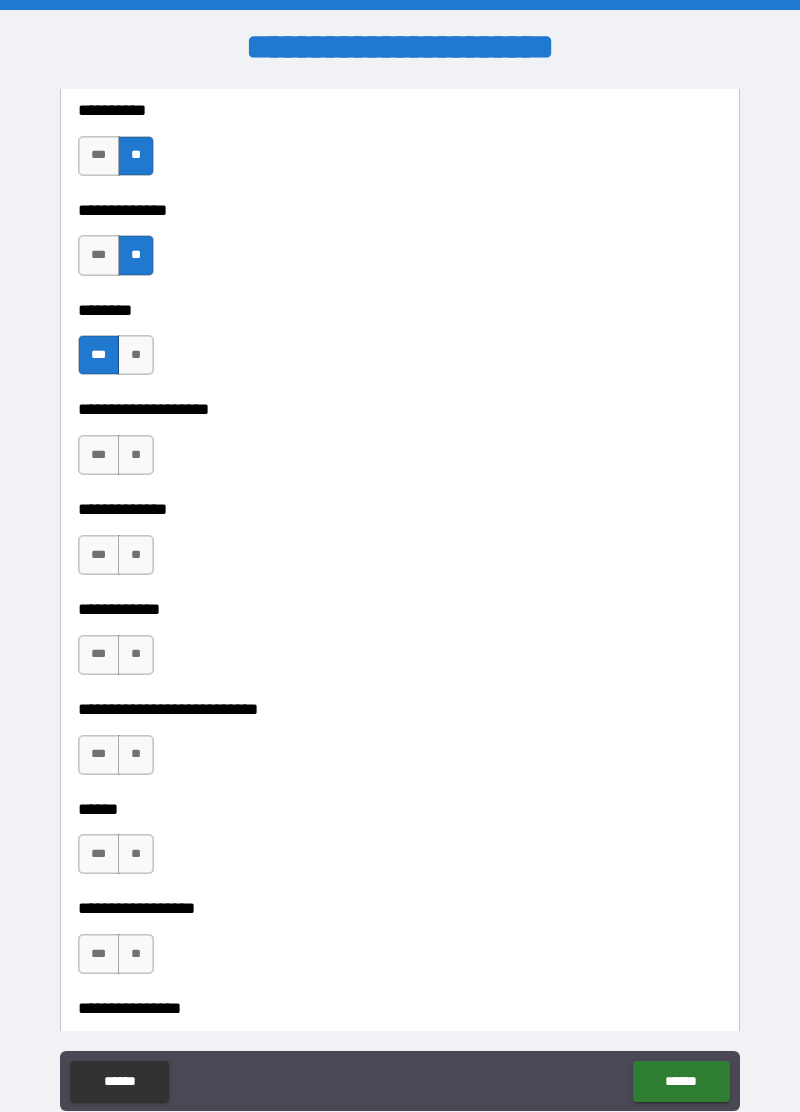 click on "**" at bounding box center (136, 455) 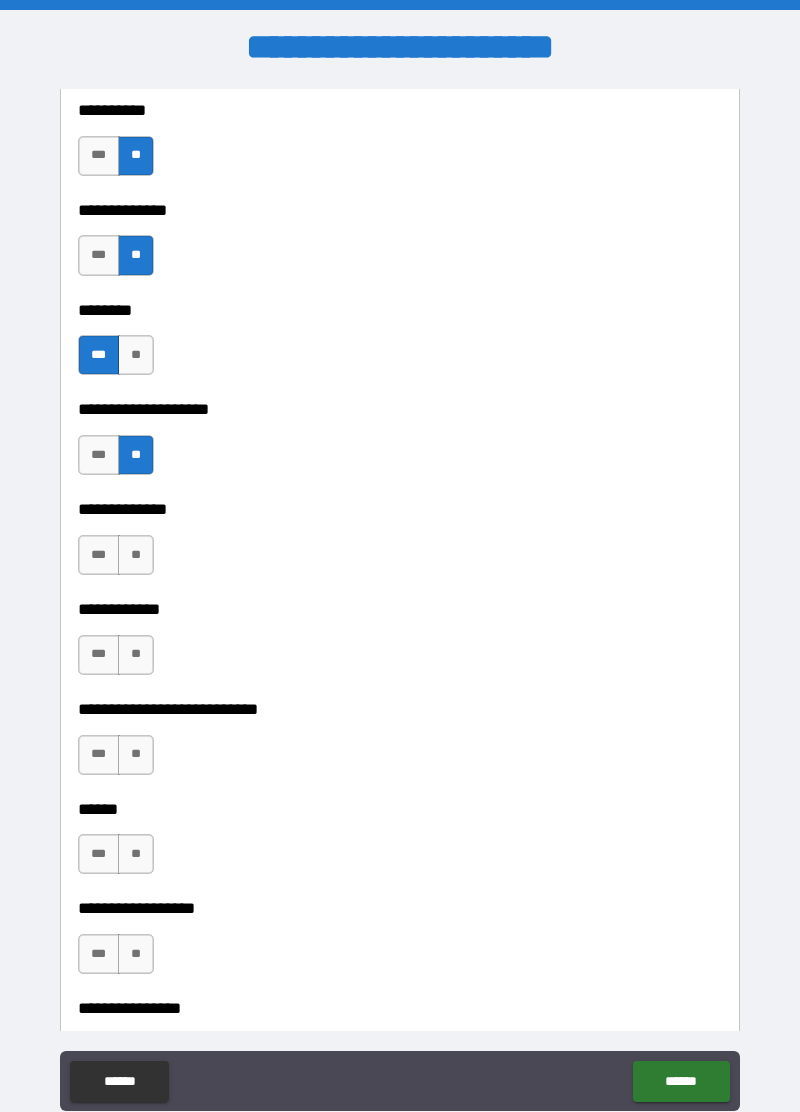 click on "**" at bounding box center [136, 555] 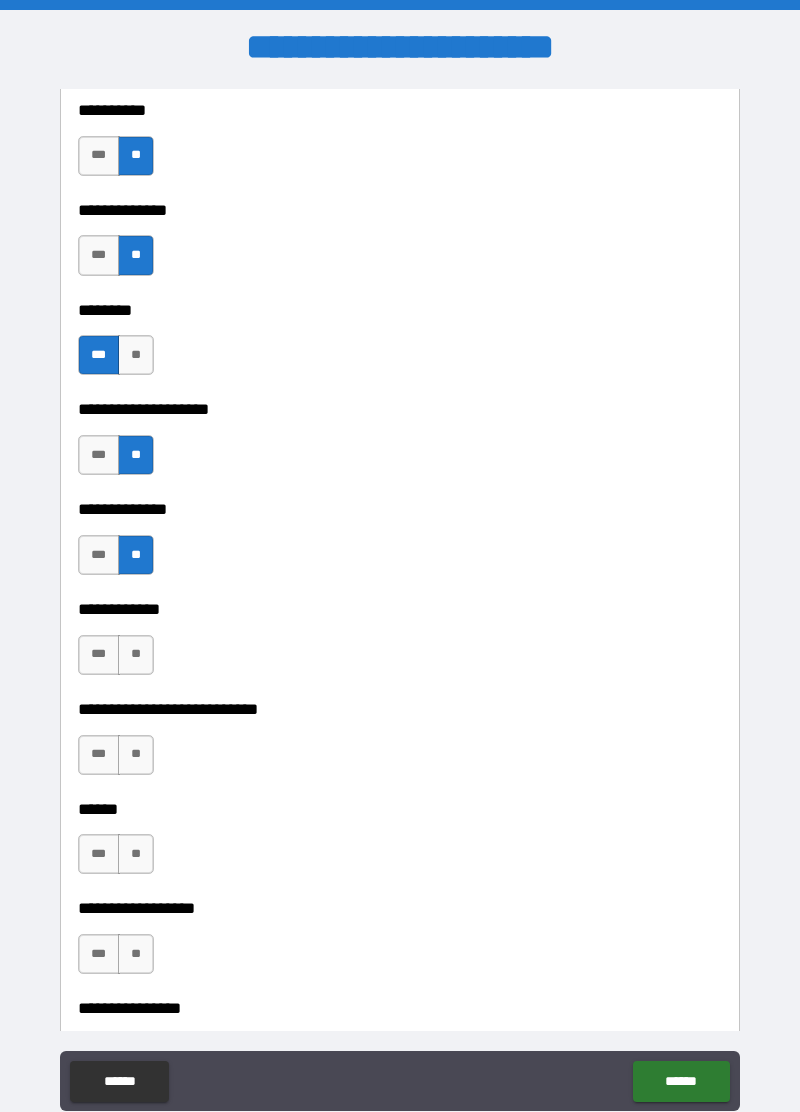 click on "**" at bounding box center (136, 655) 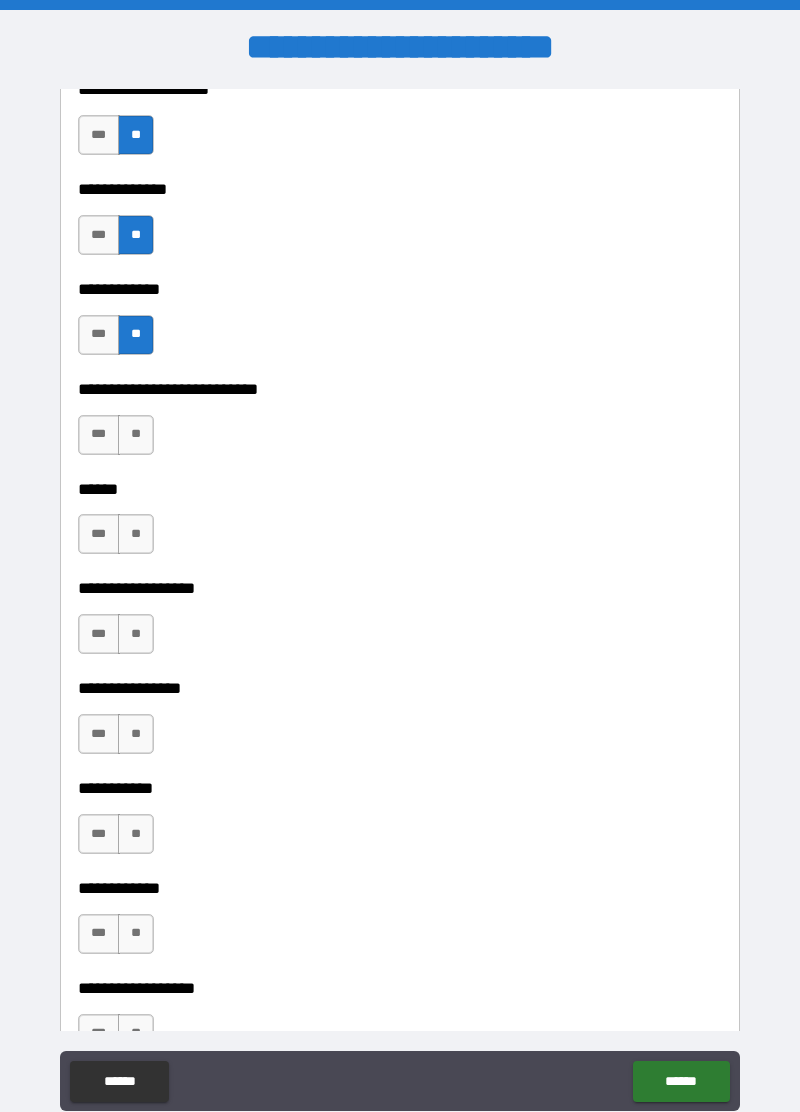 scroll, scrollTop: 9132, scrollLeft: 0, axis: vertical 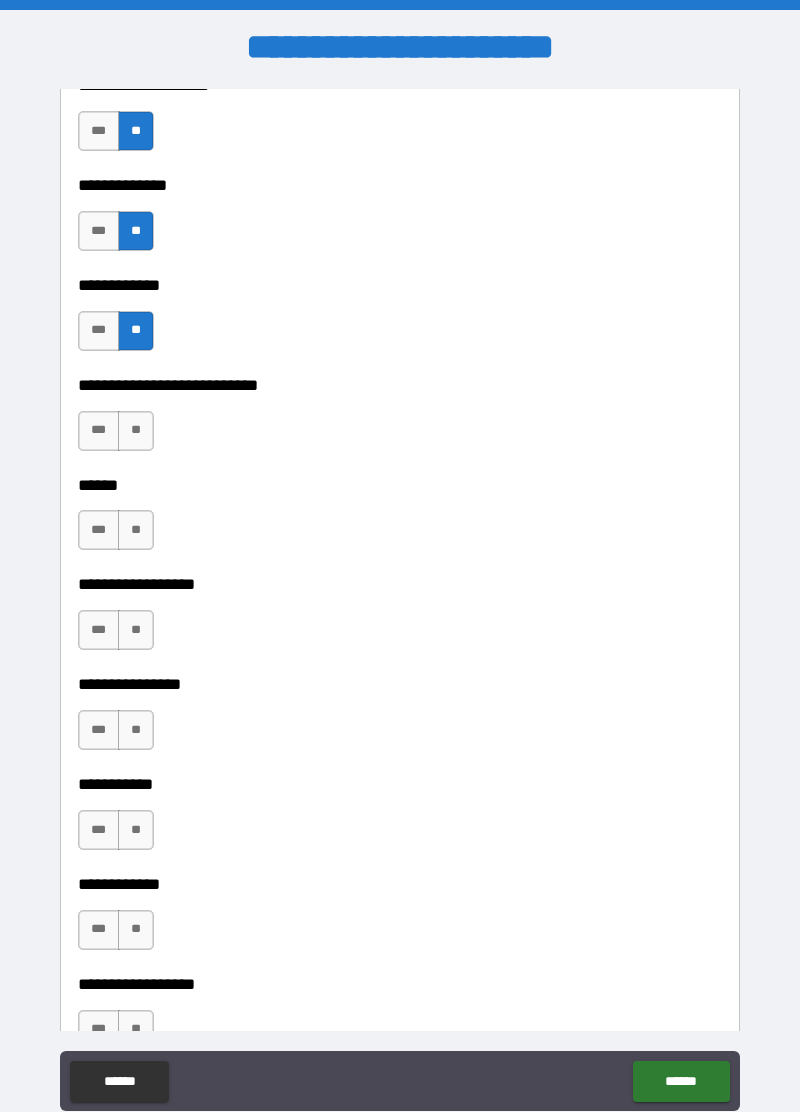 click on "**" at bounding box center [136, 431] 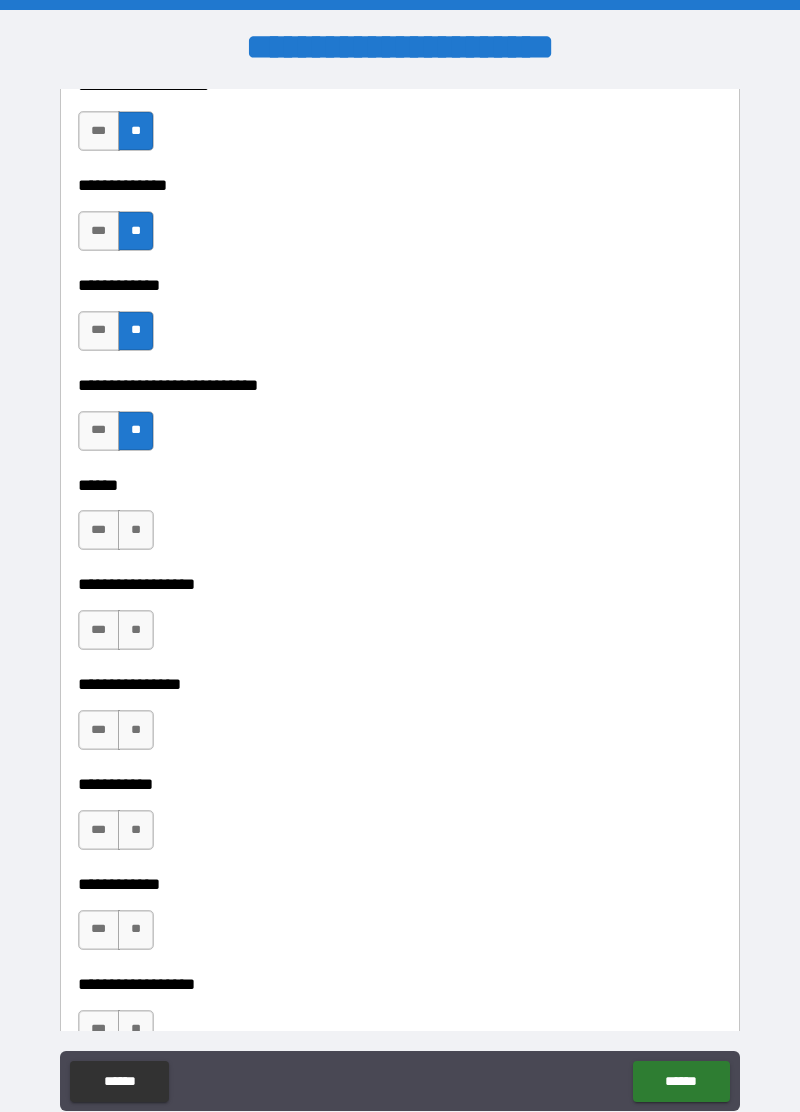 click on "**" at bounding box center [136, 530] 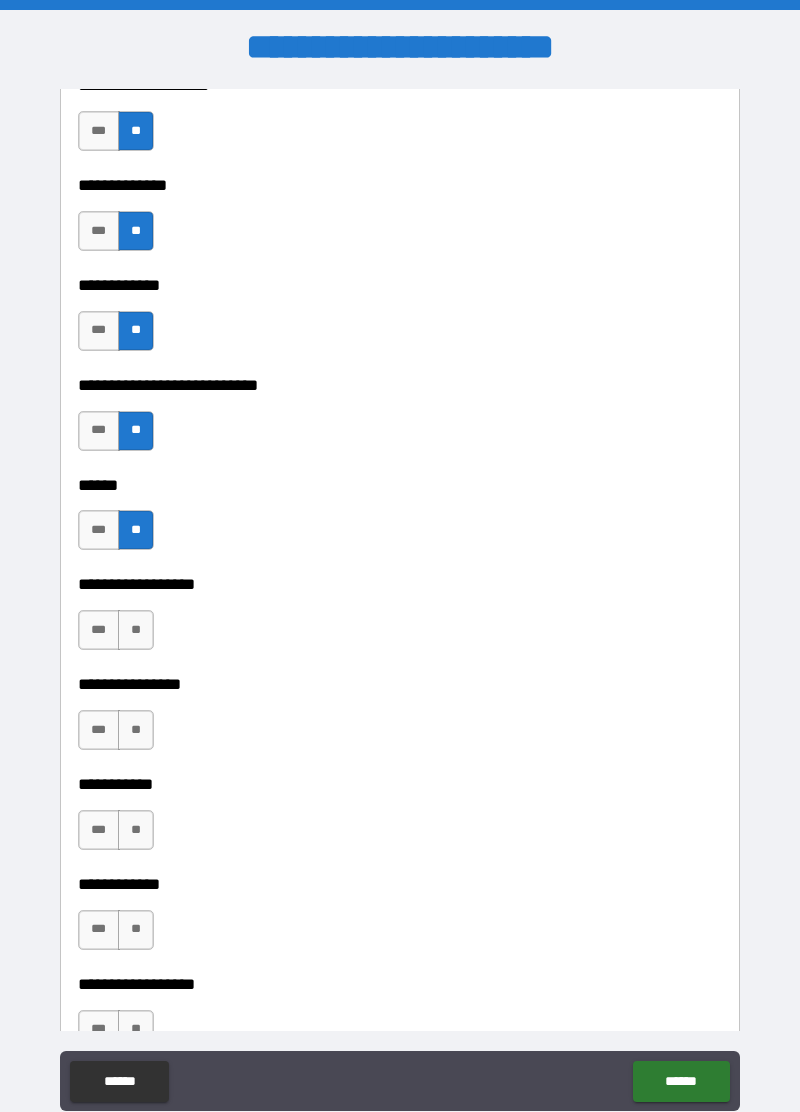click on "**" at bounding box center (136, 630) 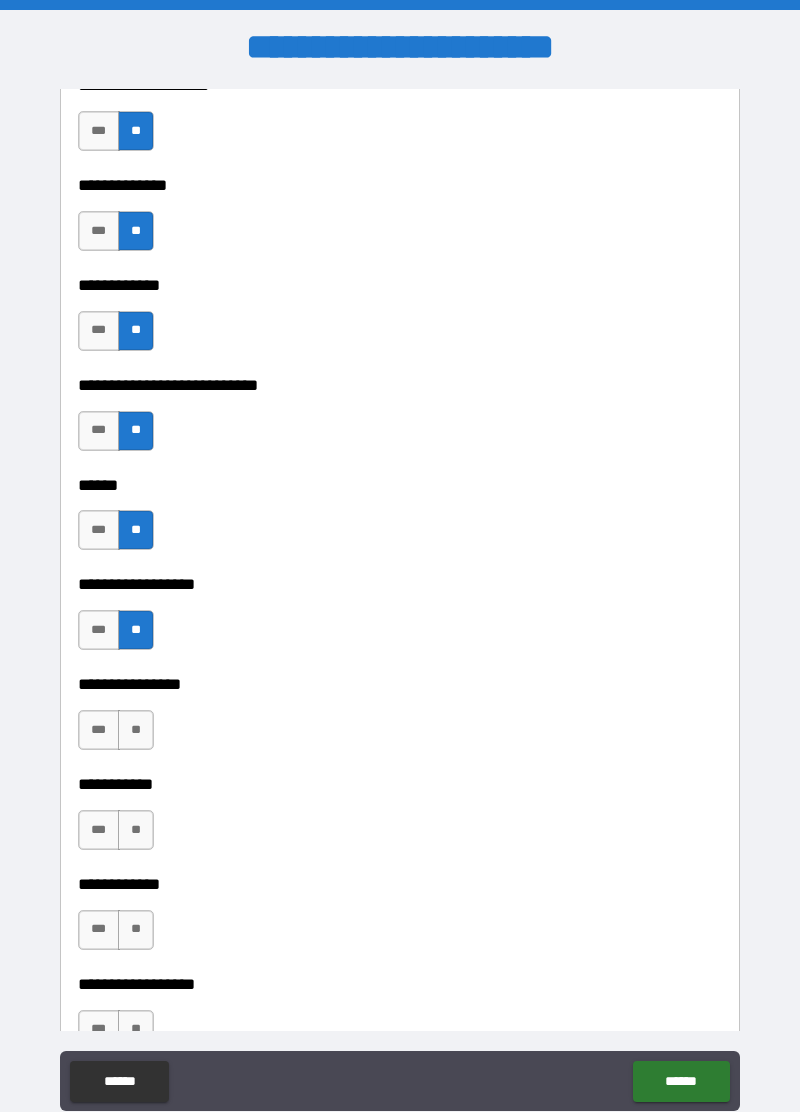 click on "**" at bounding box center [136, 730] 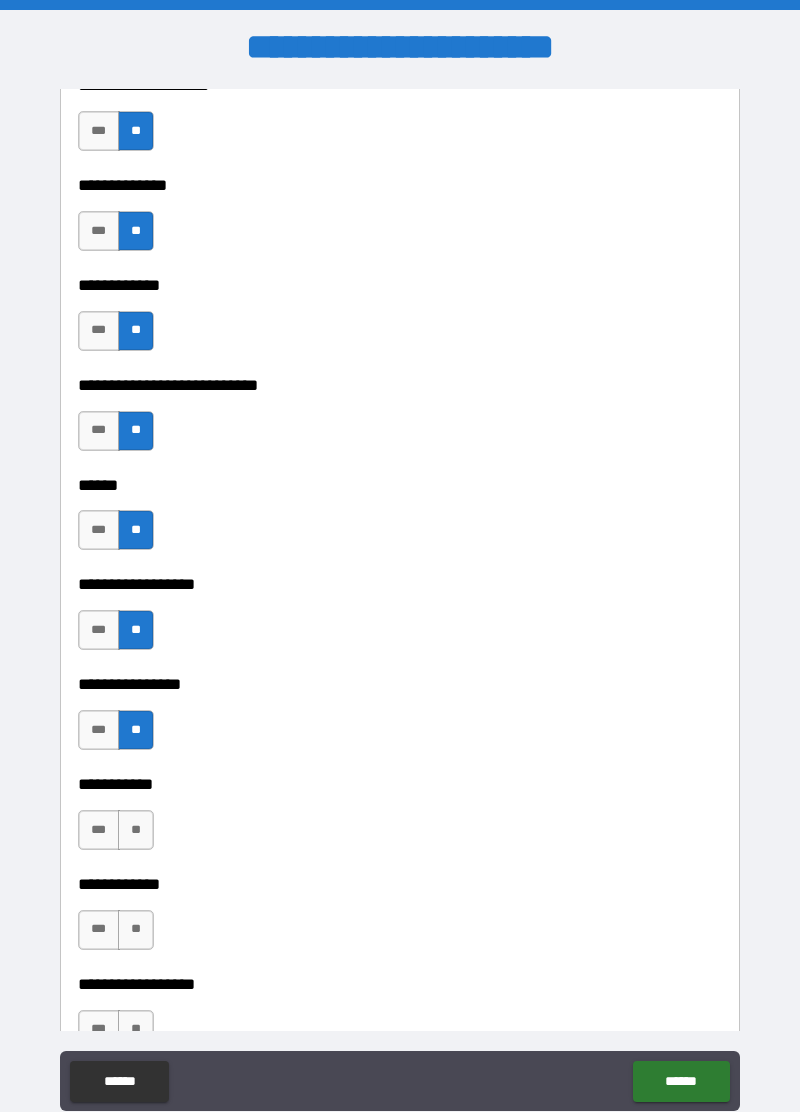 click on "**" at bounding box center [136, 830] 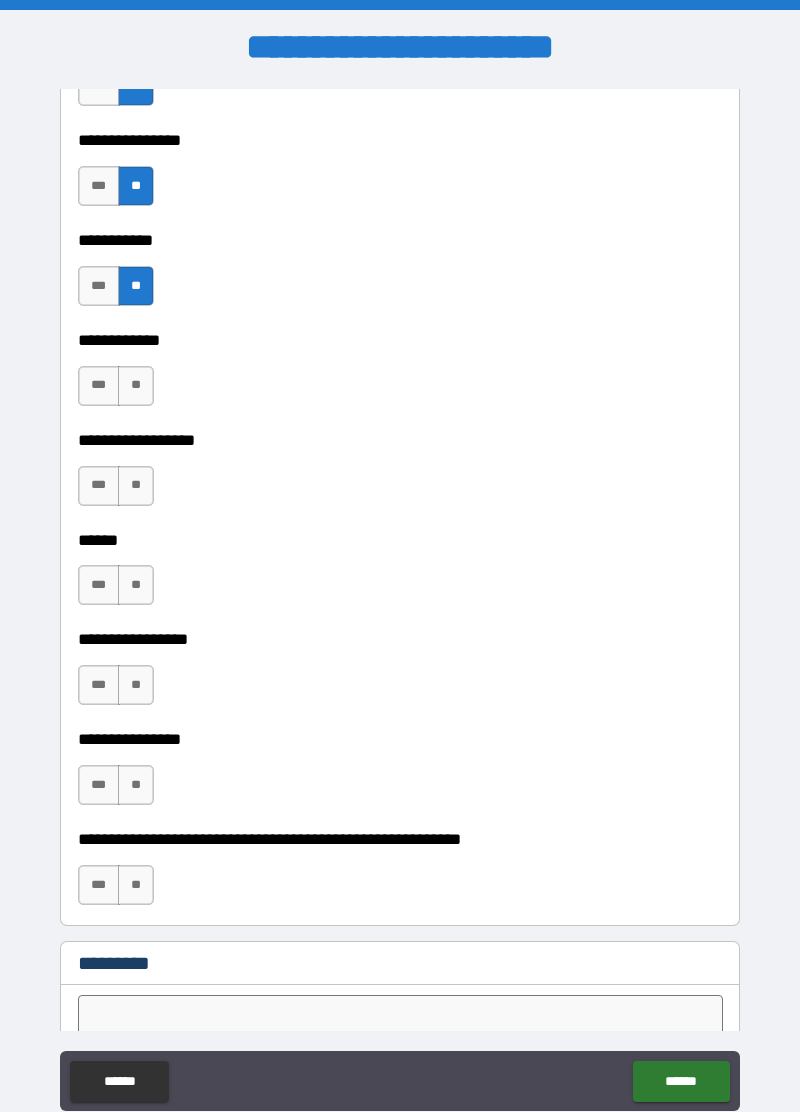 scroll, scrollTop: 9678, scrollLeft: 0, axis: vertical 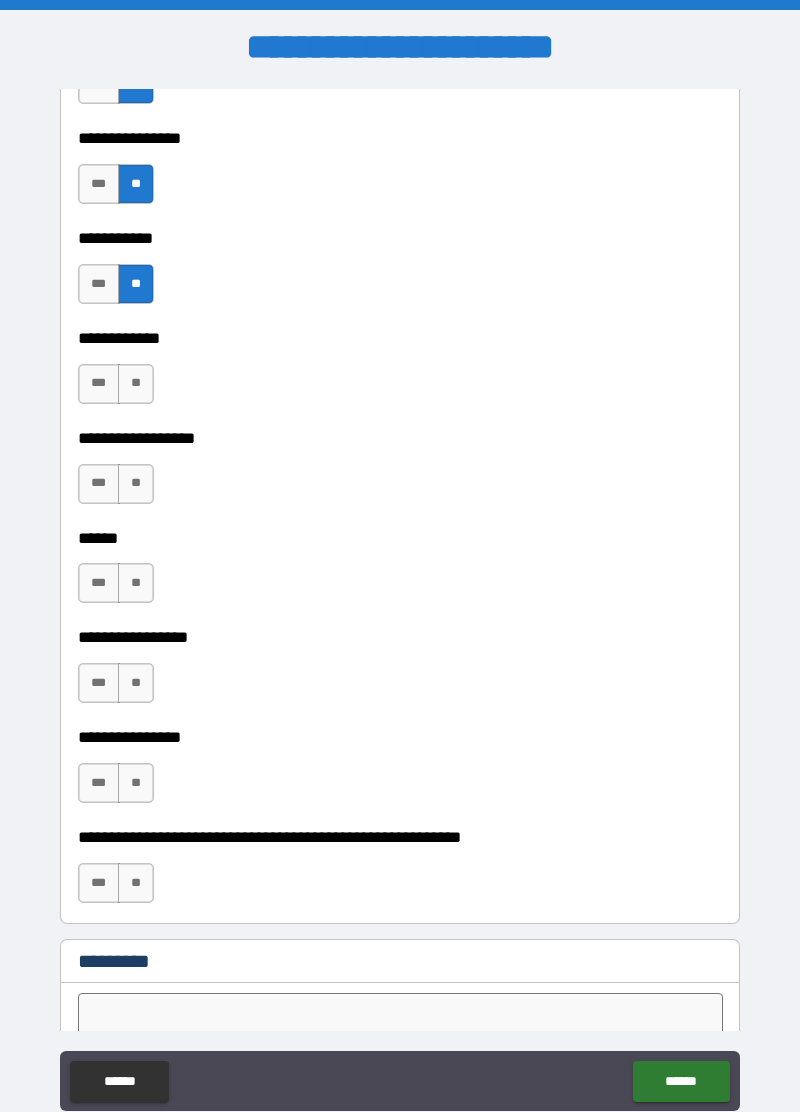 click on "**" at bounding box center (136, 384) 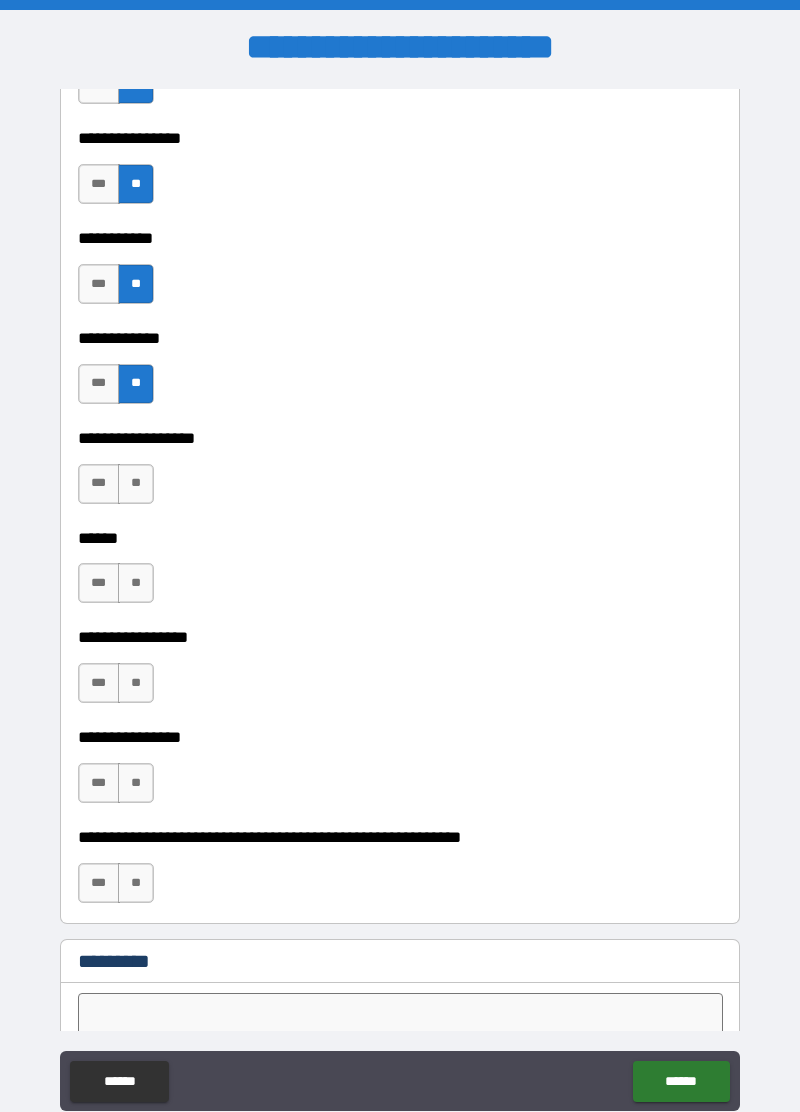 click on "**" at bounding box center [136, 484] 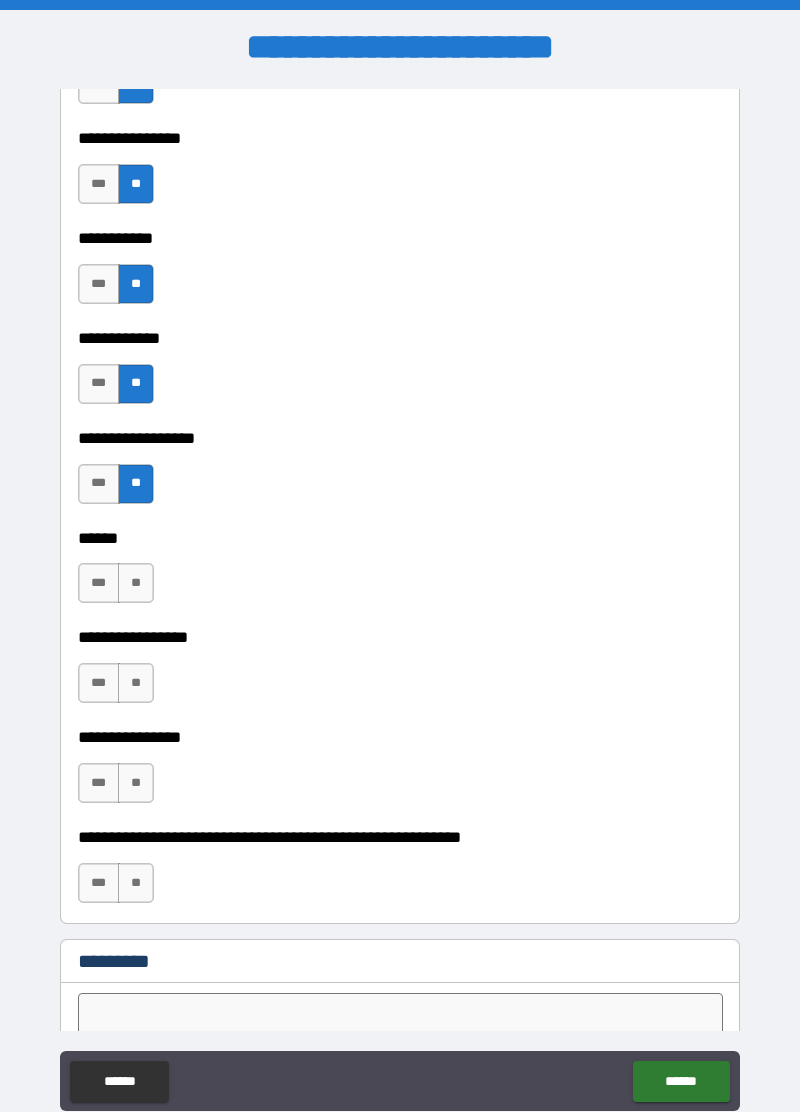 click on "**" at bounding box center [136, 583] 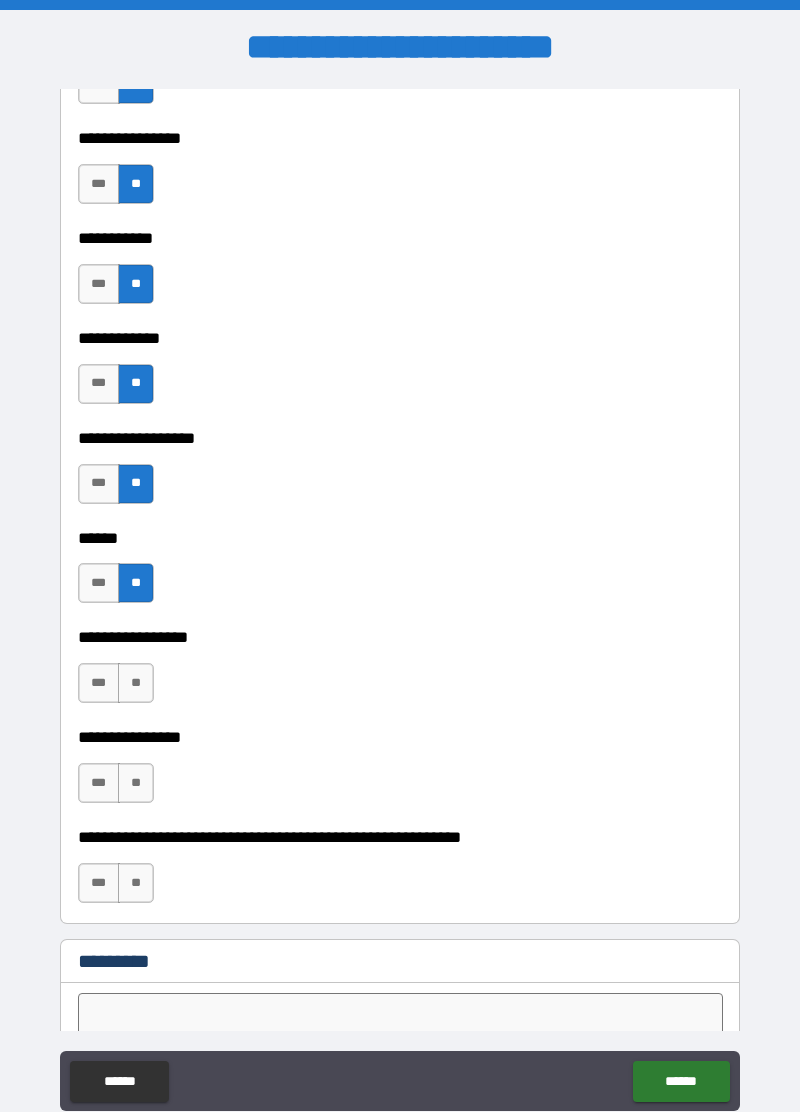 click on "**" at bounding box center [136, 683] 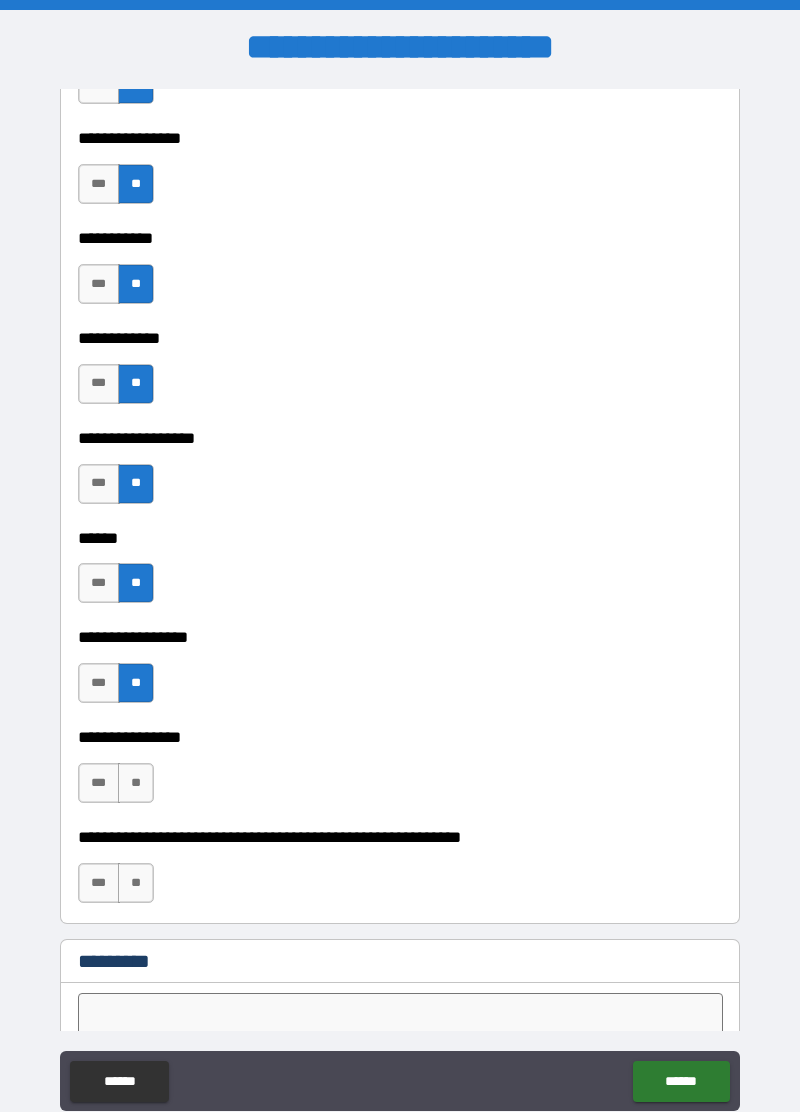 click on "**" at bounding box center (136, 783) 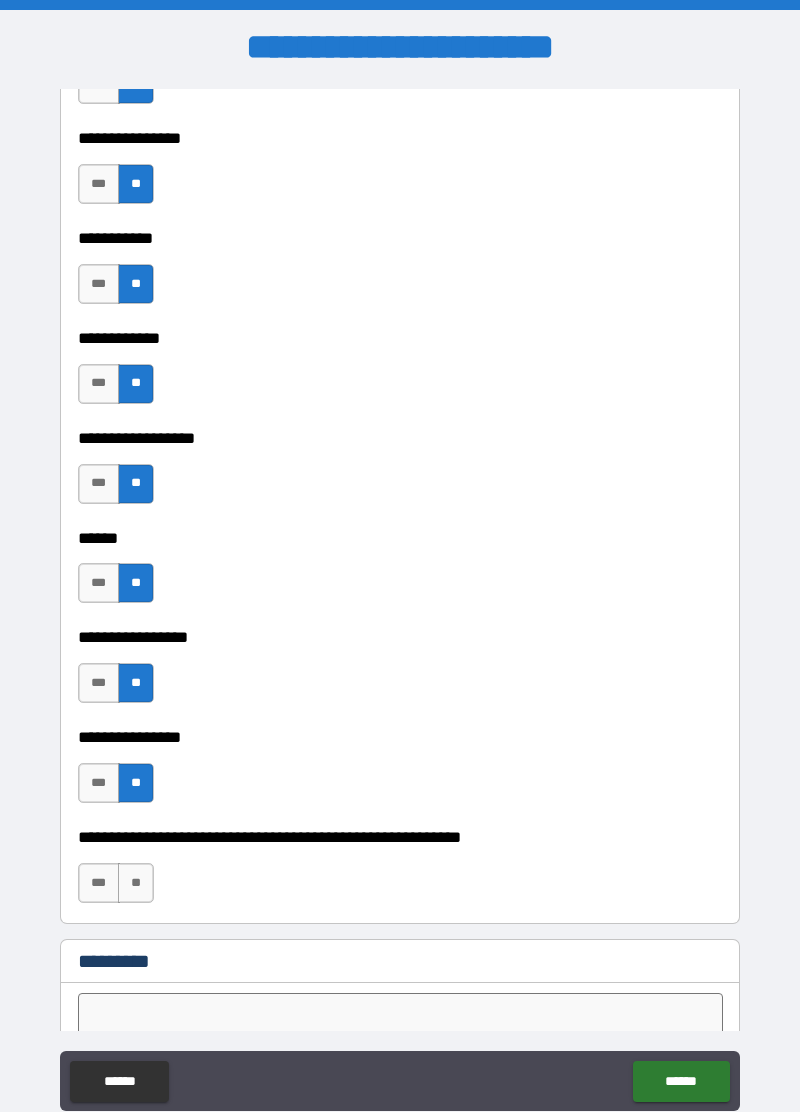 click on "**" at bounding box center [136, 883] 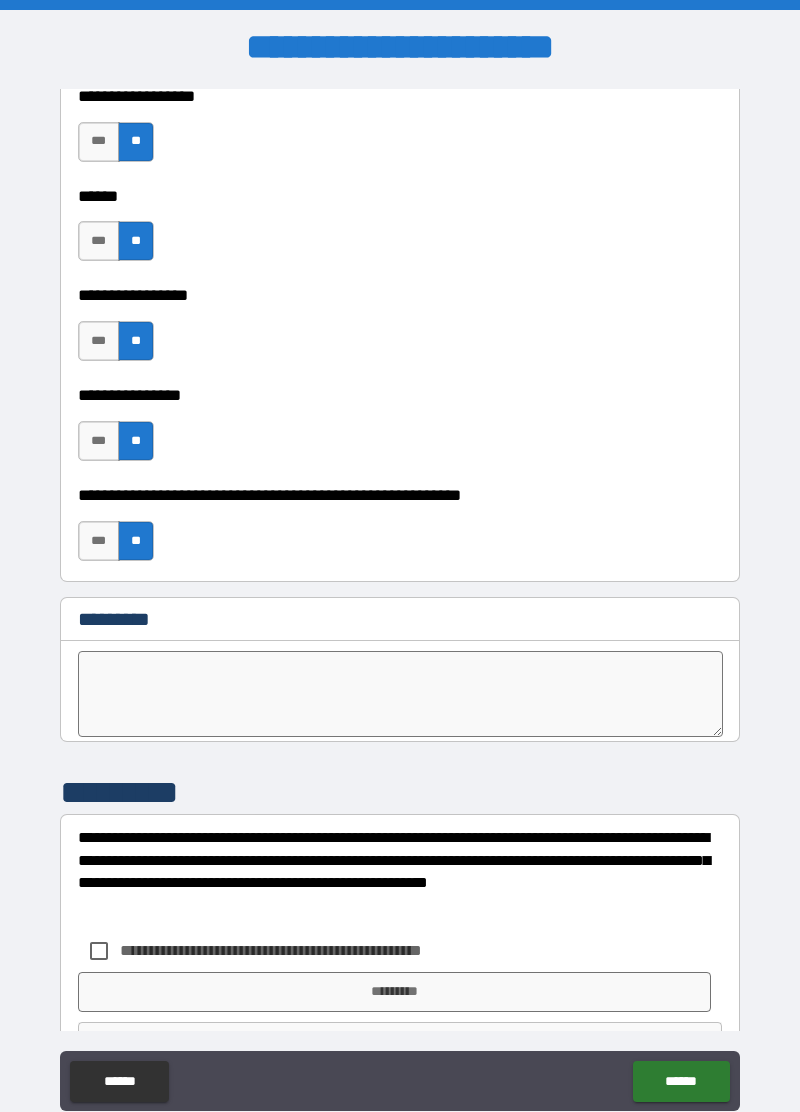scroll, scrollTop: 10075, scrollLeft: 0, axis: vertical 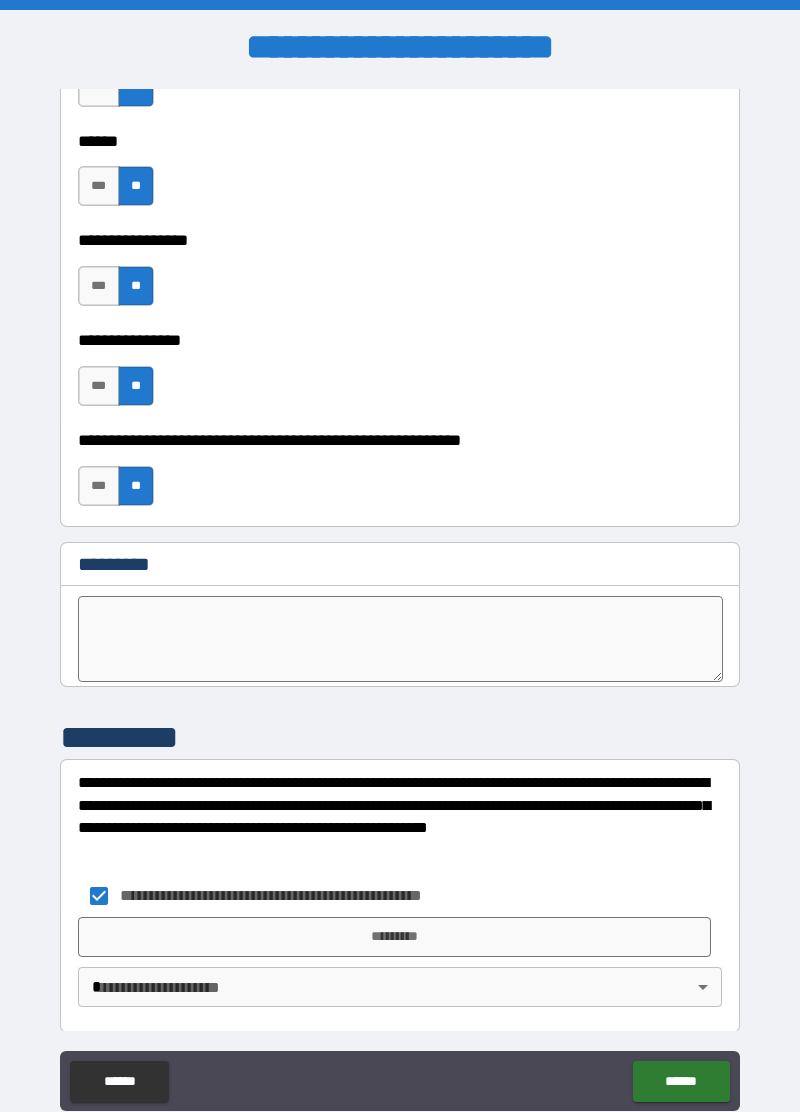 click on "*********" at bounding box center (394, 937) 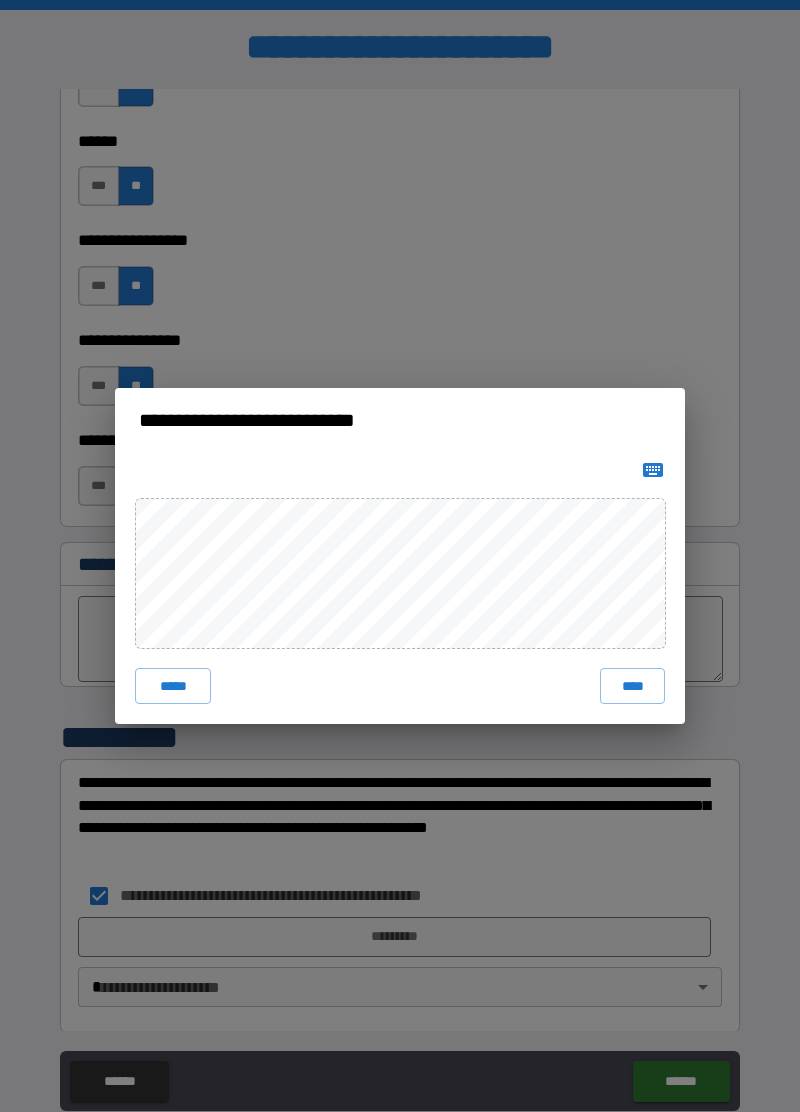 click on "****" at bounding box center [632, 686] 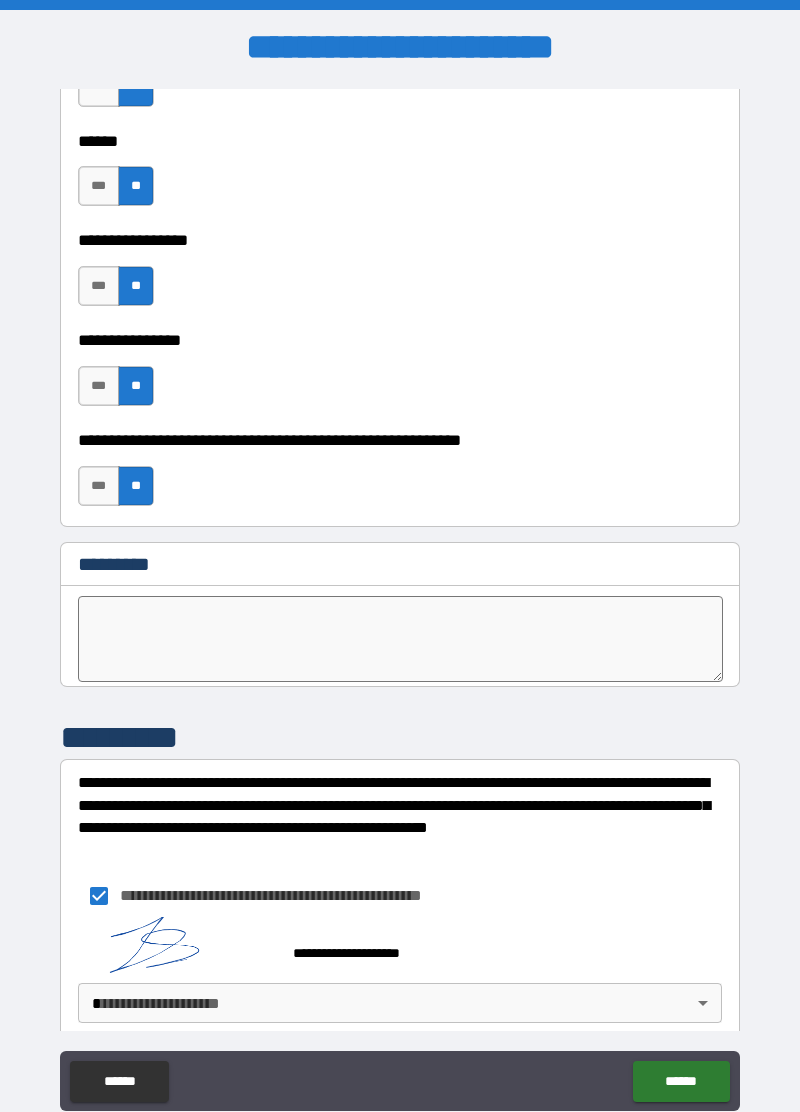 click on "******" at bounding box center [681, 1081] 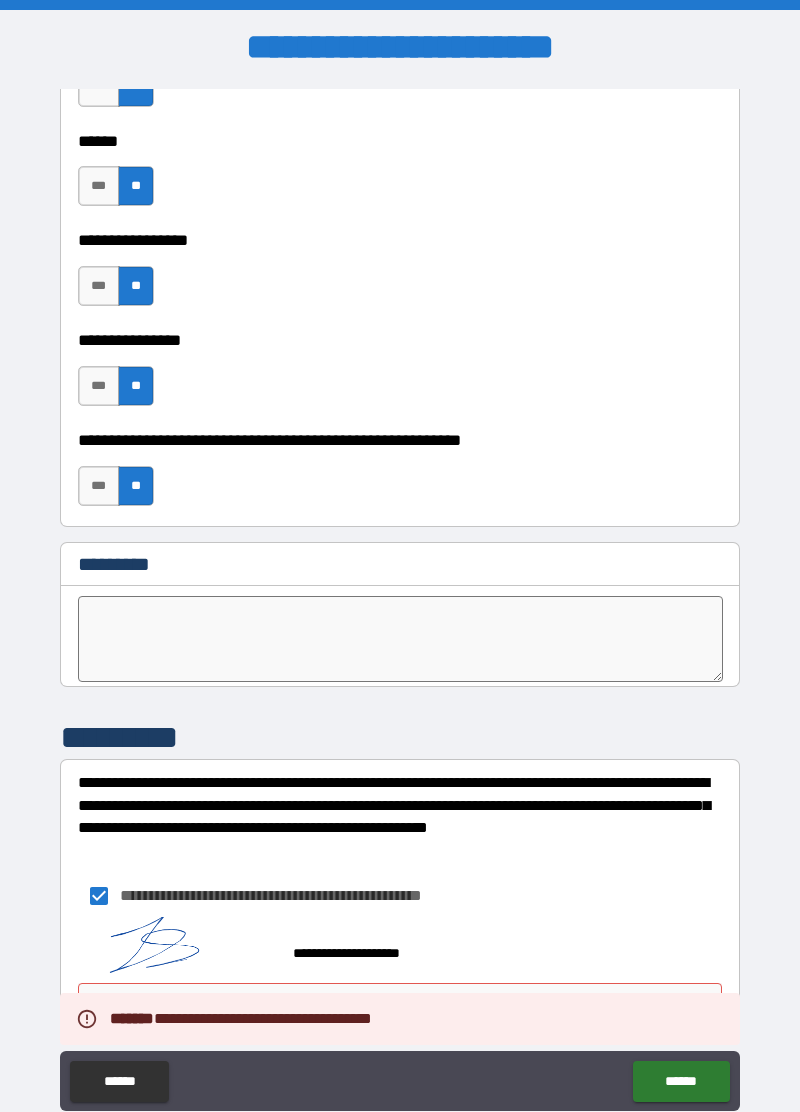scroll, scrollTop: 10092, scrollLeft: 0, axis: vertical 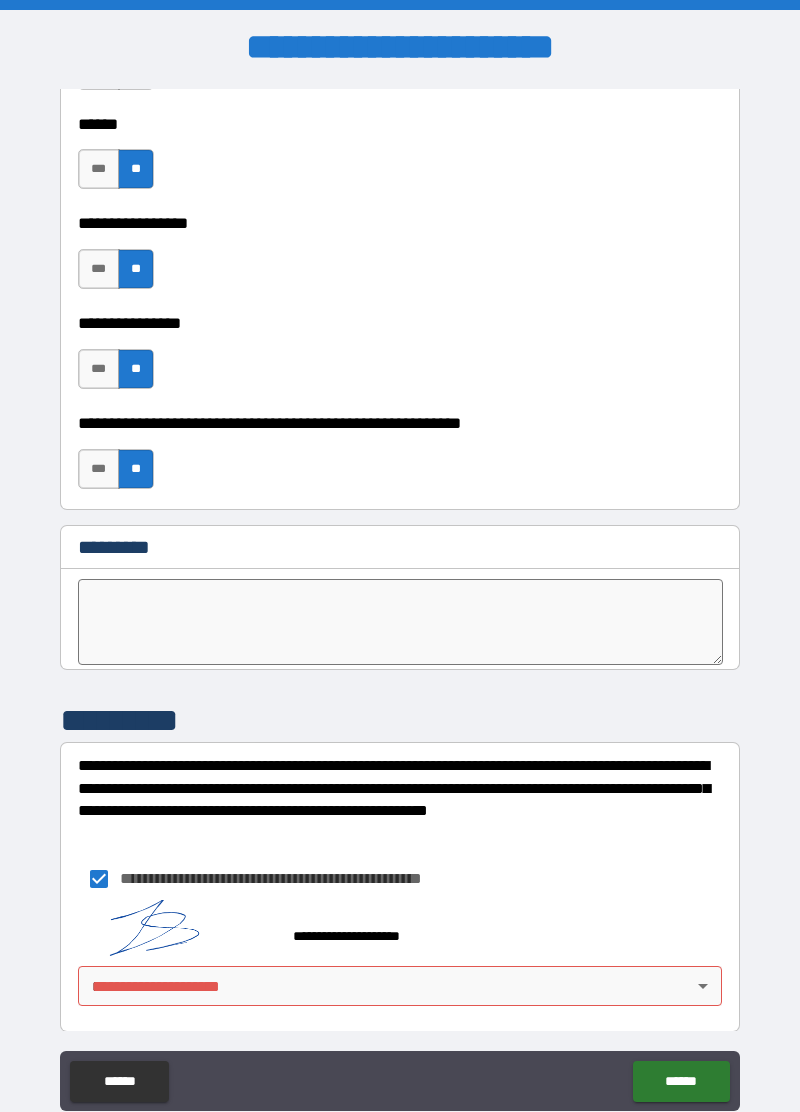 click on "**********" at bounding box center (400, 604) 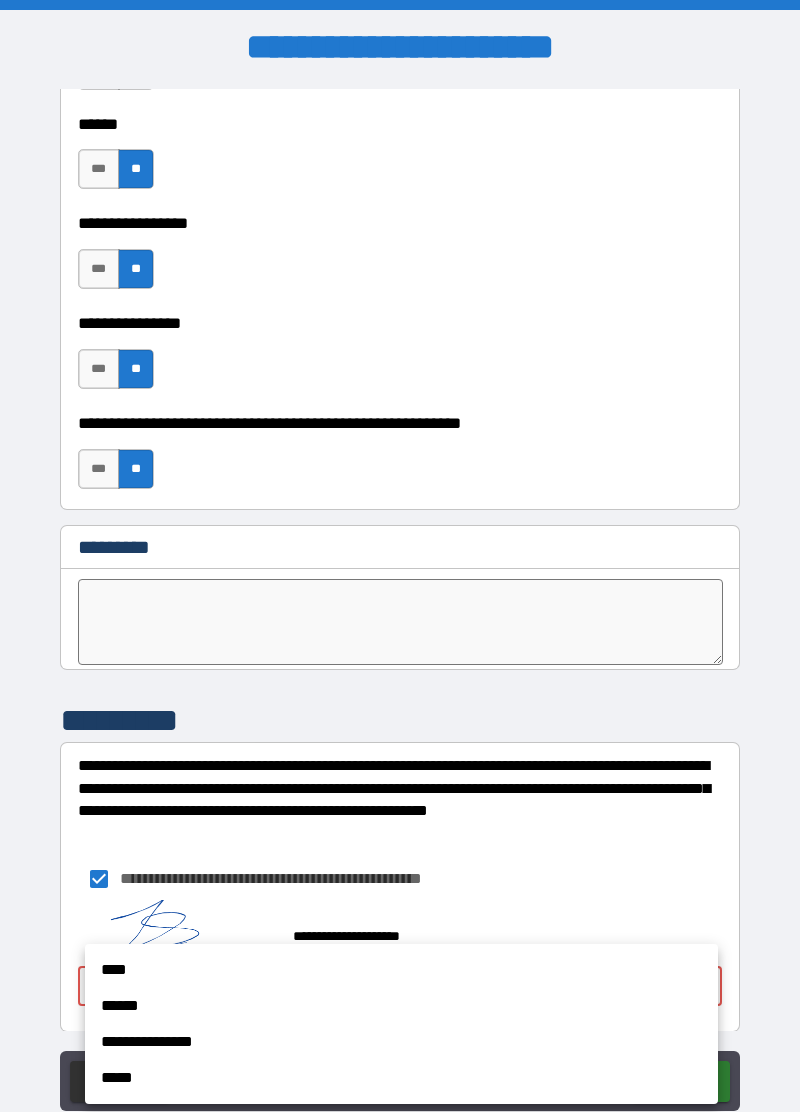 click on "****" at bounding box center (401, 970) 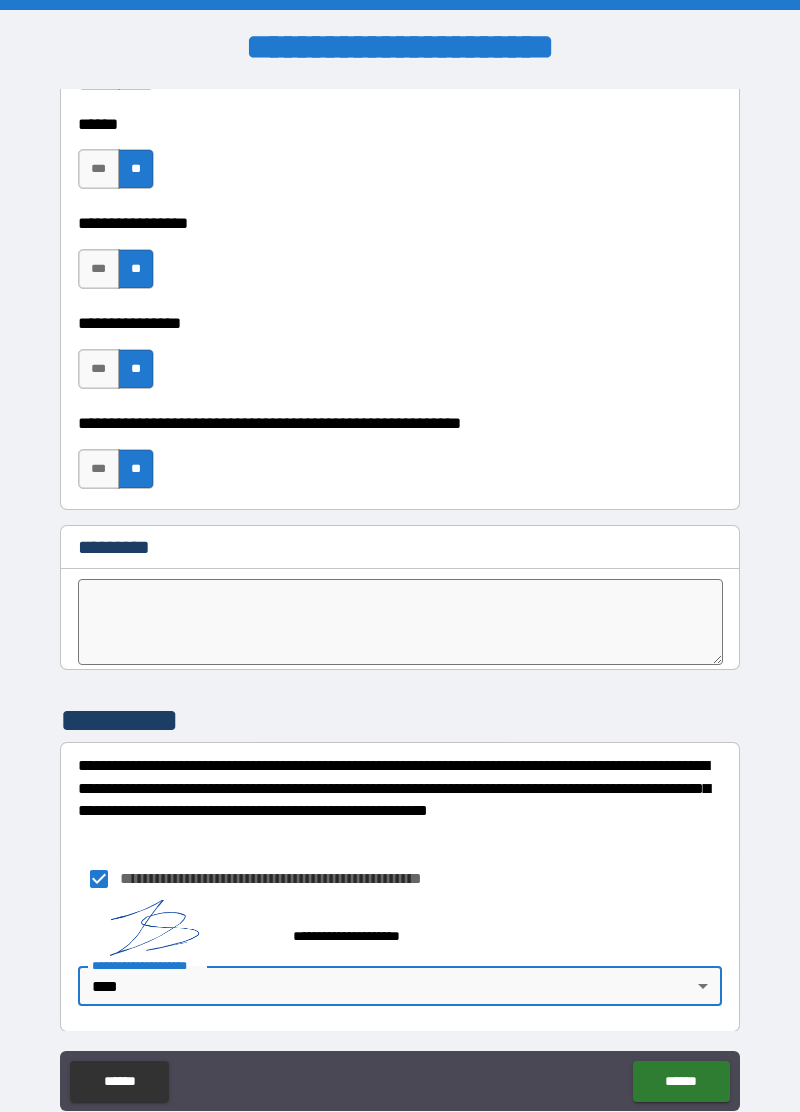 click on "******" at bounding box center (681, 1081) 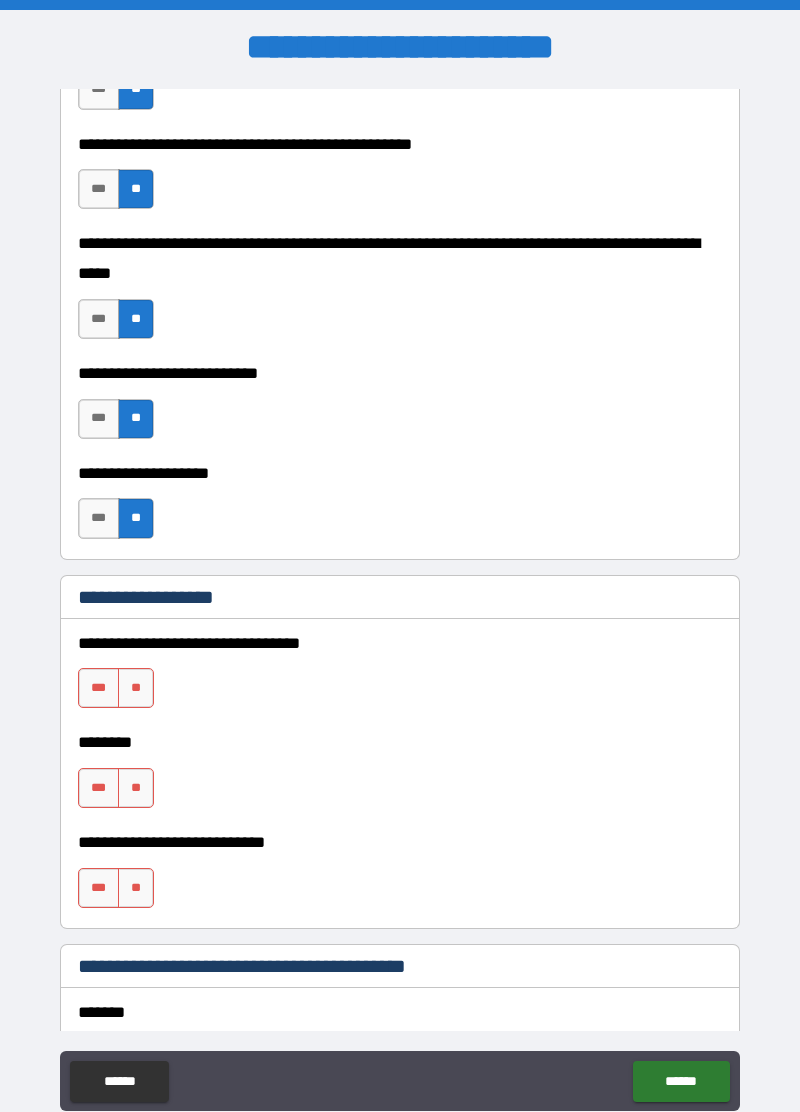 scroll, scrollTop: 737, scrollLeft: 0, axis: vertical 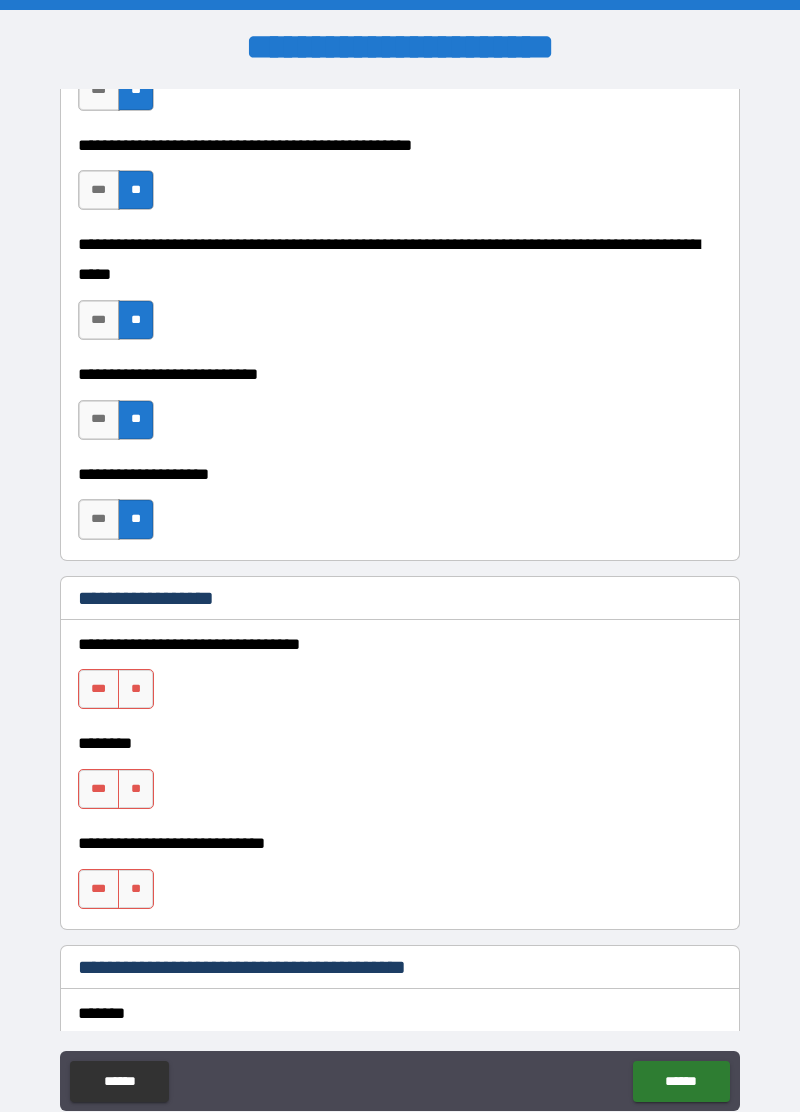 click on "**" at bounding box center [136, 689] 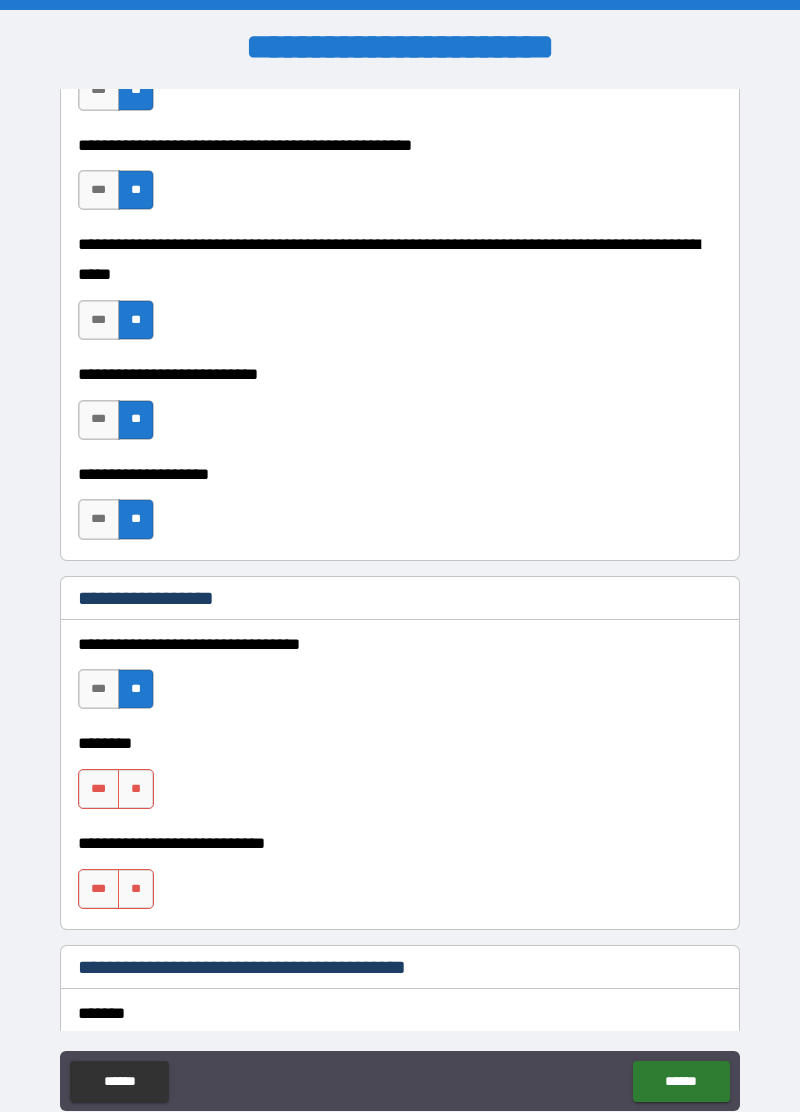 click on "**" at bounding box center (136, 789) 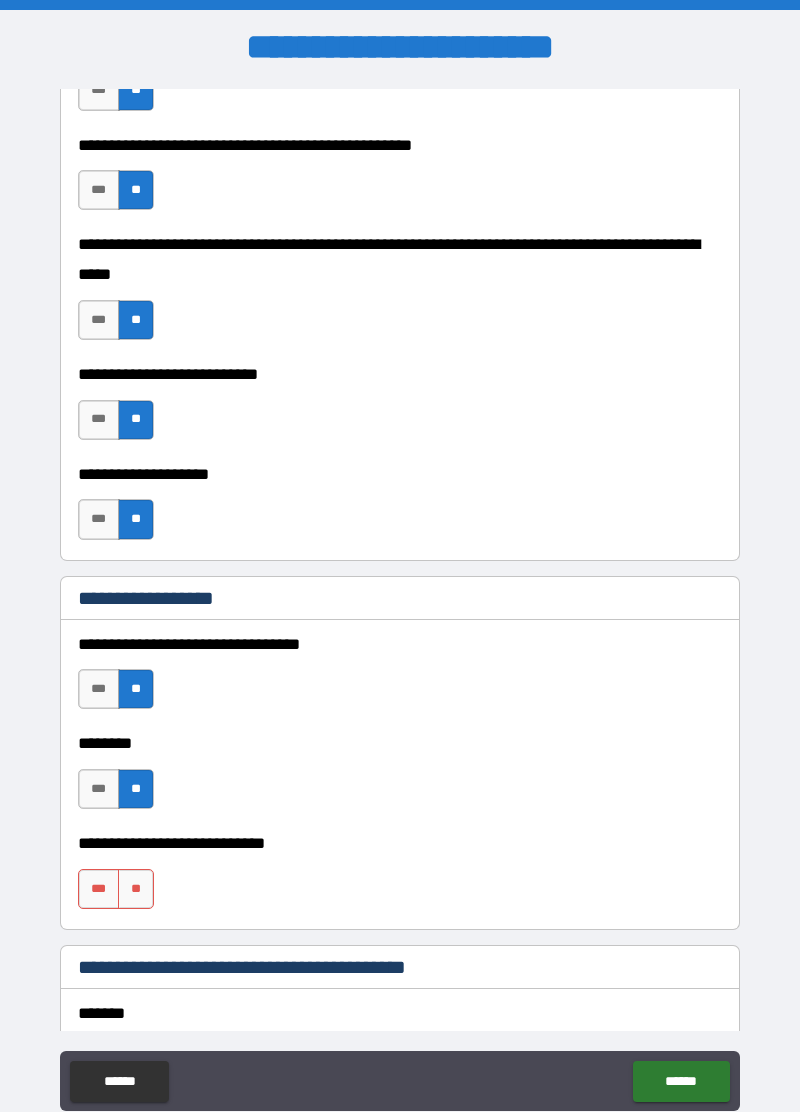 click on "**" at bounding box center [136, 889] 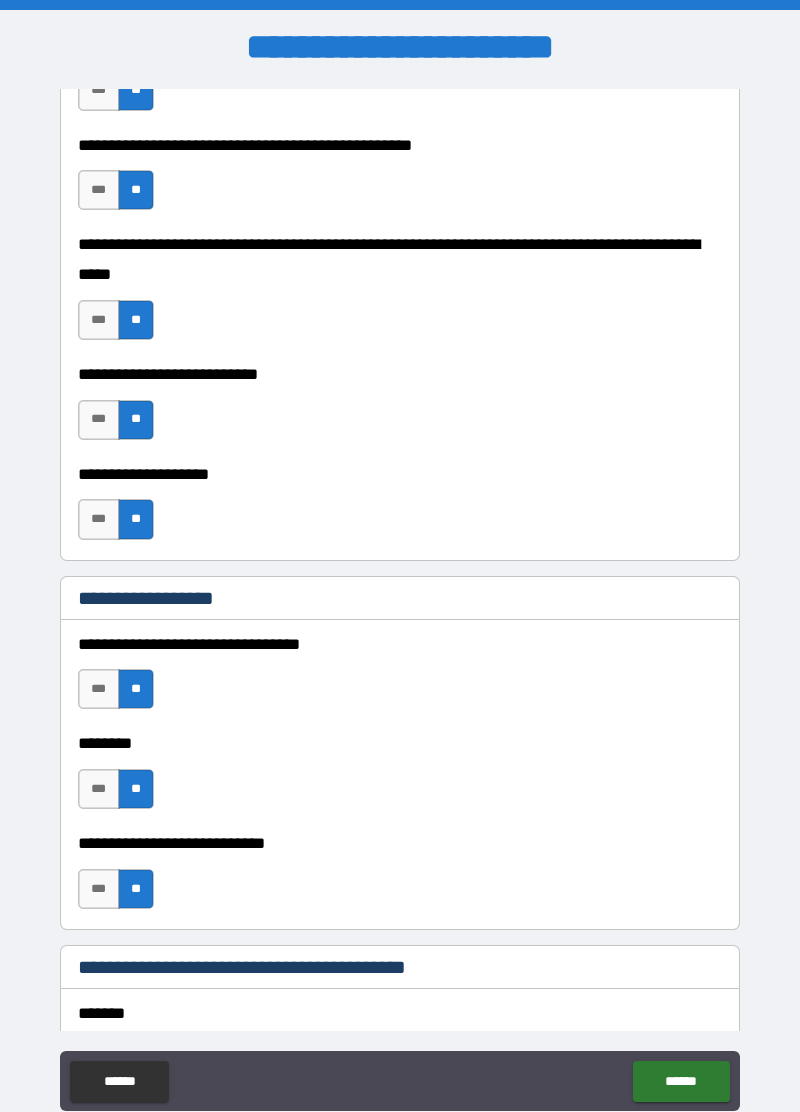 click on "******" at bounding box center [681, 1081] 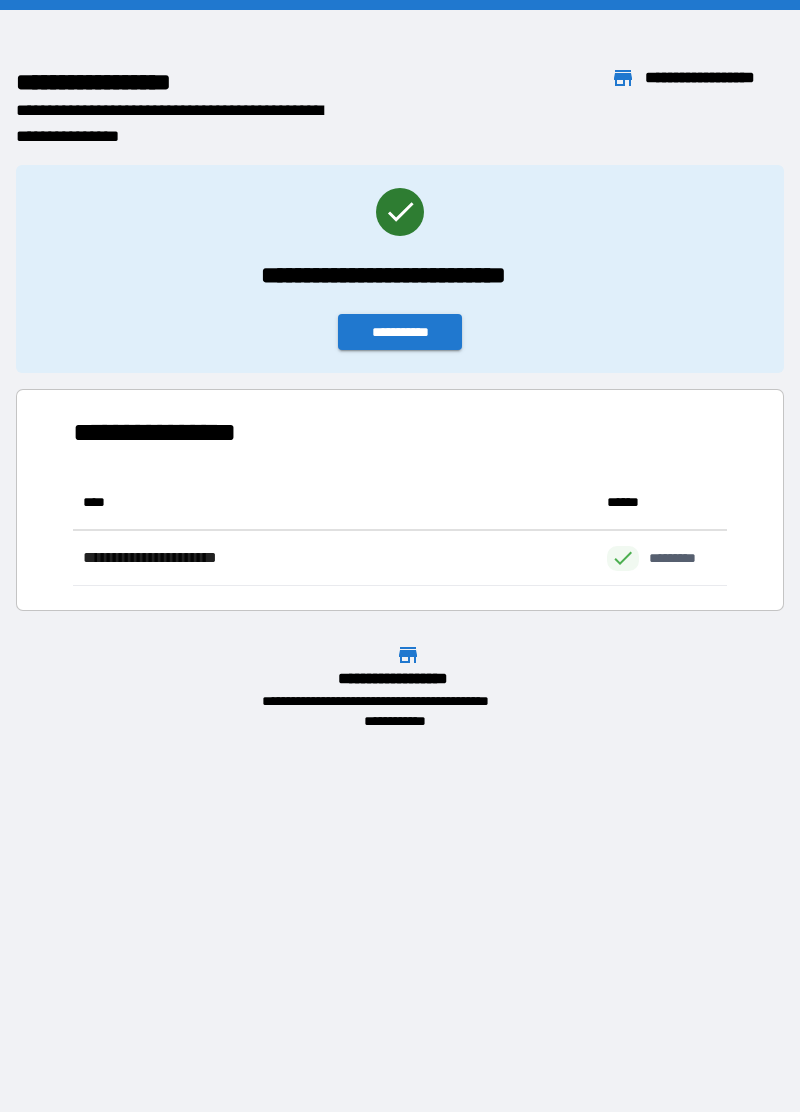 scroll, scrollTop: 0, scrollLeft: 1, axis: horizontal 